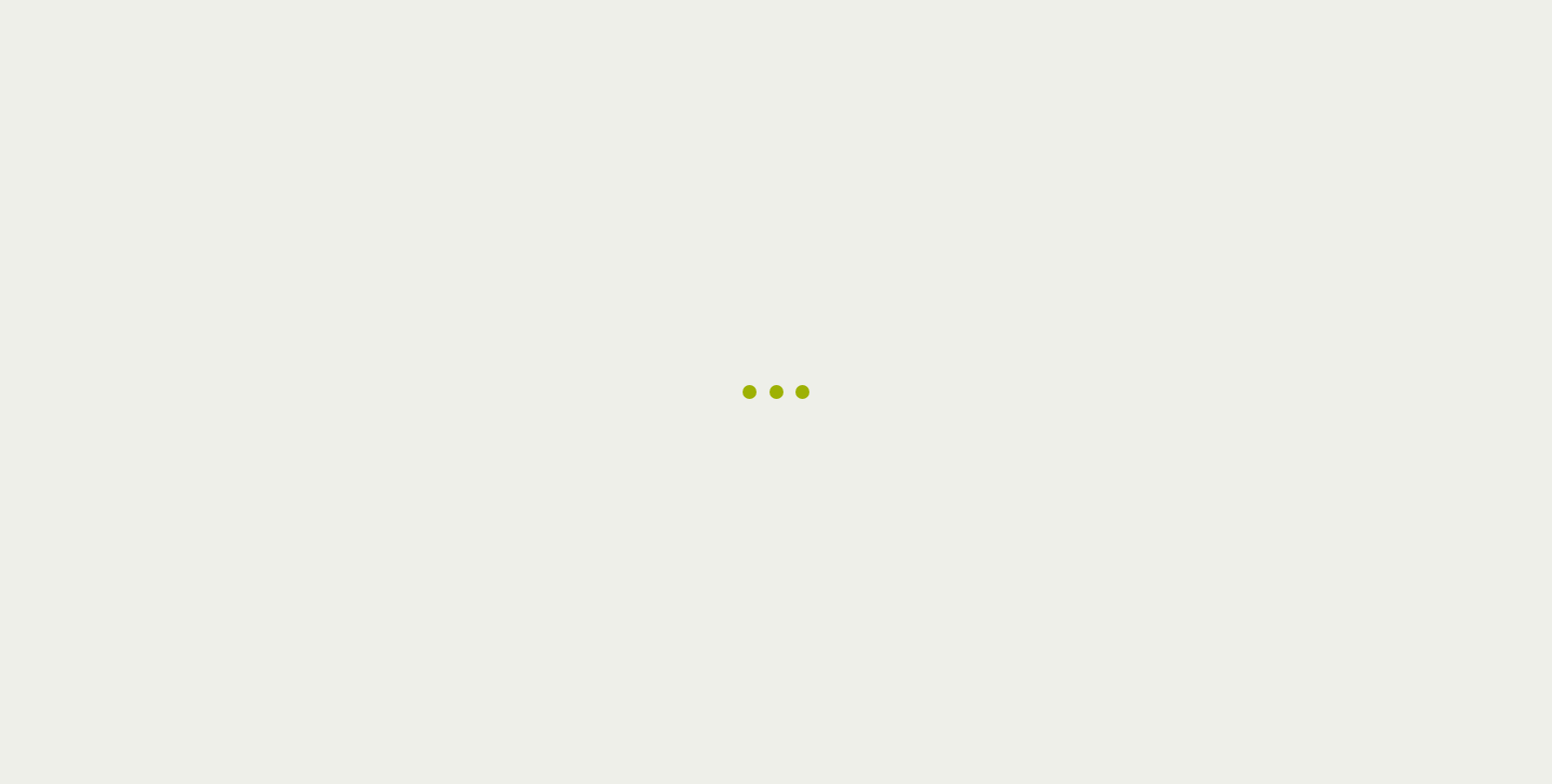 scroll, scrollTop: 0, scrollLeft: 0, axis: both 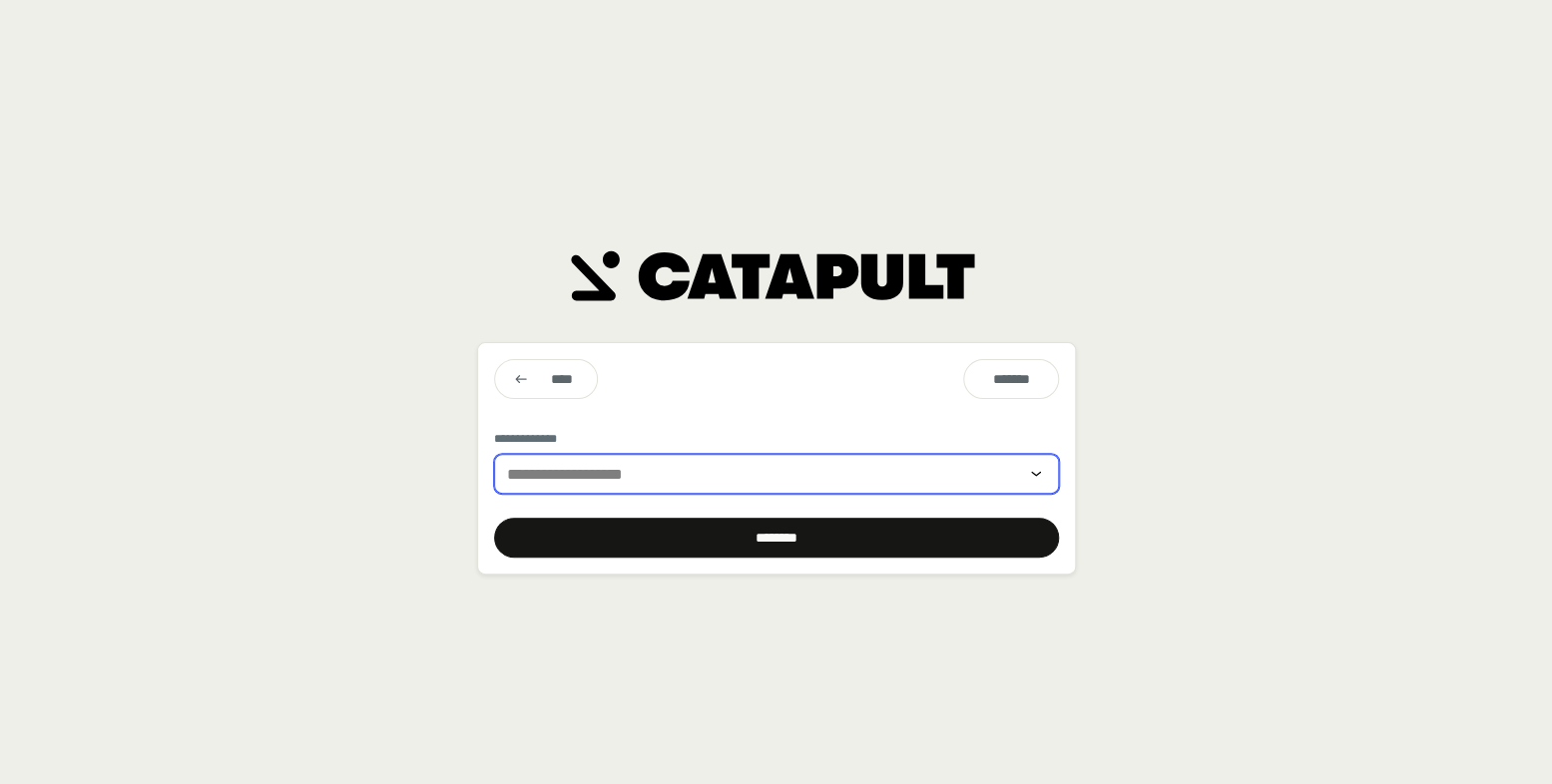 click at bounding box center (763, 474) 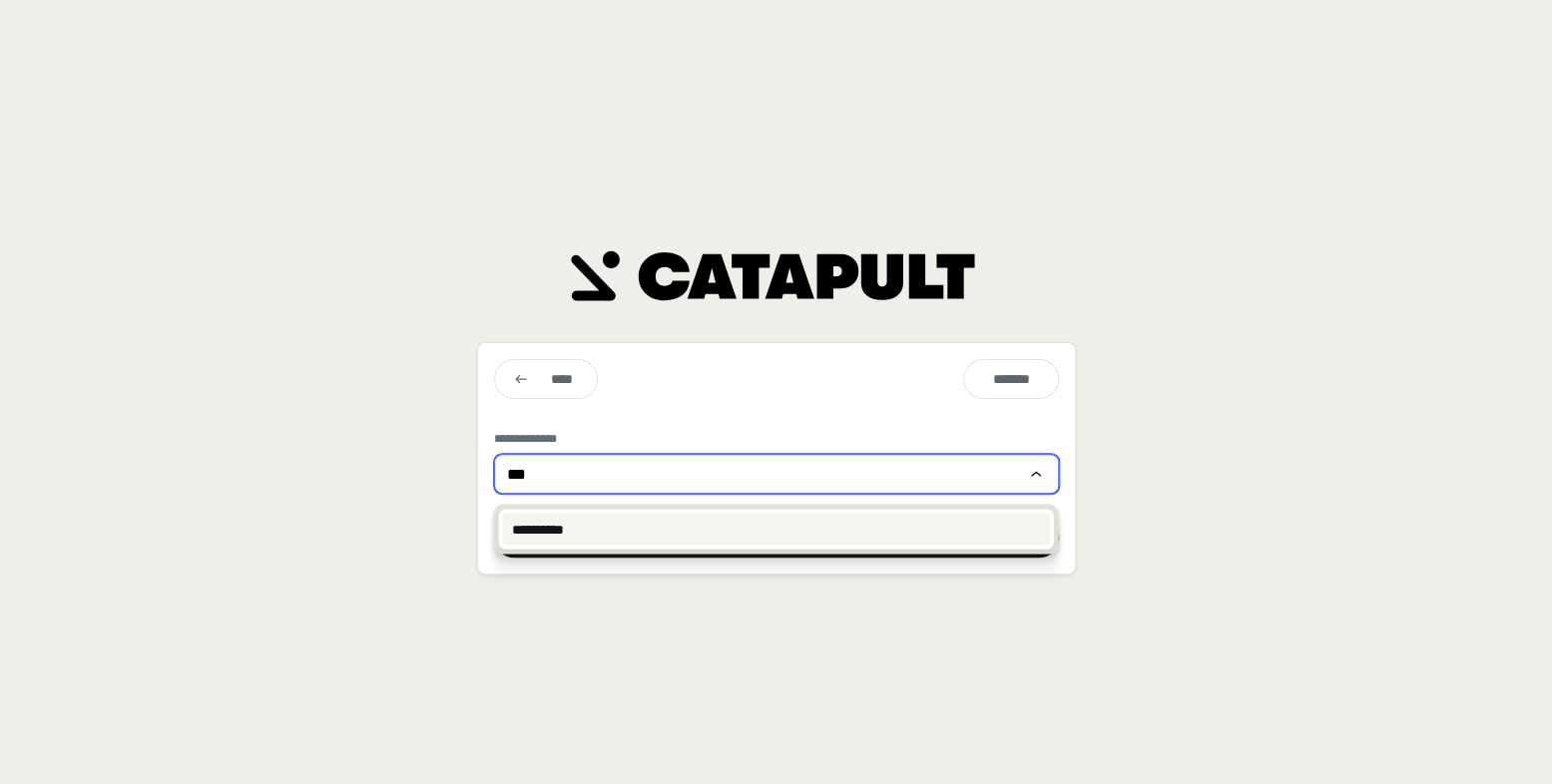 type on "***" 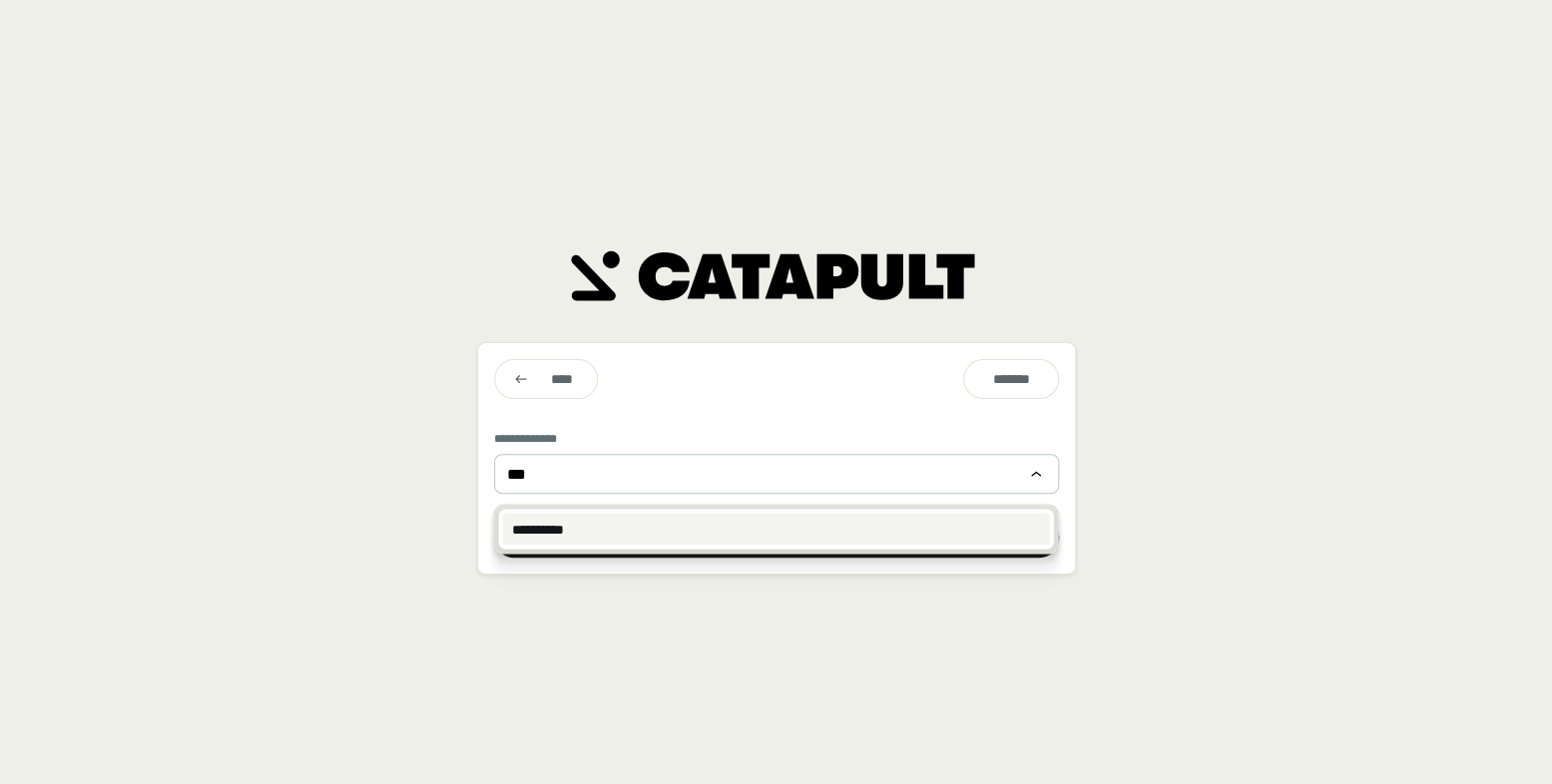 click on "**********" at bounding box center [776, 529] 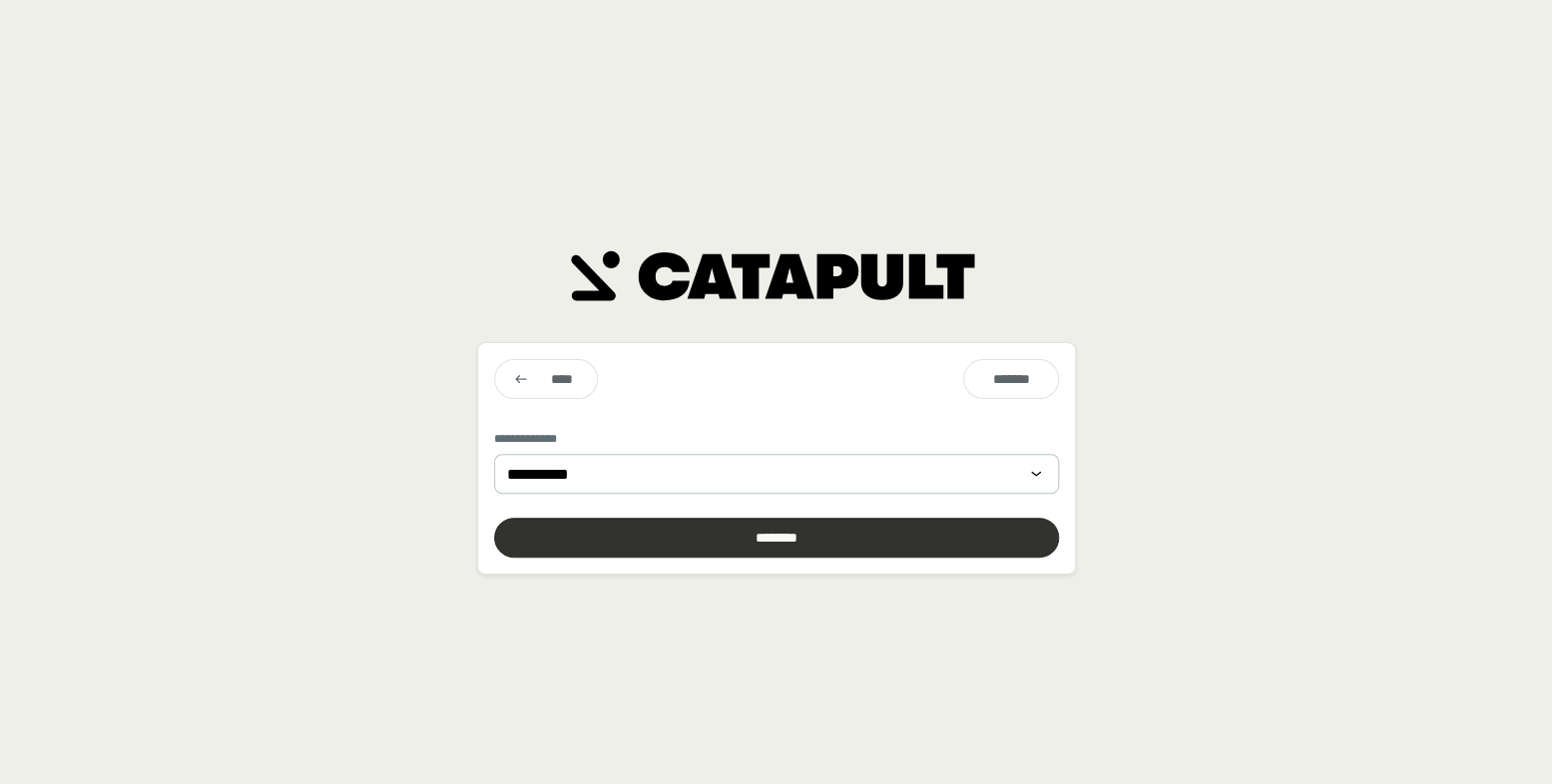 click at bounding box center (776, 538) 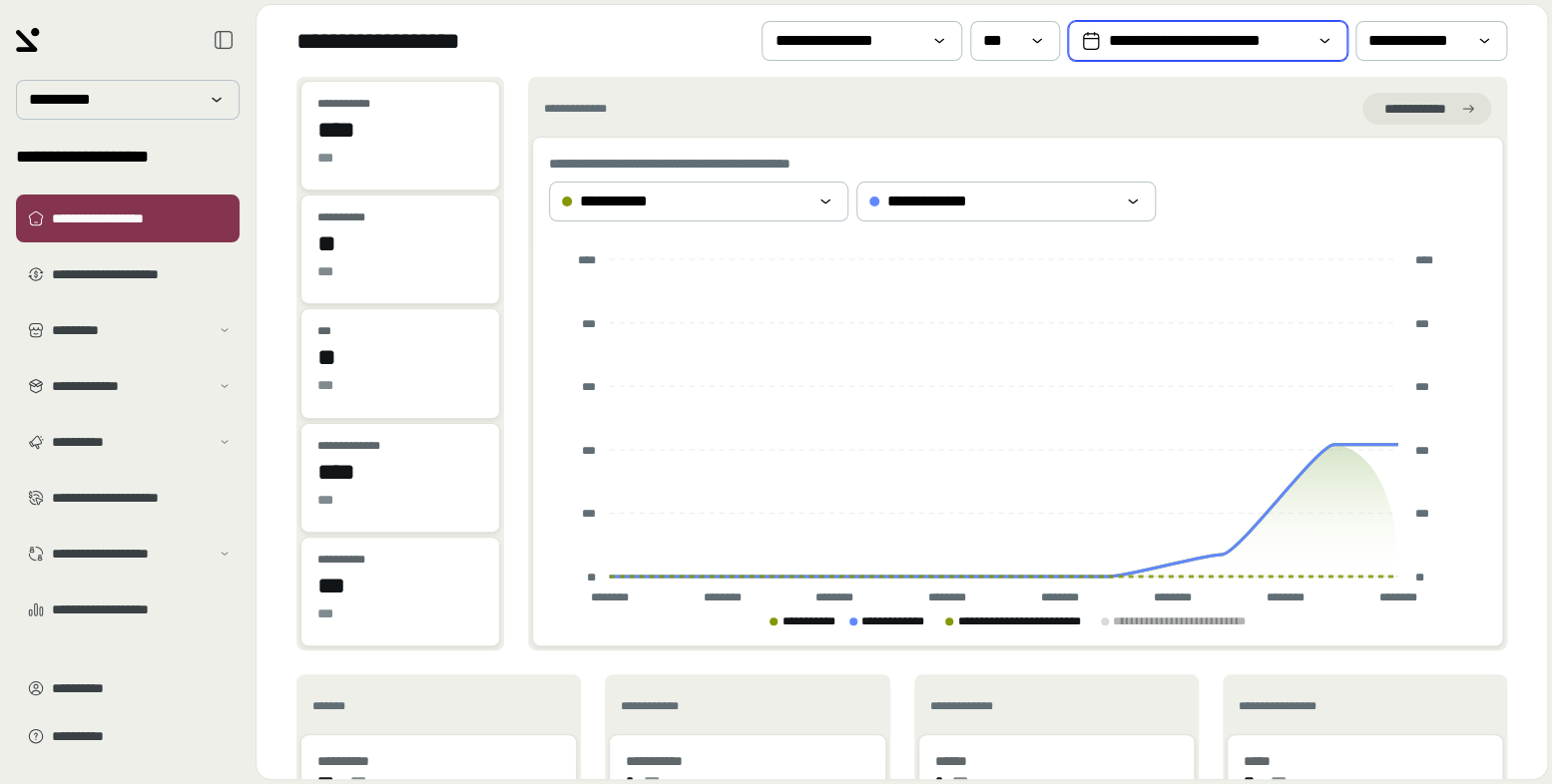 click on "**********" at bounding box center [1208, 41] 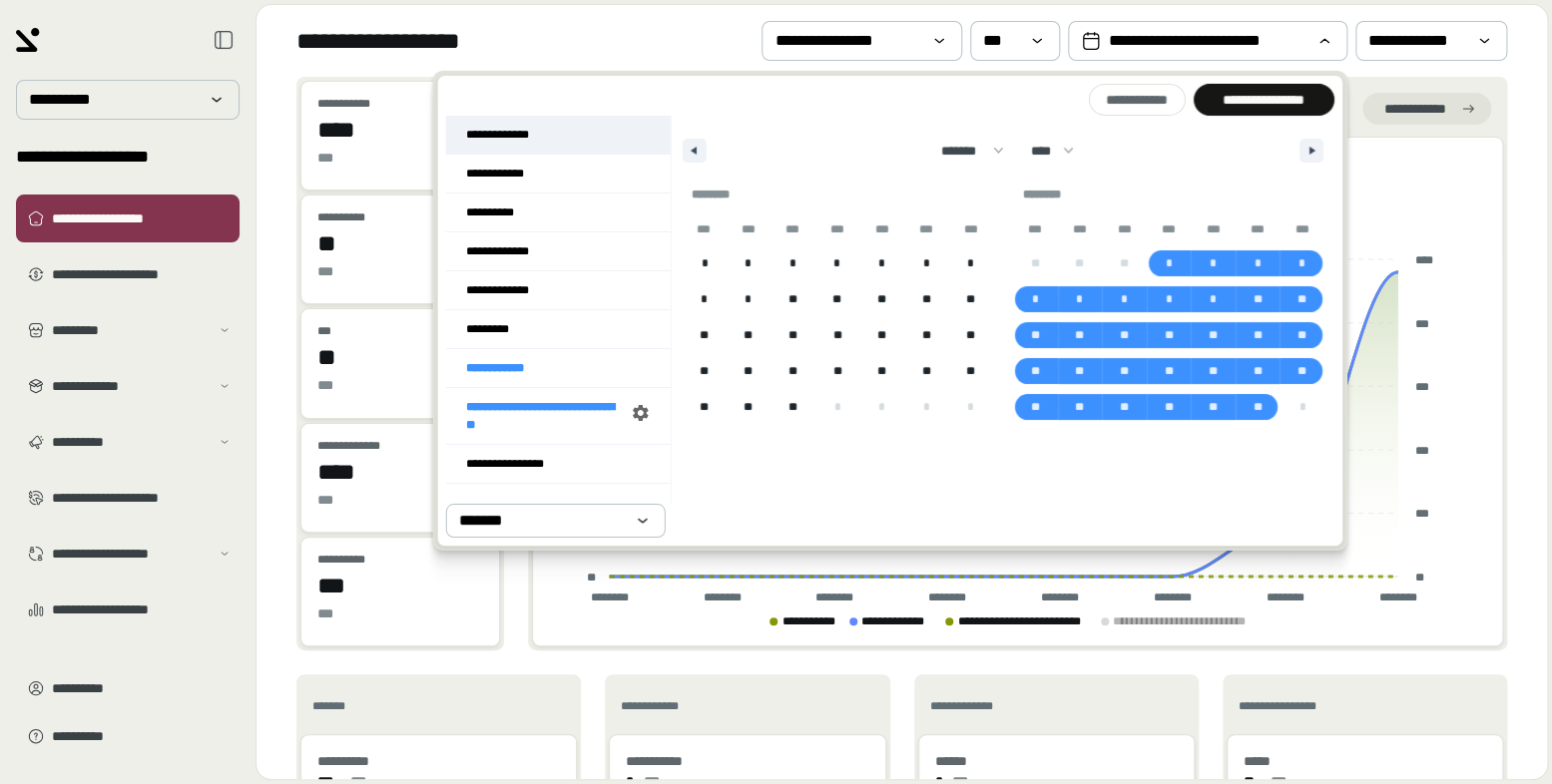 click on "**********" at bounding box center (558, 135) 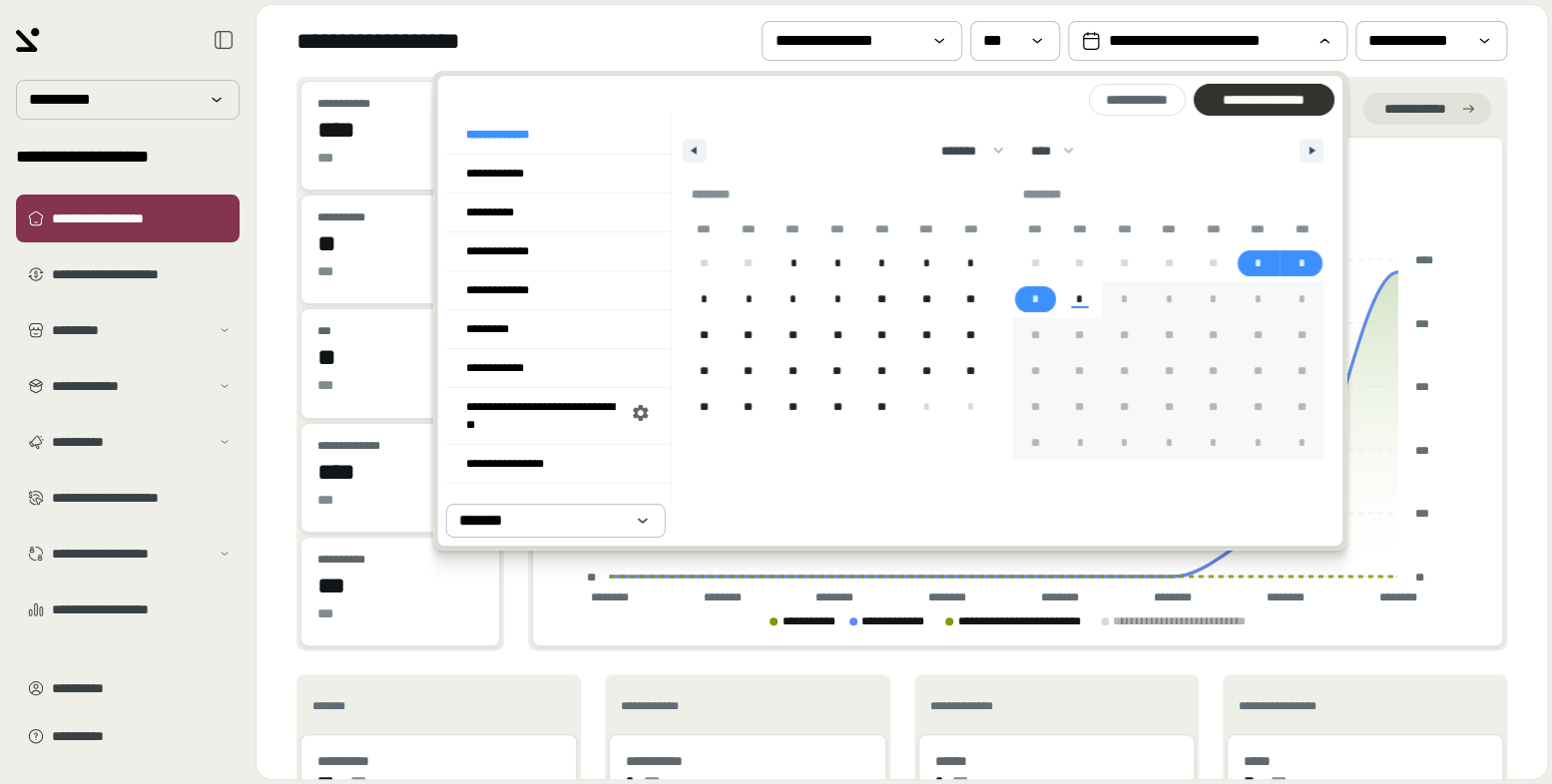 click on "**********" at bounding box center (1263, 100) 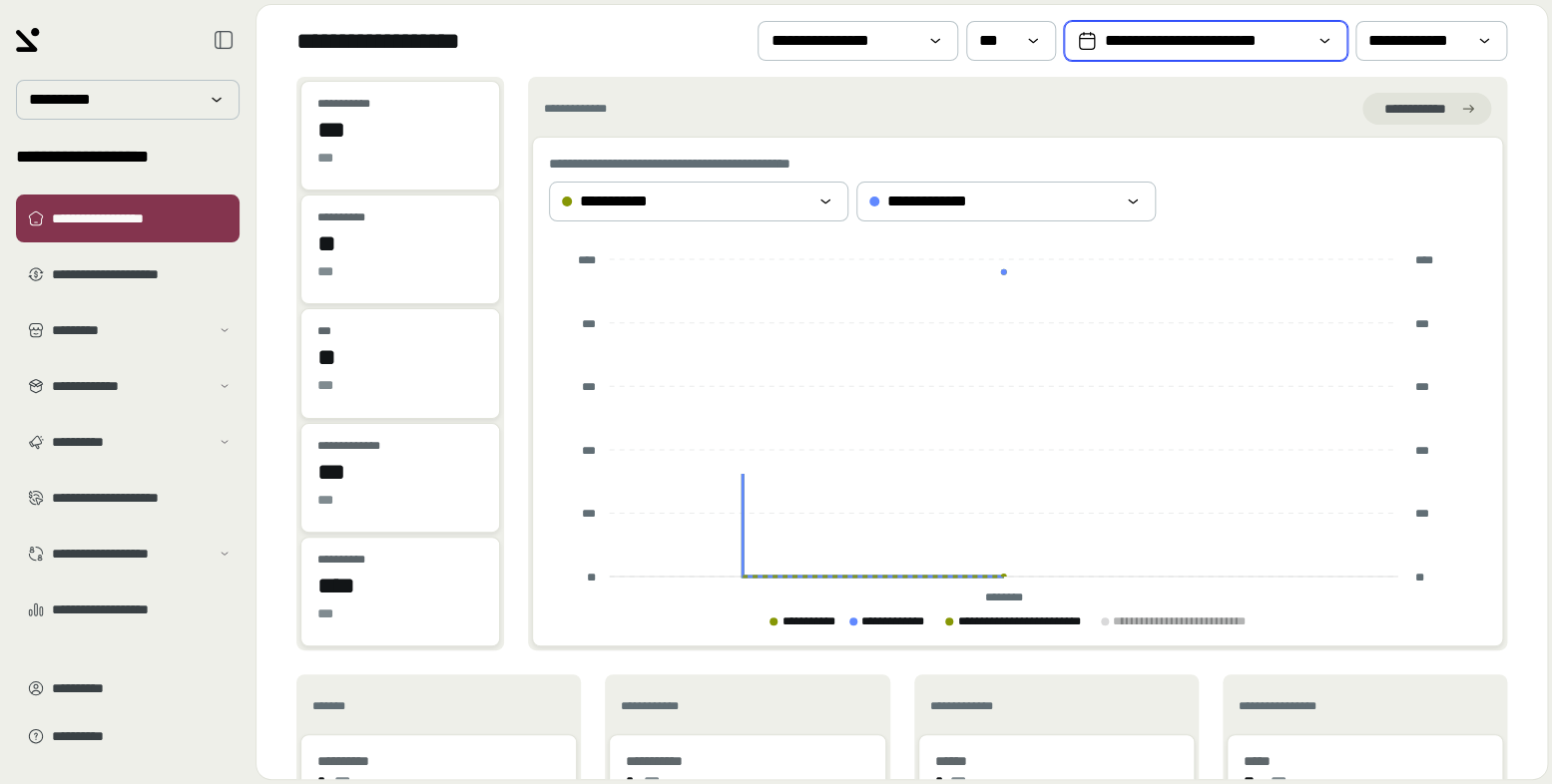 click on "**********" at bounding box center (1206, 41) 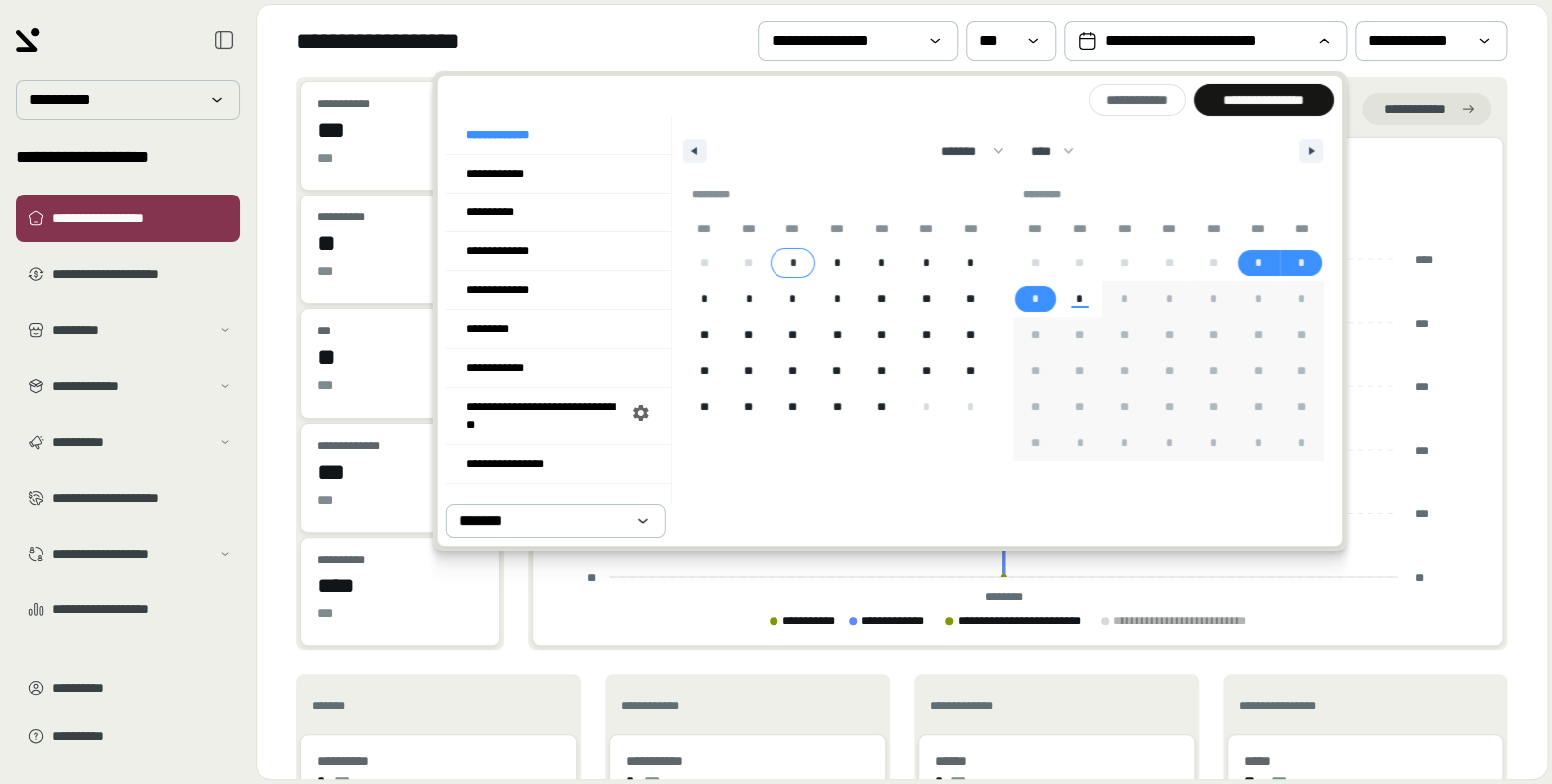 click on "*" at bounding box center (792, 263) 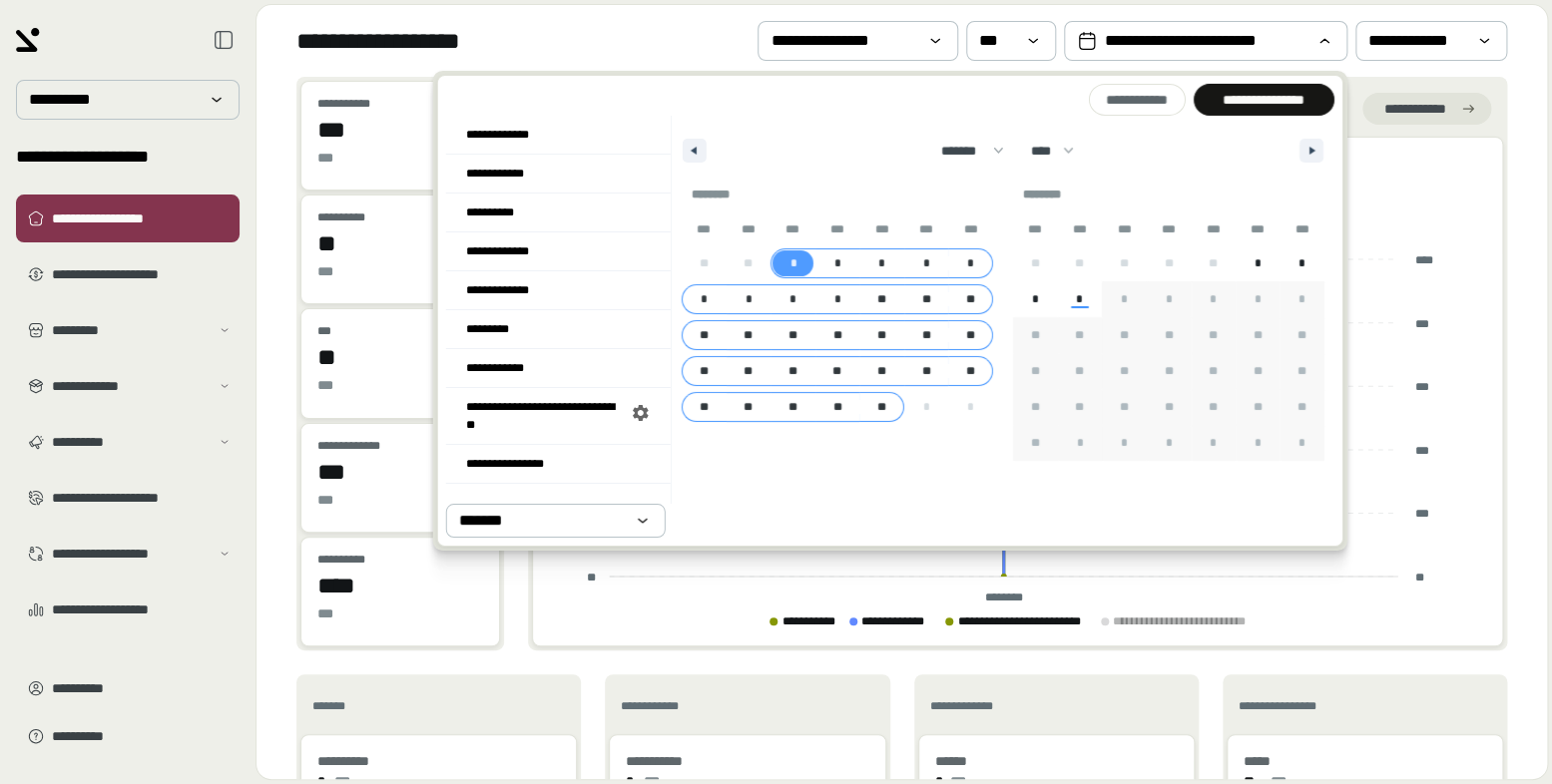 click on "**" at bounding box center (881, 407) 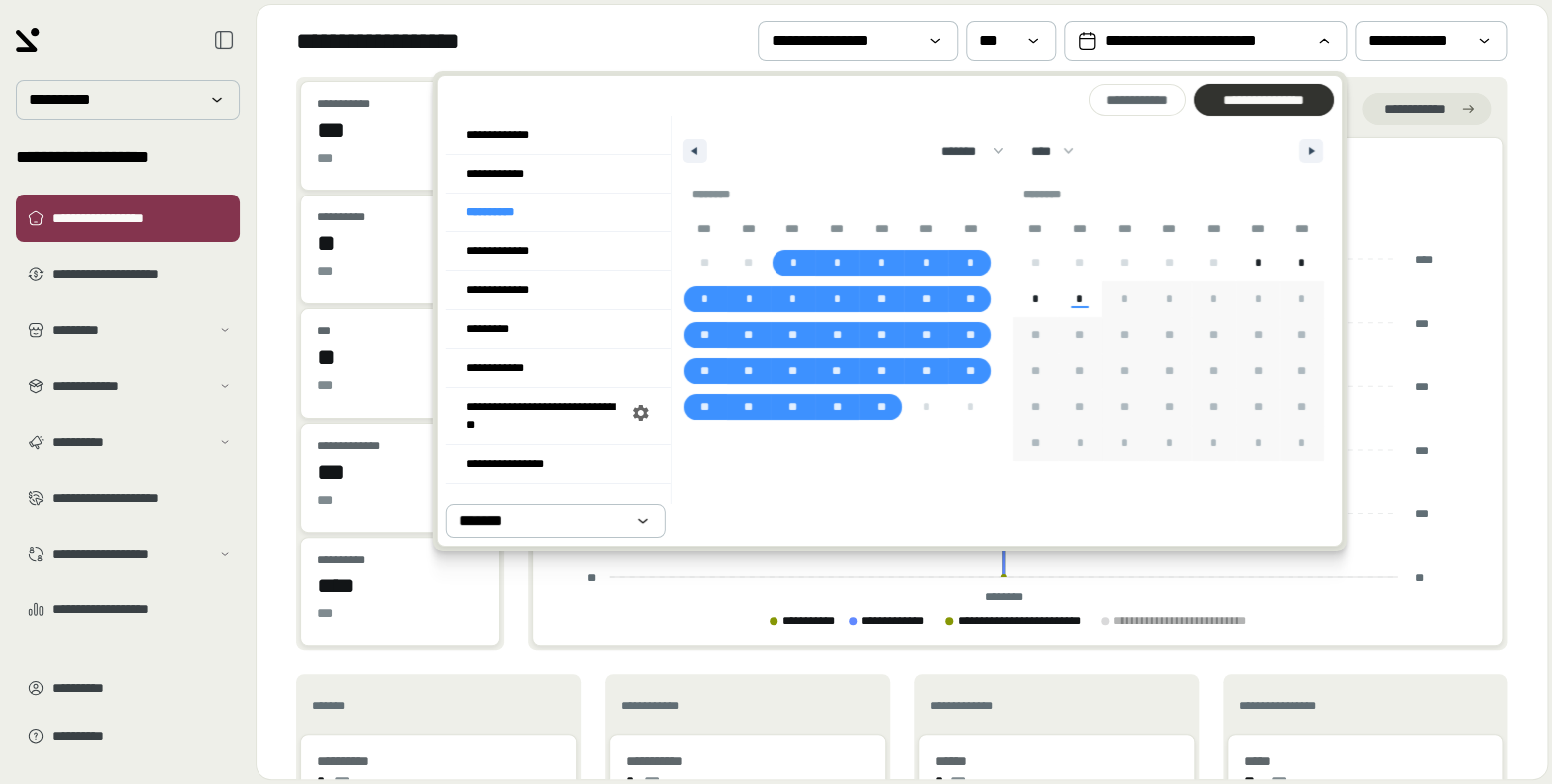 click on "**********" at bounding box center [1263, 100] 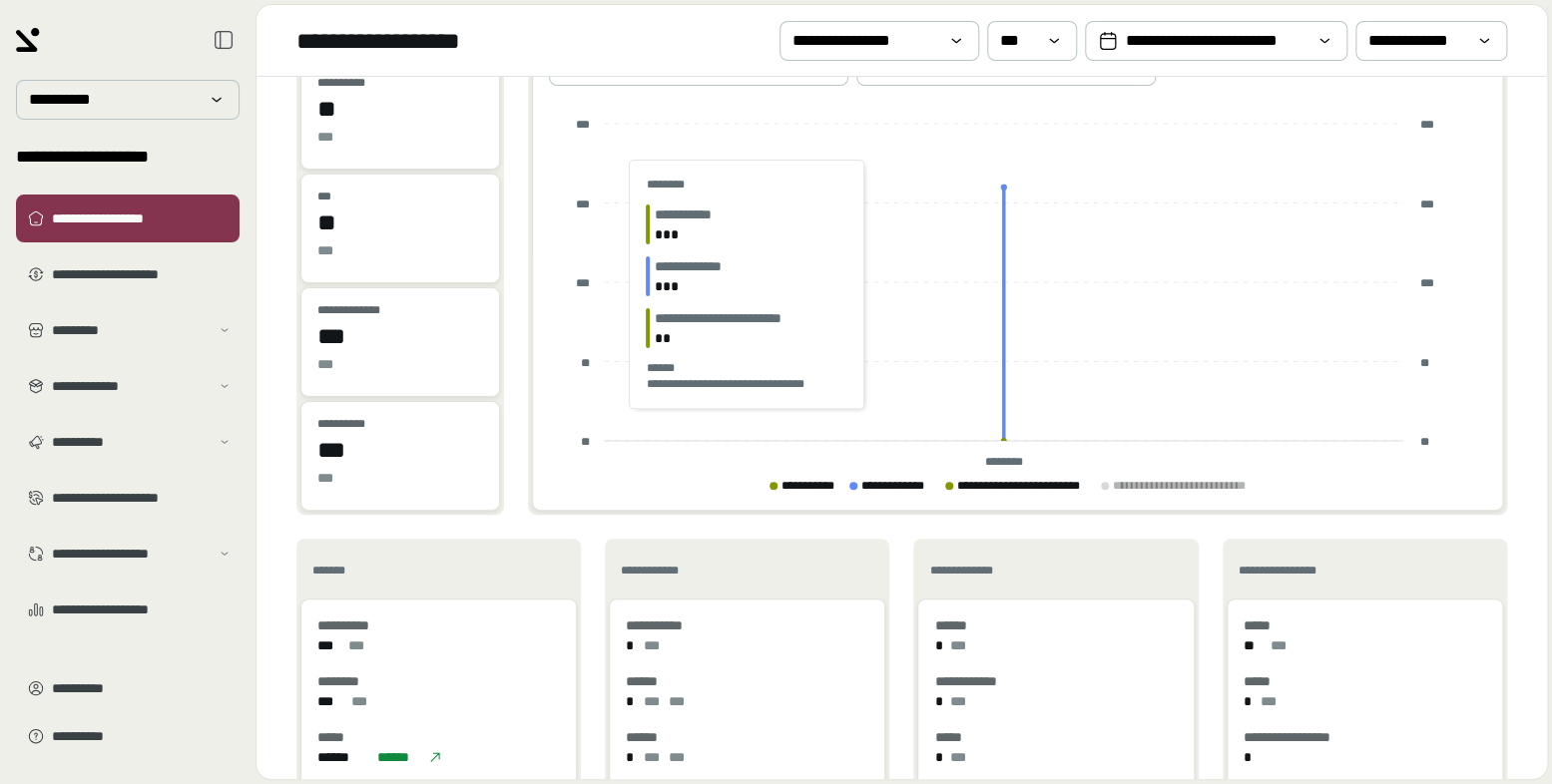 scroll, scrollTop: 0, scrollLeft: 0, axis: both 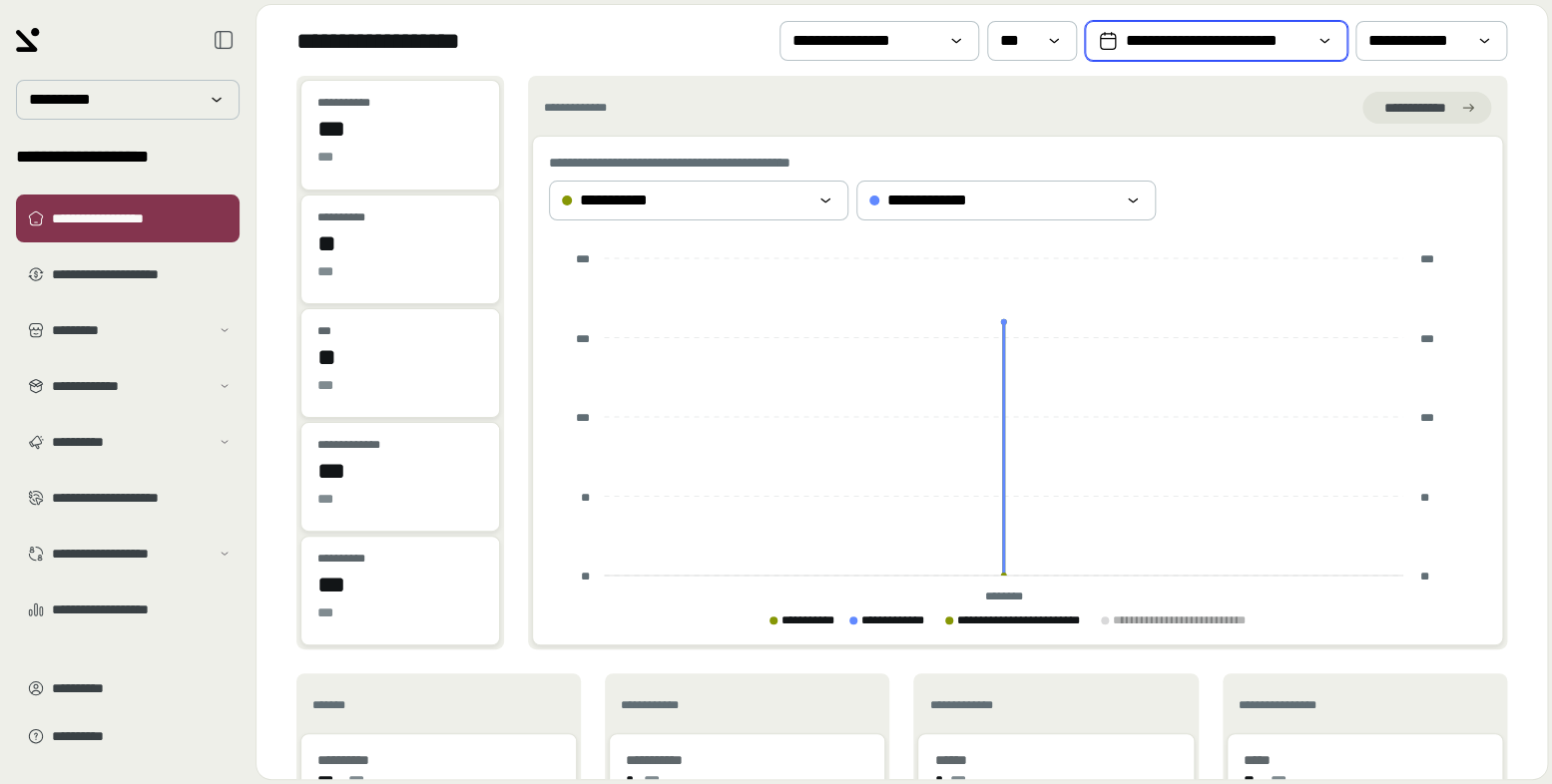 click 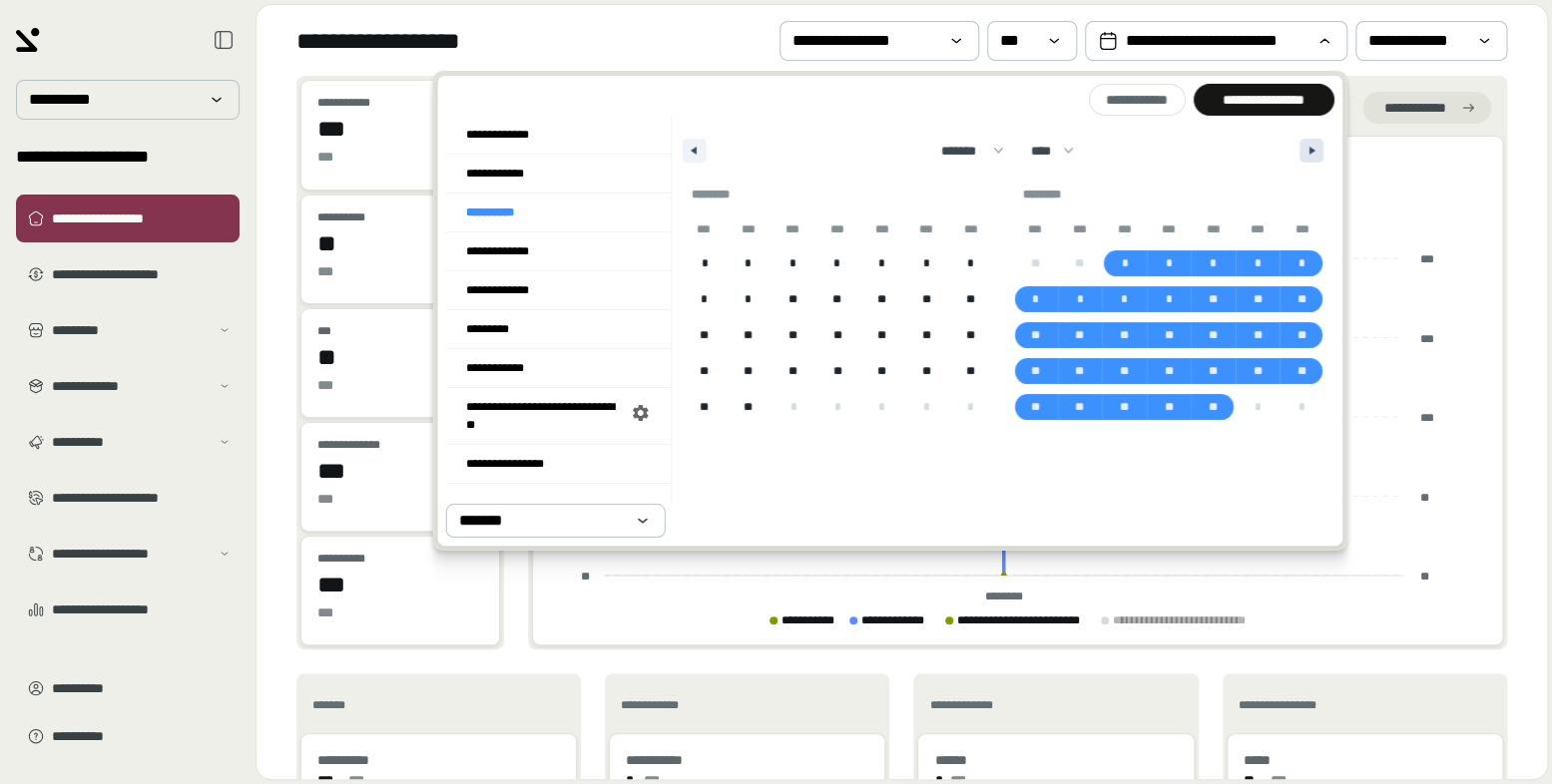 click at bounding box center (1311, 151) 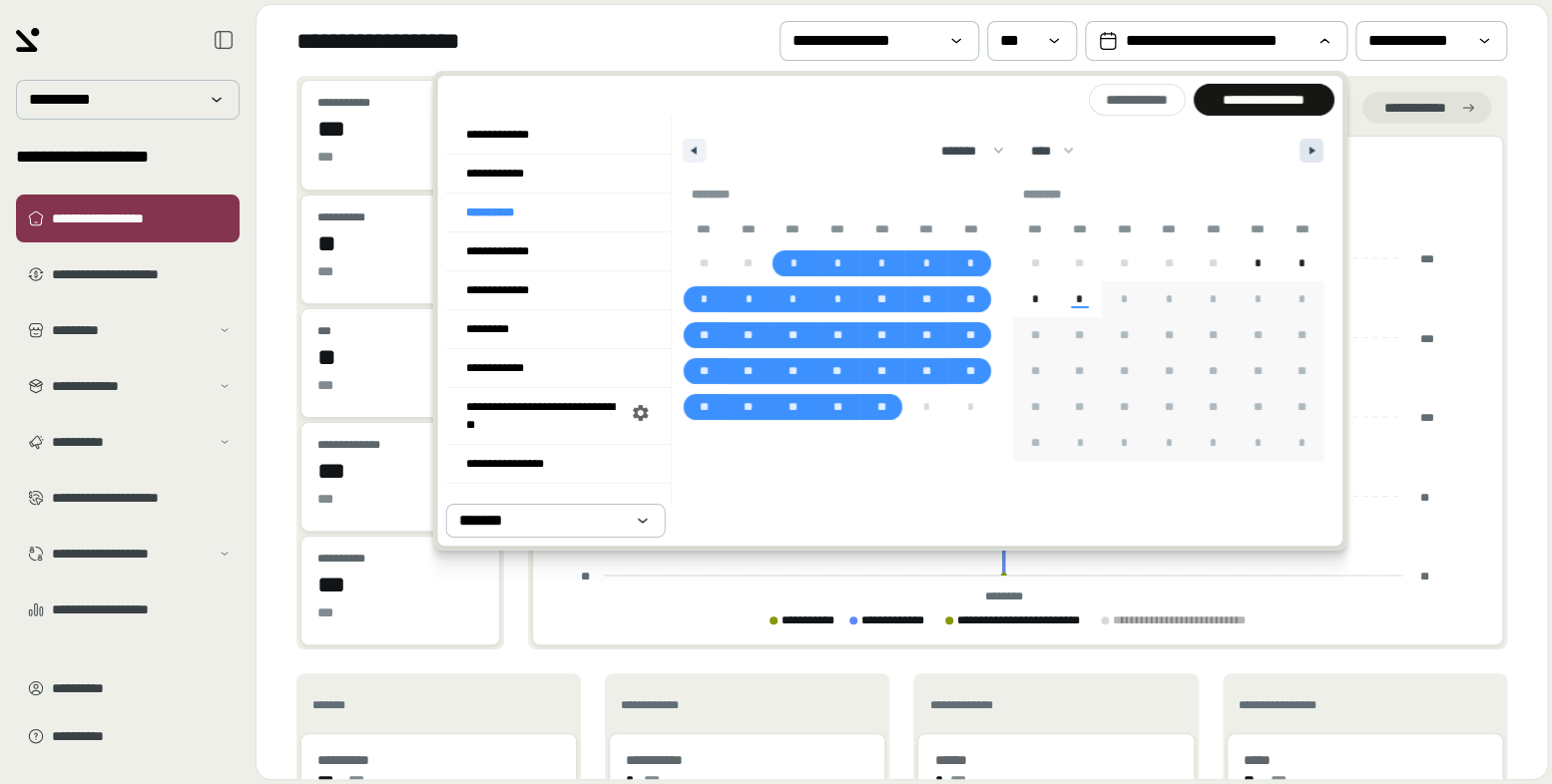 click at bounding box center [1311, 151] 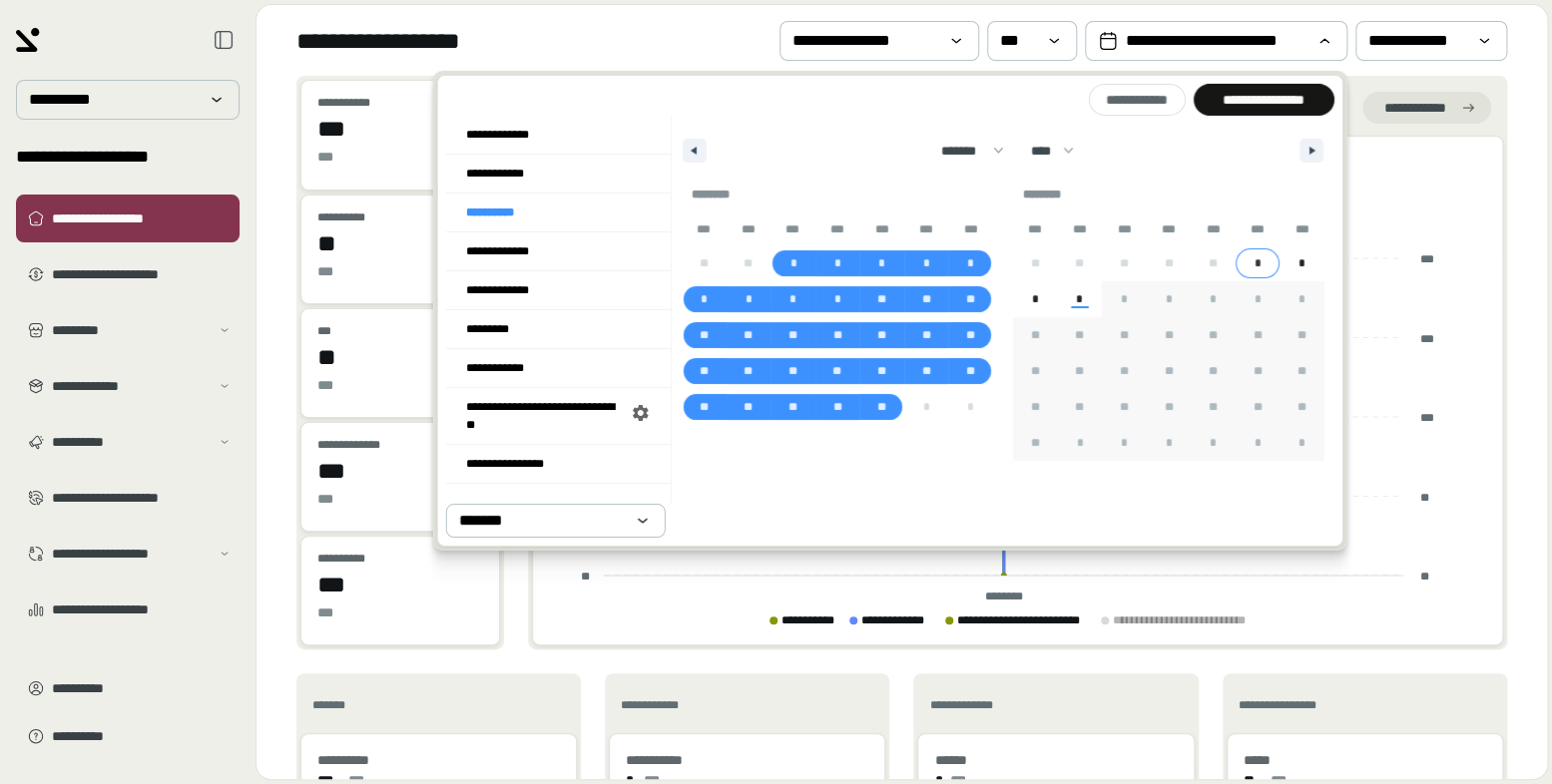 click on "*" at bounding box center [1257, 263] 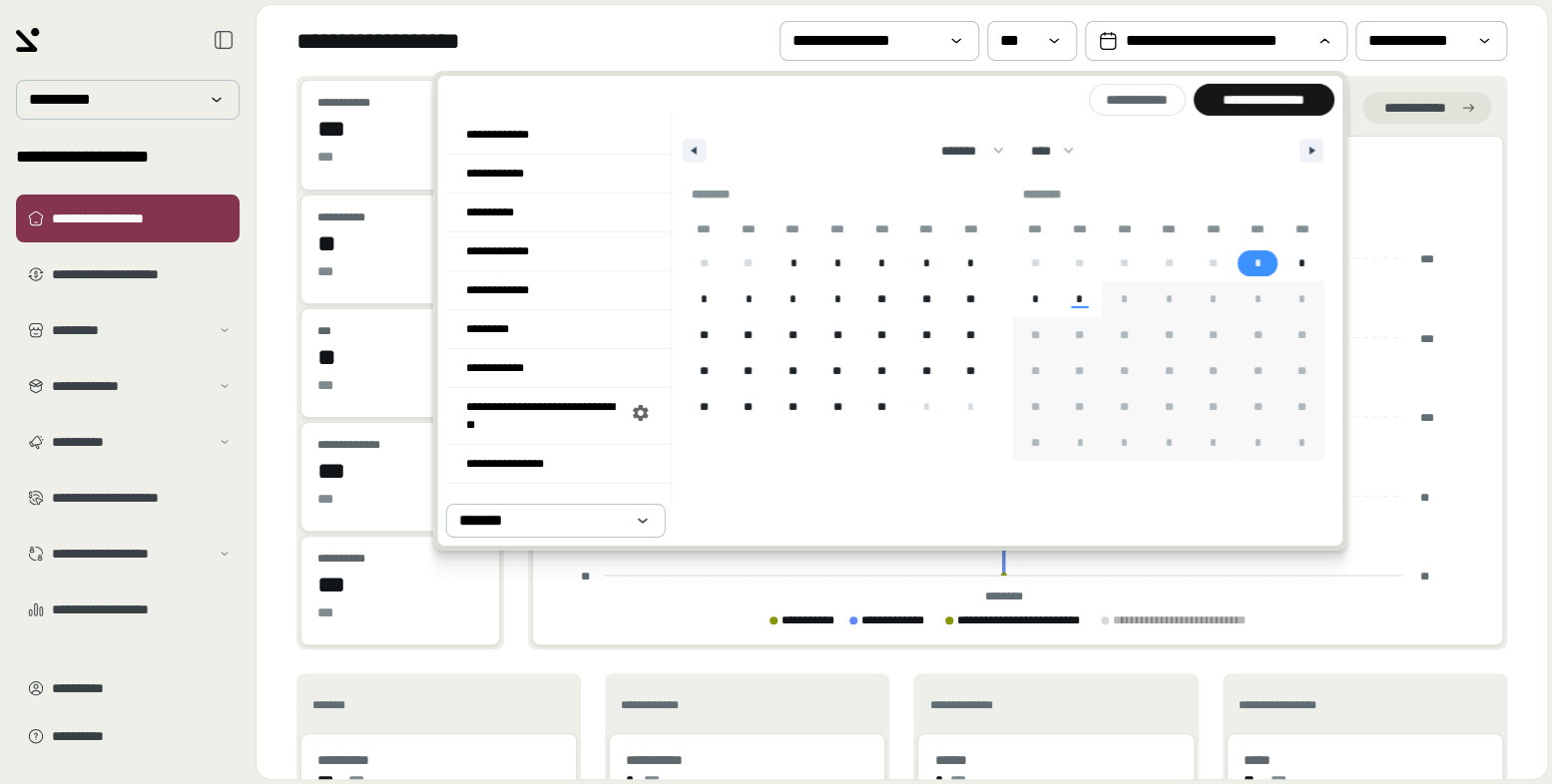 click on "******** *** *** *** *** *** *** *** ** ** ** ** ** * * * * * * * * * ** ** ** ** ** ** ** ** ** ** ** ** ** ** ** ** ** ** ** ** ** ** * * * * * *" at bounding box center [1169, 328] 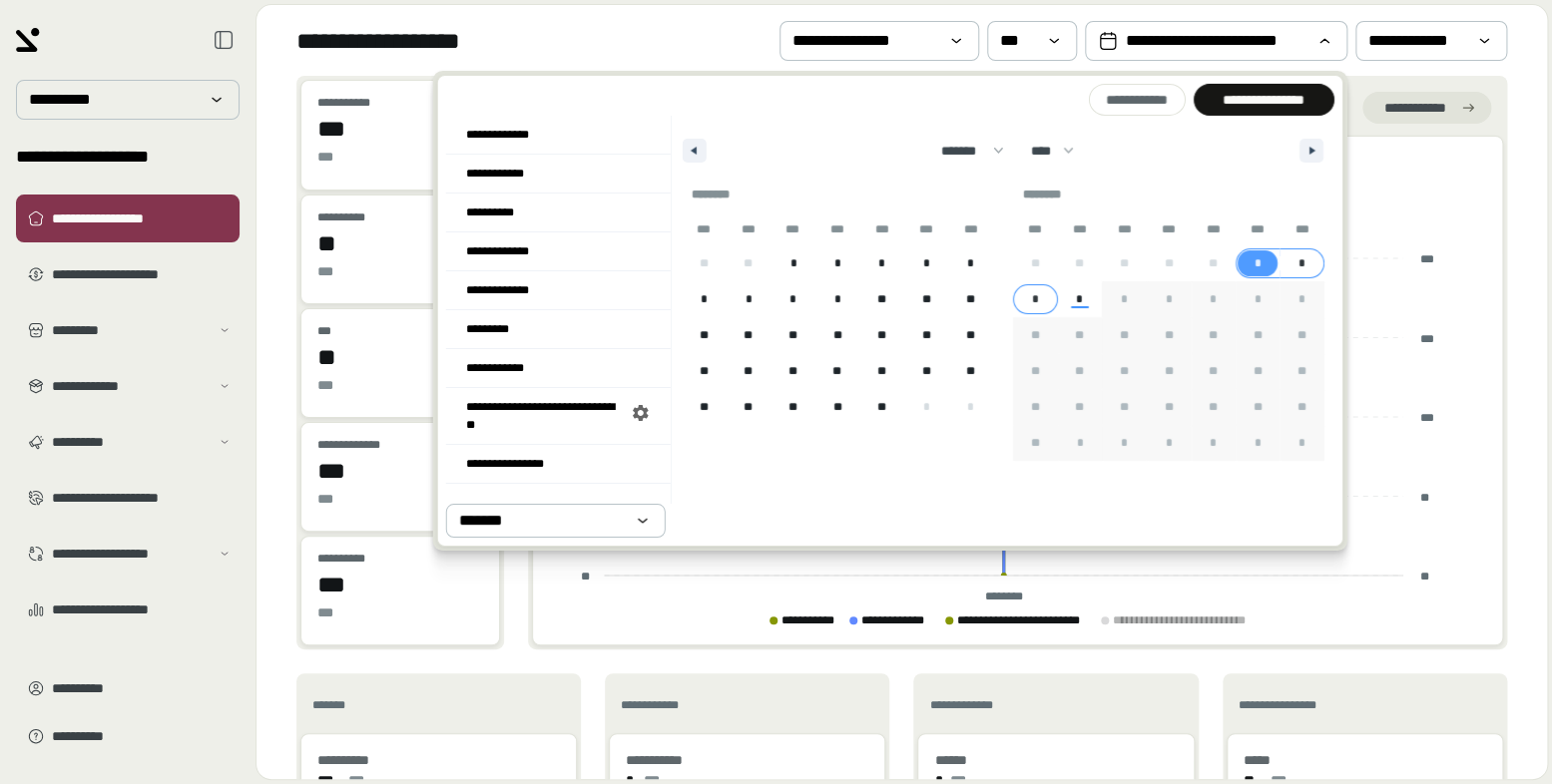 click on "*" at bounding box center [1035, 299] 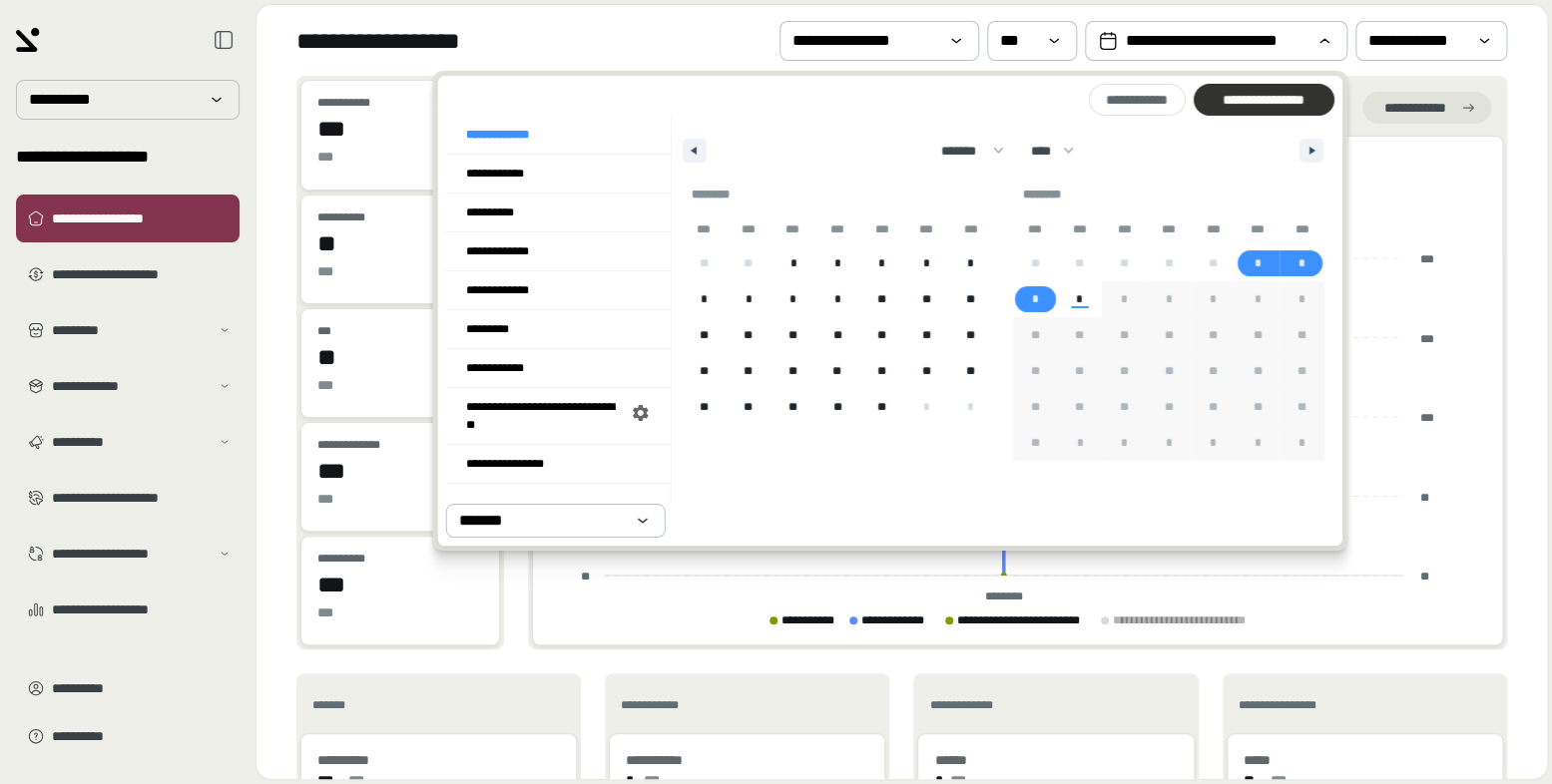 click on "**********" at bounding box center [1263, 100] 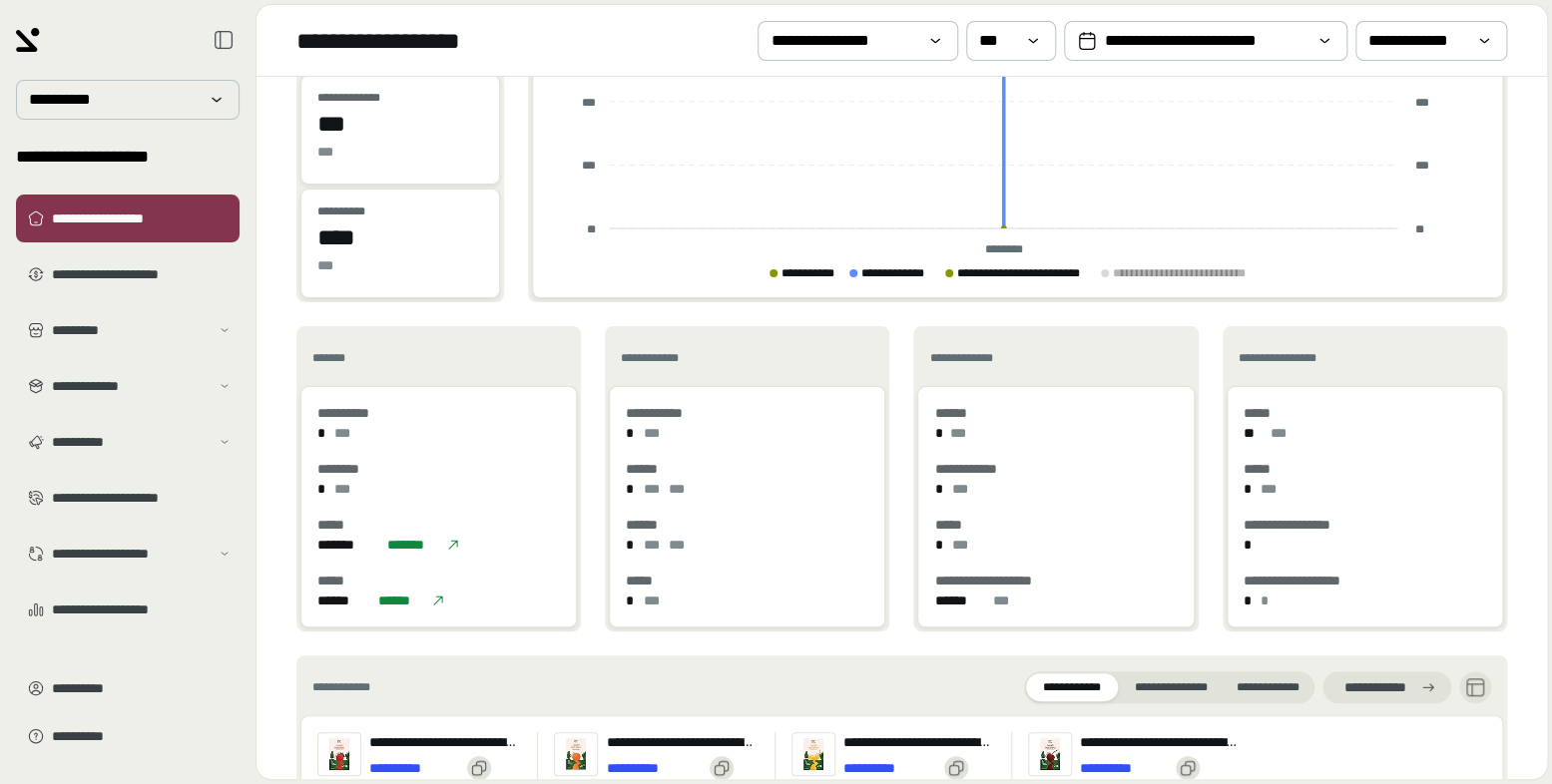 scroll, scrollTop: 350, scrollLeft: 0, axis: vertical 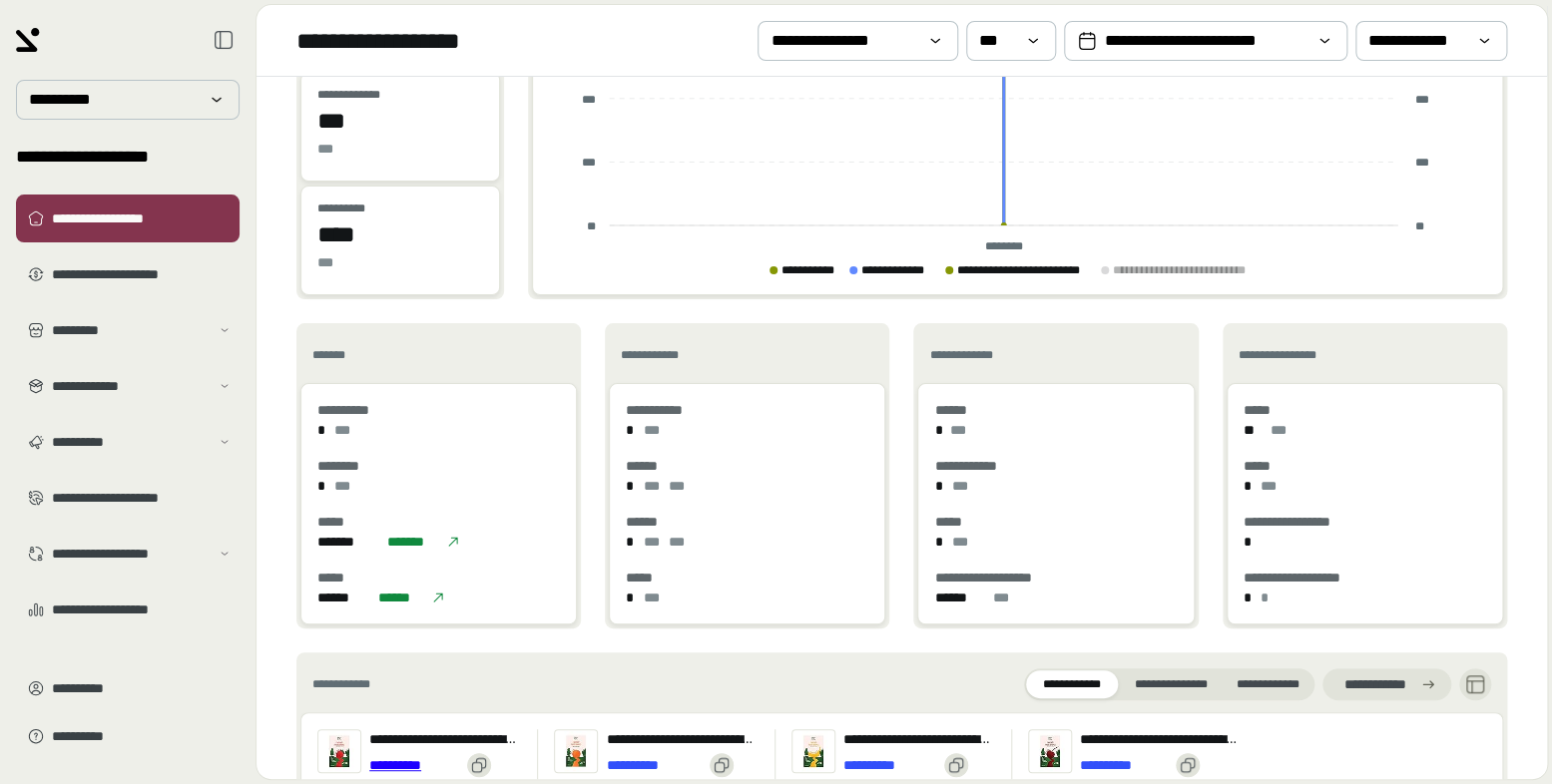 click on "**********" at bounding box center [414, 765] 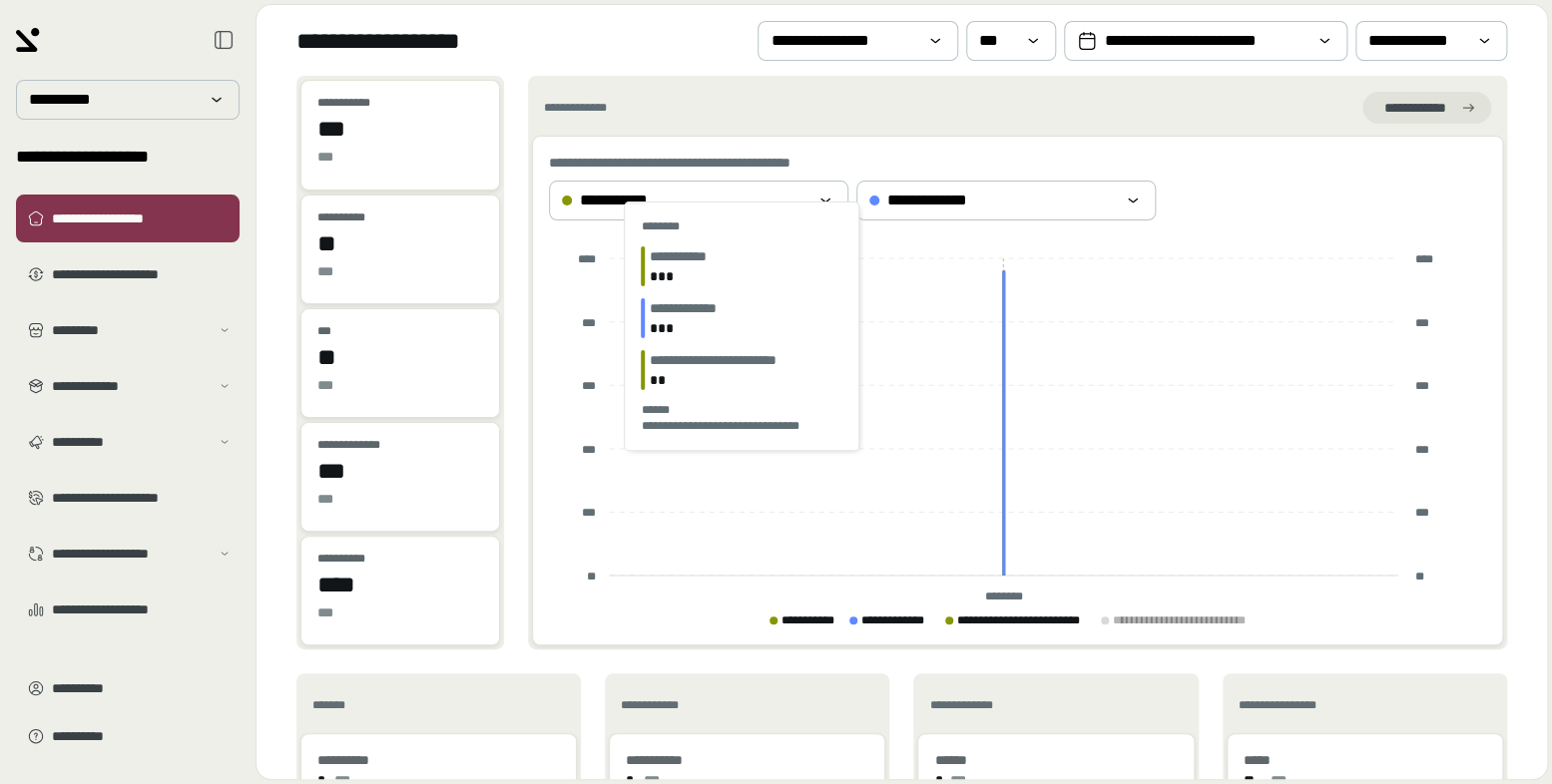 scroll, scrollTop: 0, scrollLeft: 0, axis: both 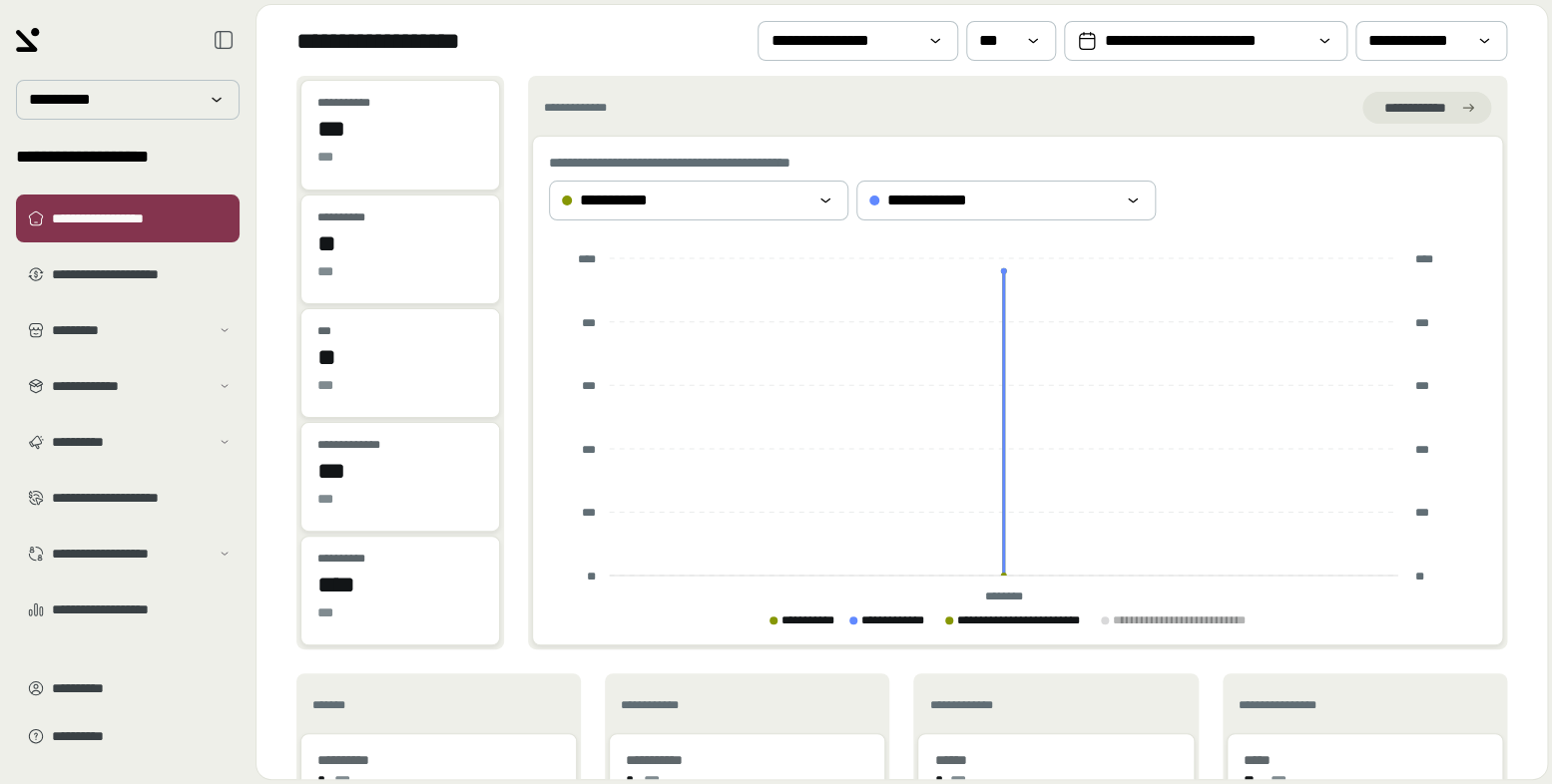 click on "***" at bounding box center (400, 157) 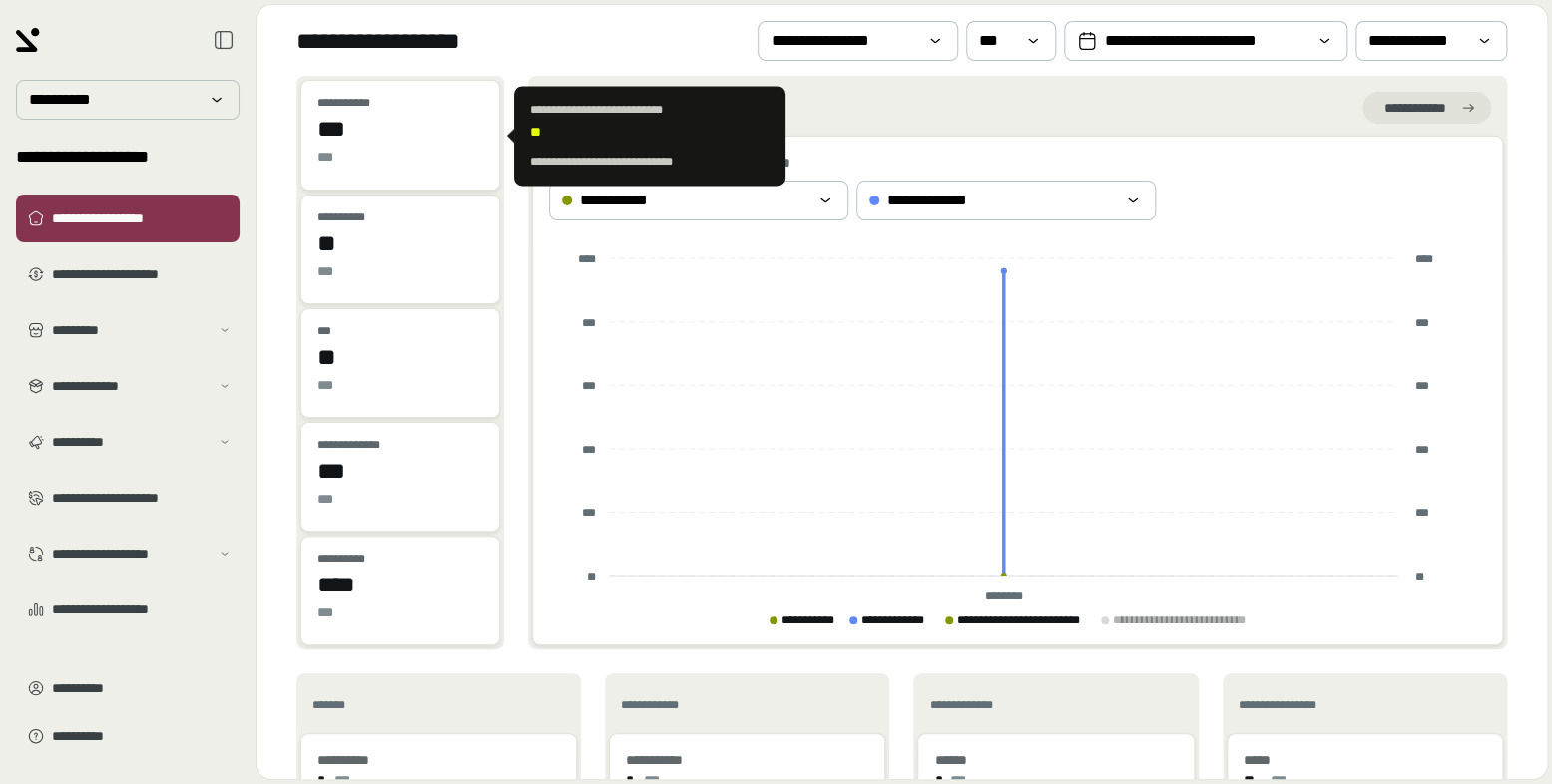 drag, startPoint x: 395, startPoint y: 140, endPoint x: 312, endPoint y: 134, distance: 83.21658 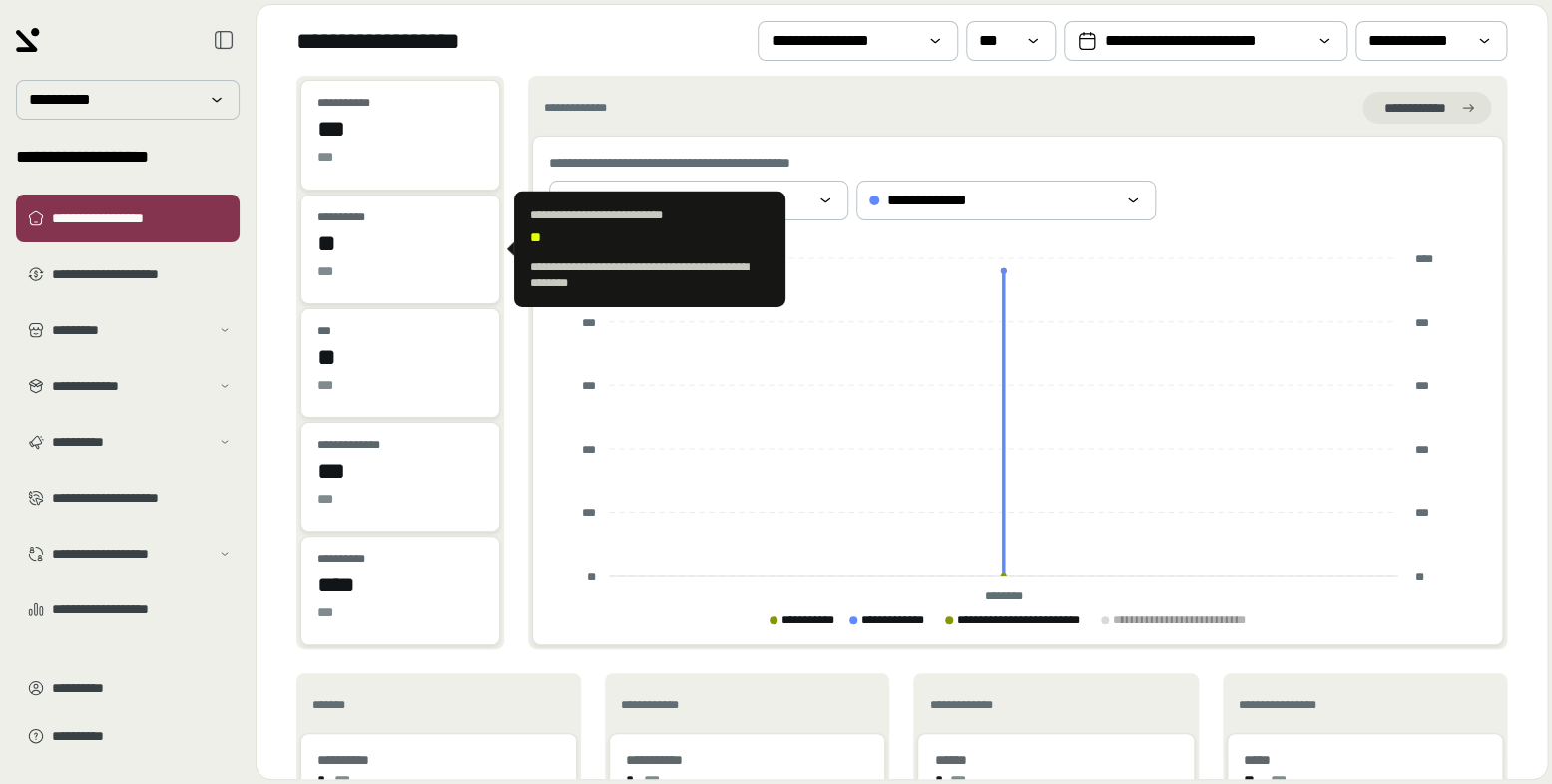 copy on "***" 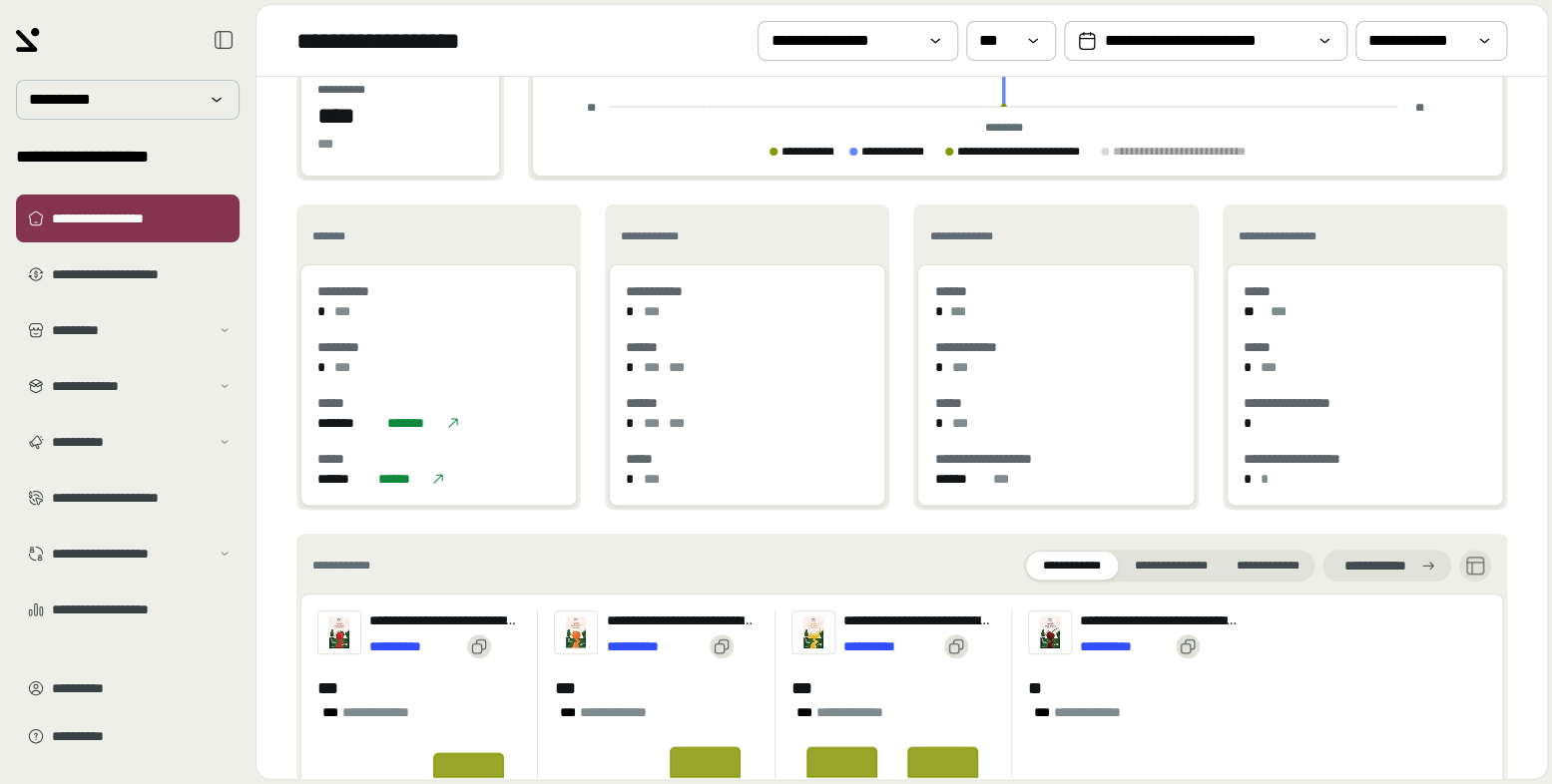 scroll, scrollTop: 472, scrollLeft: 0, axis: vertical 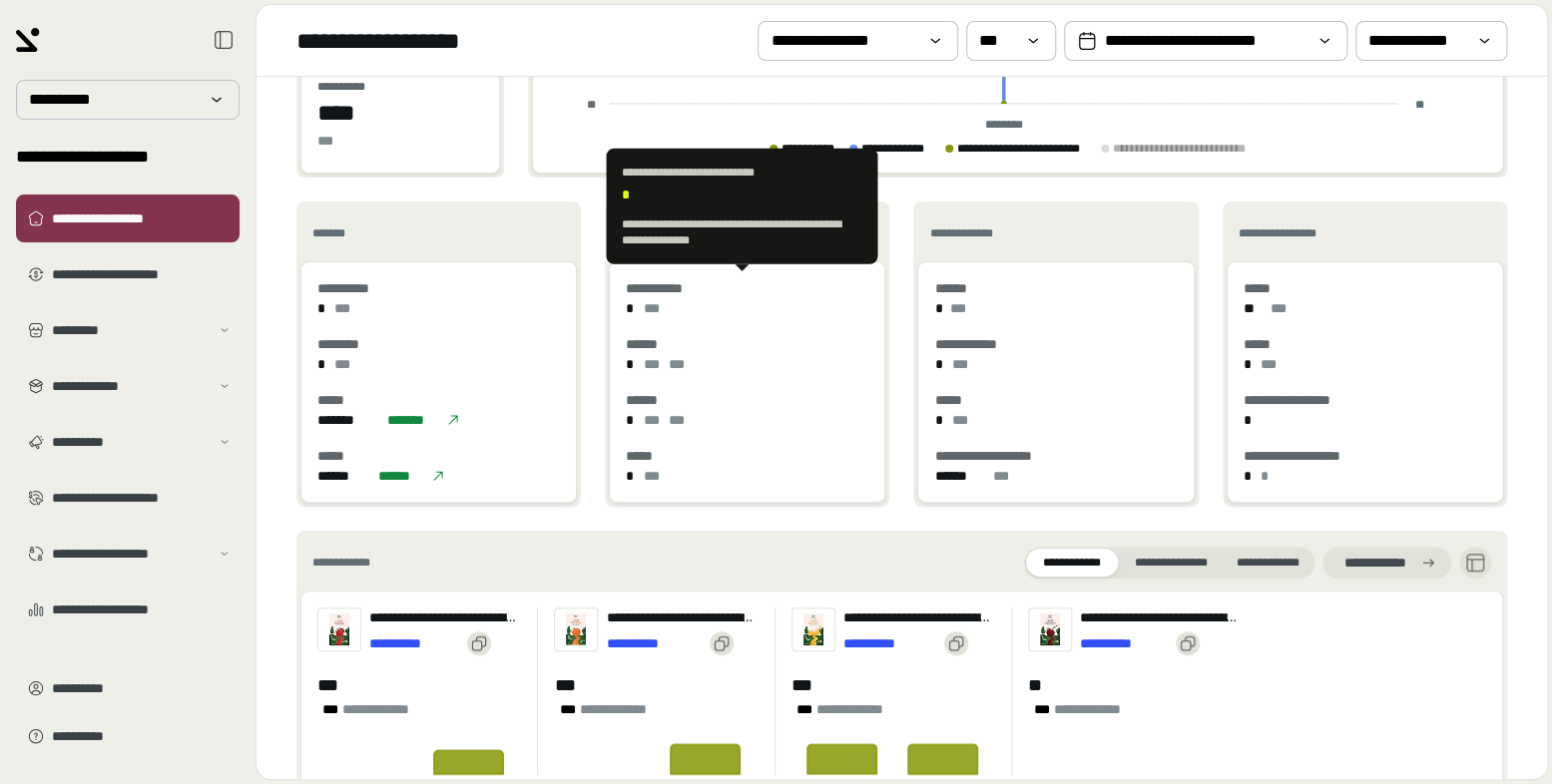 click on "[FIRST] [LAST]" at bounding box center [747, 308] 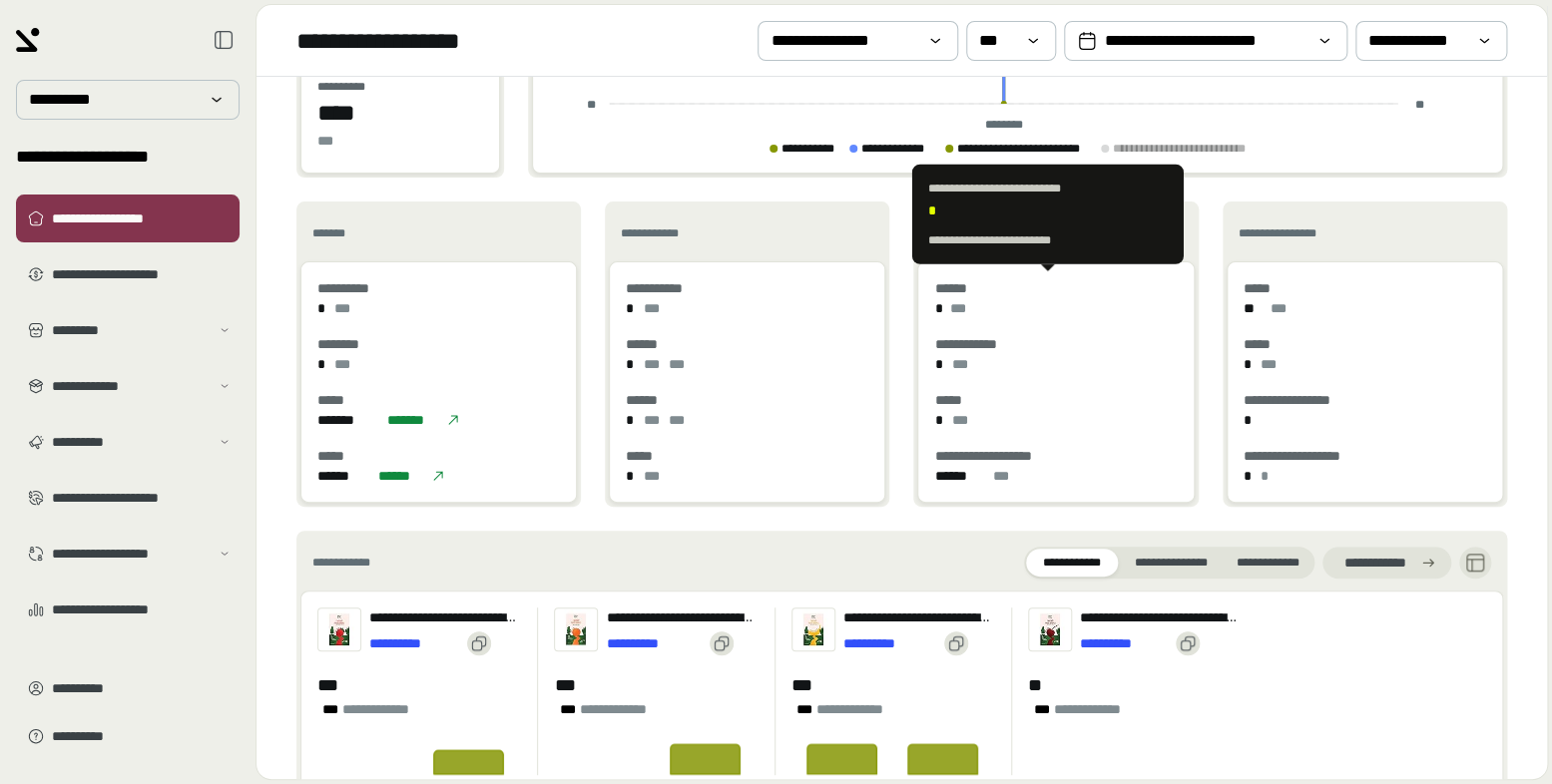 click on "[FIRST] [LAST]" at bounding box center (1055, 308) 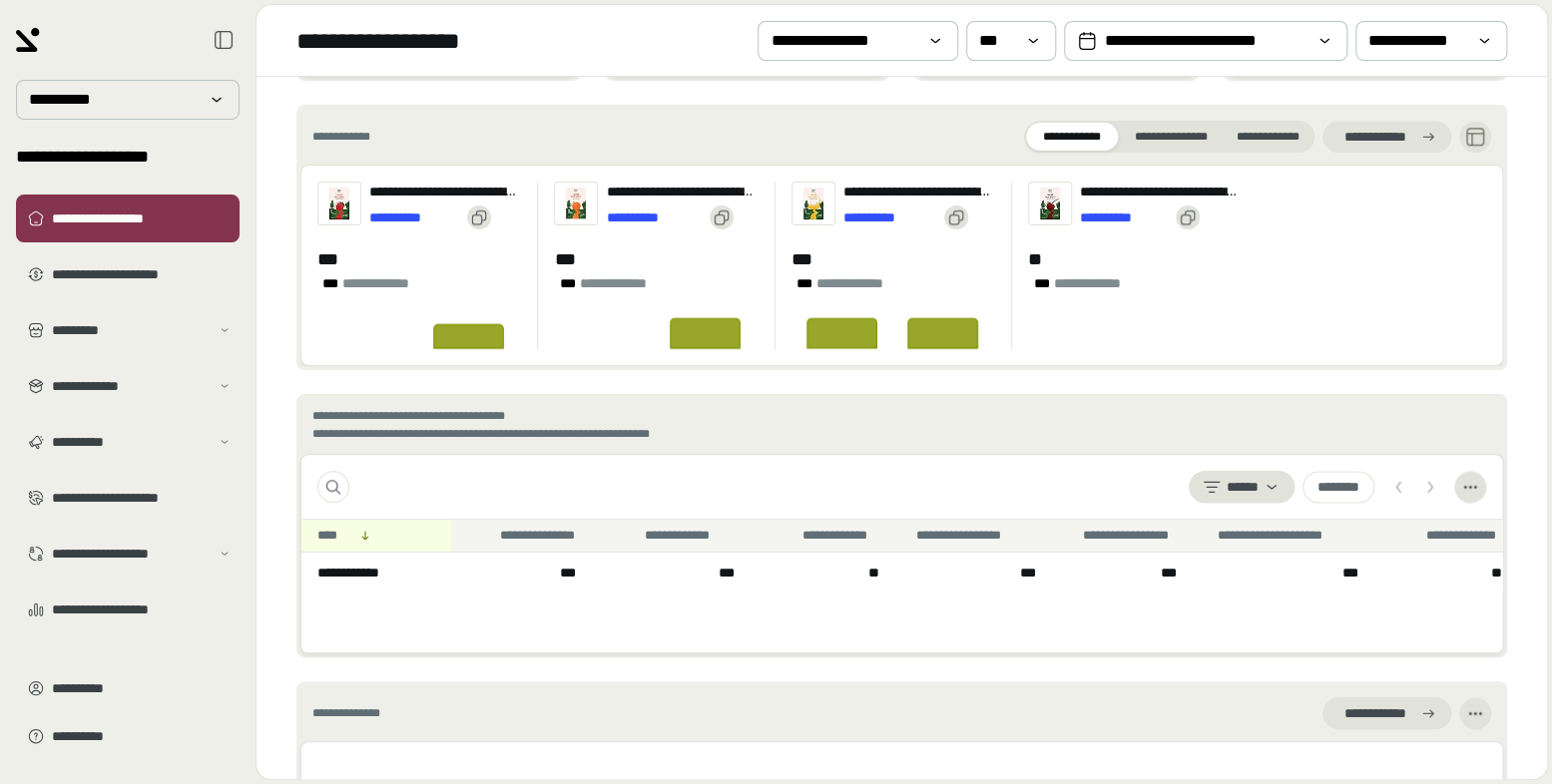 scroll, scrollTop: 923, scrollLeft: 0, axis: vertical 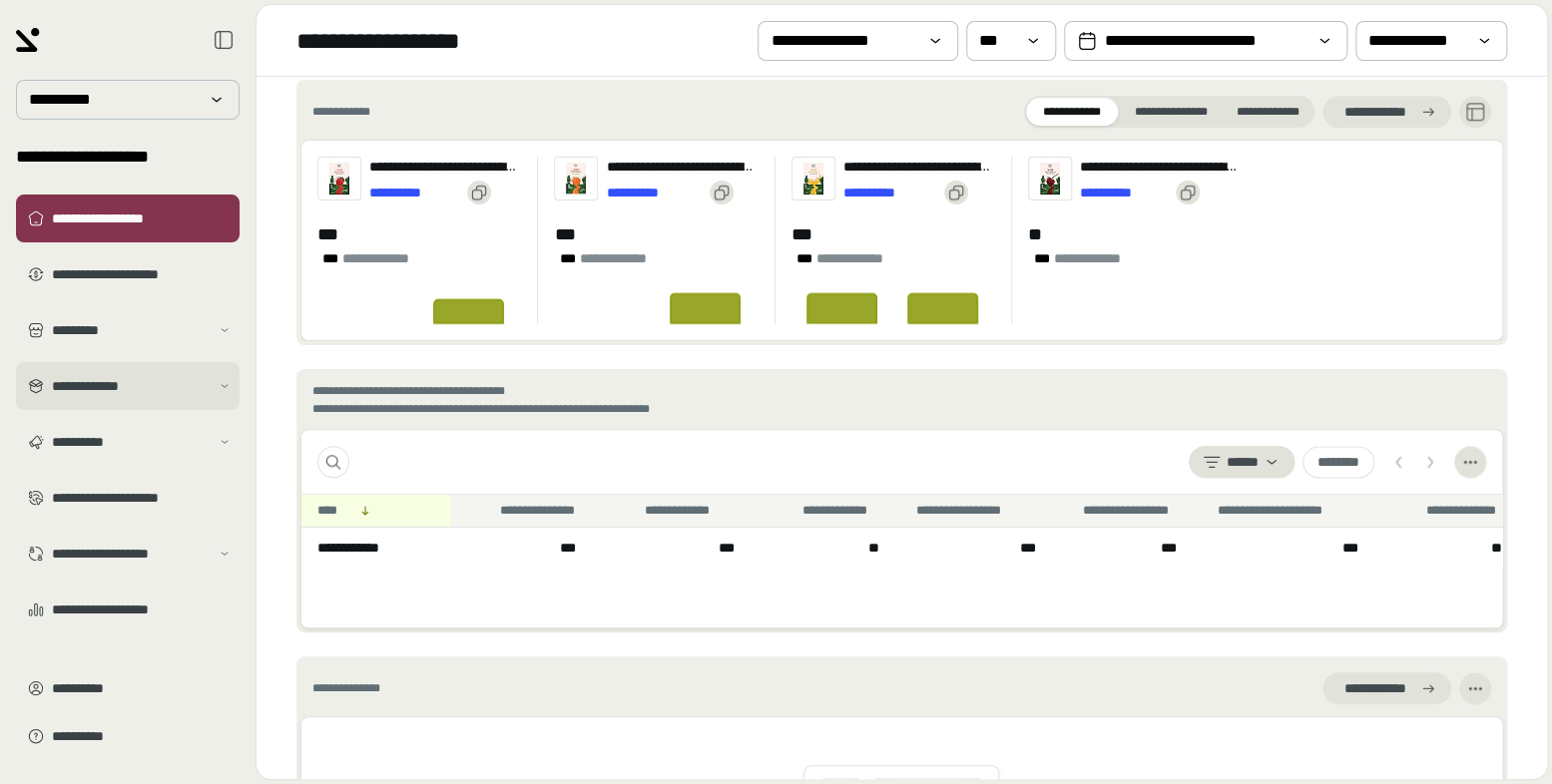 click on "**********" at bounding box center [131, 386] 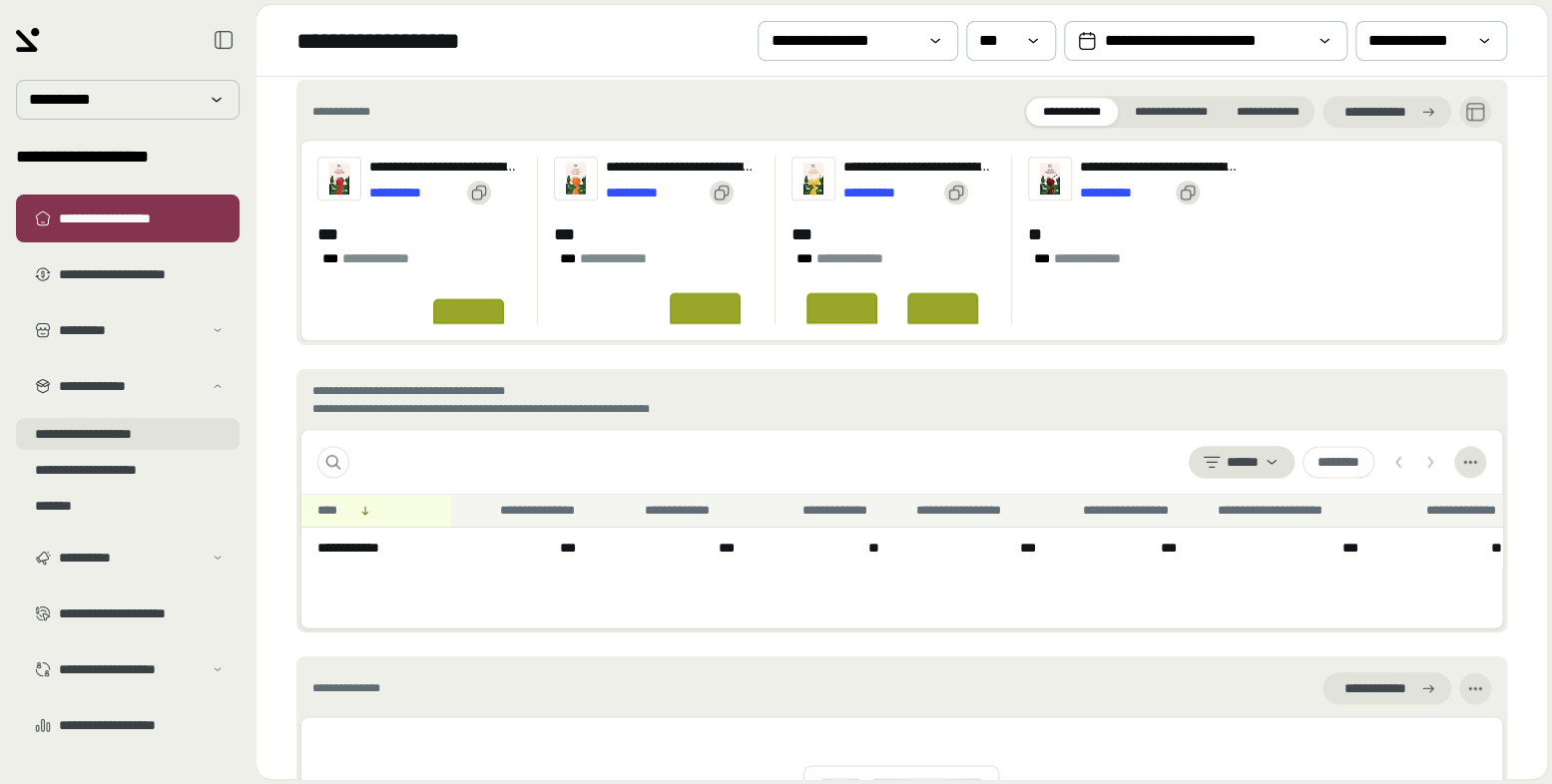 drag, startPoint x: 119, startPoint y: 435, endPoint x: 179, endPoint y: 444, distance: 60.671245 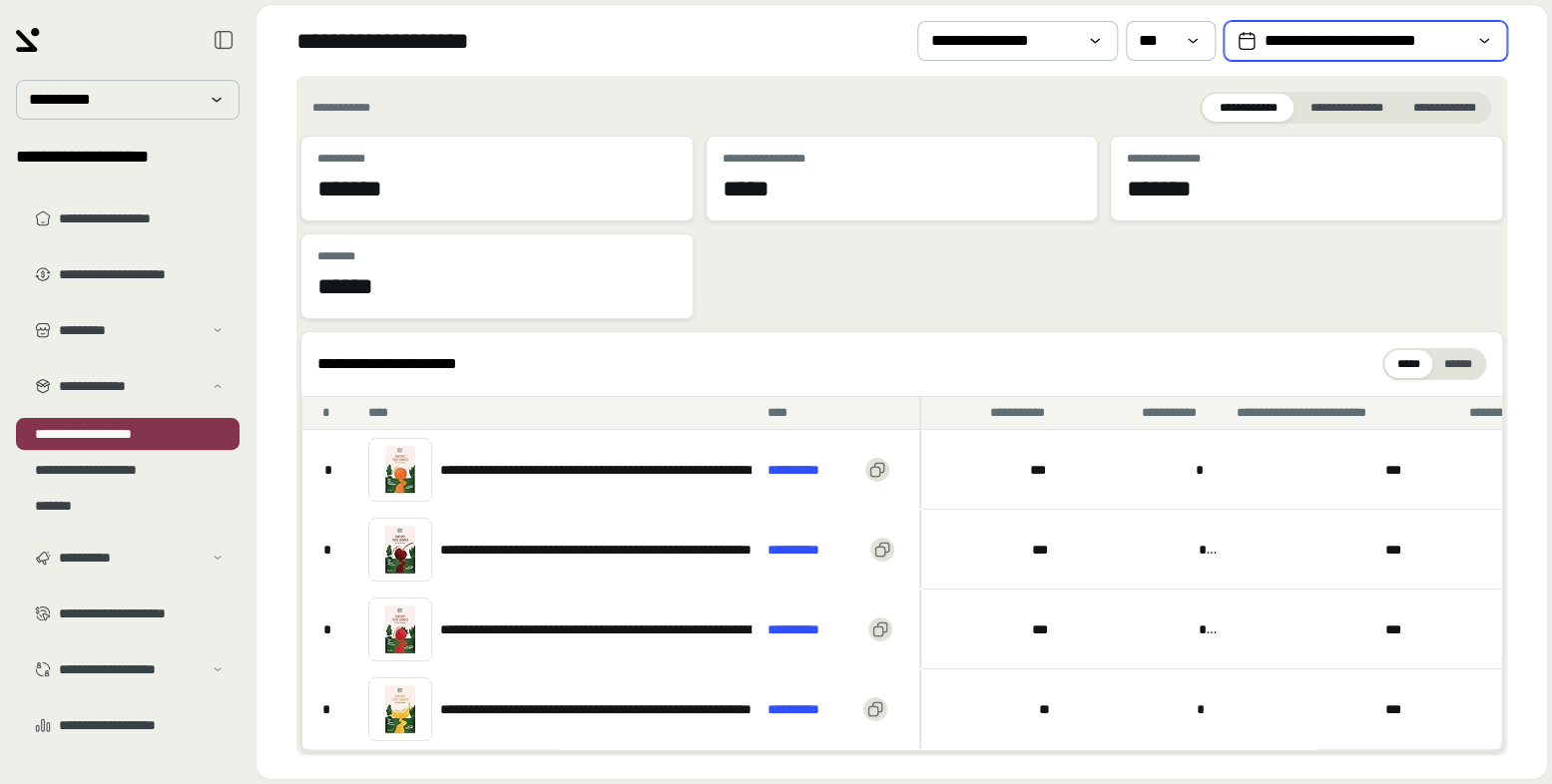 drag, startPoint x: 1274, startPoint y: 42, endPoint x: 1280, endPoint y: 53, distance: 12.529964 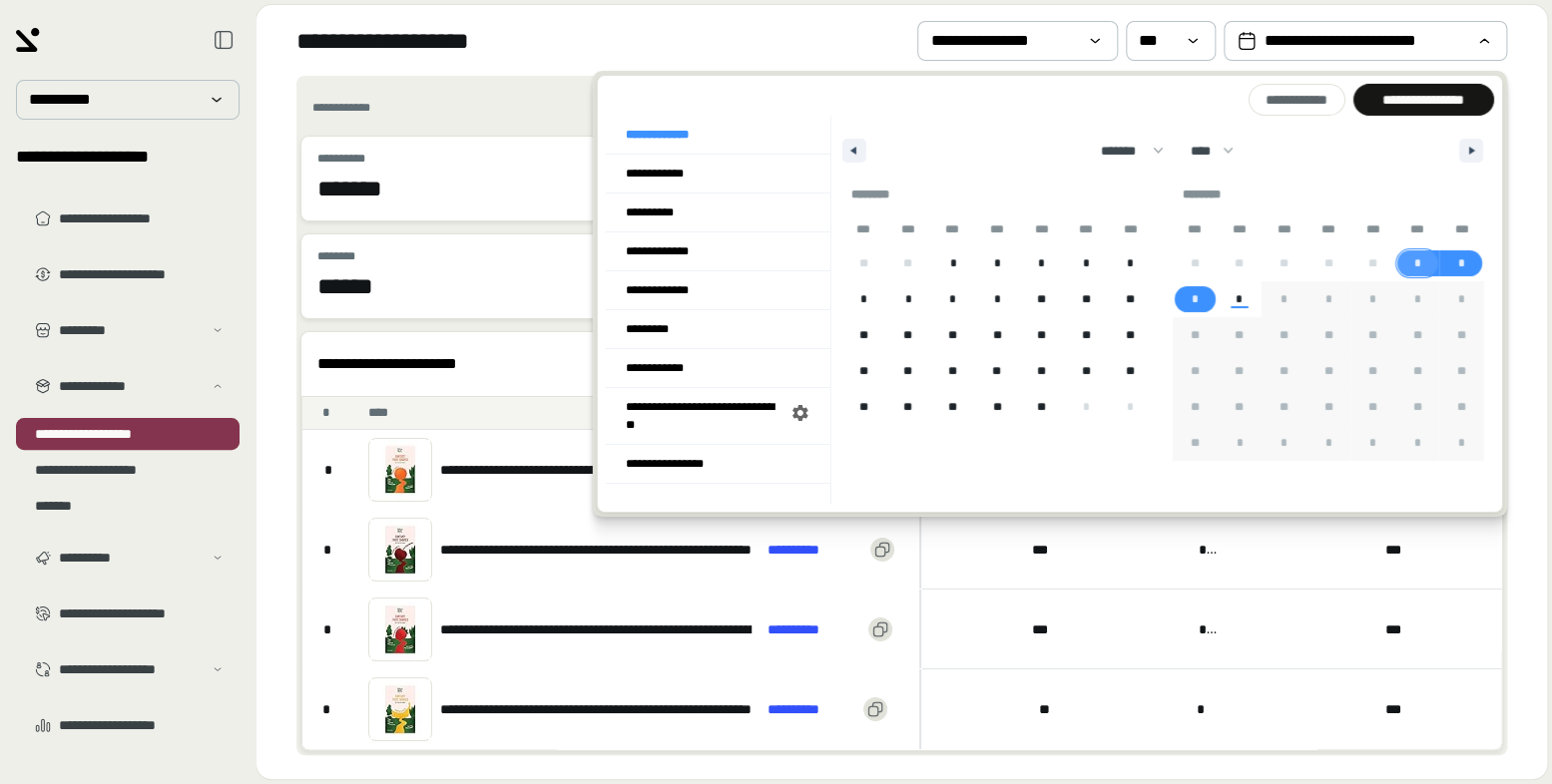 click on "*" at bounding box center [1416, 263] 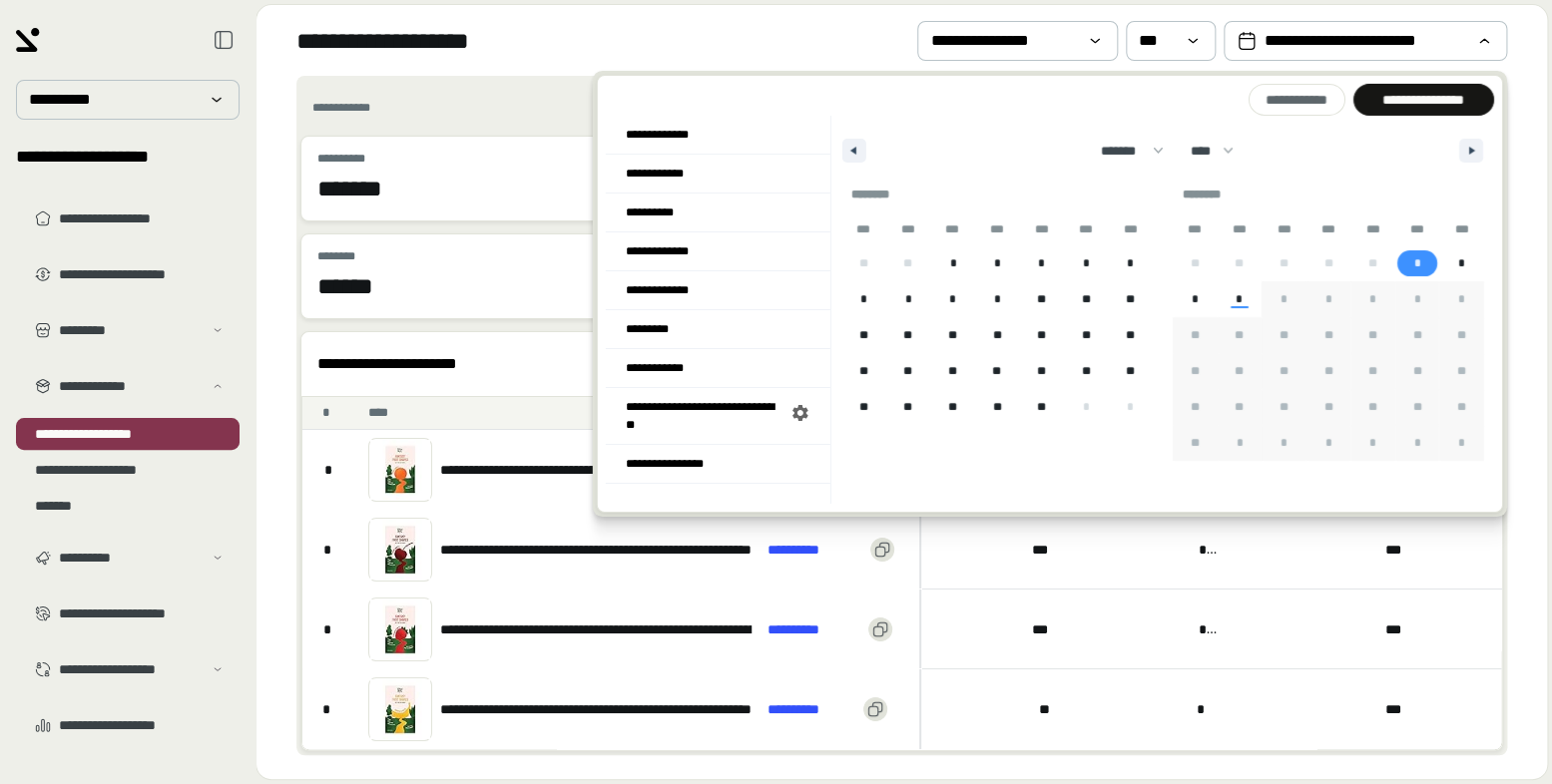 click on "**" at bounding box center (1130, 299) 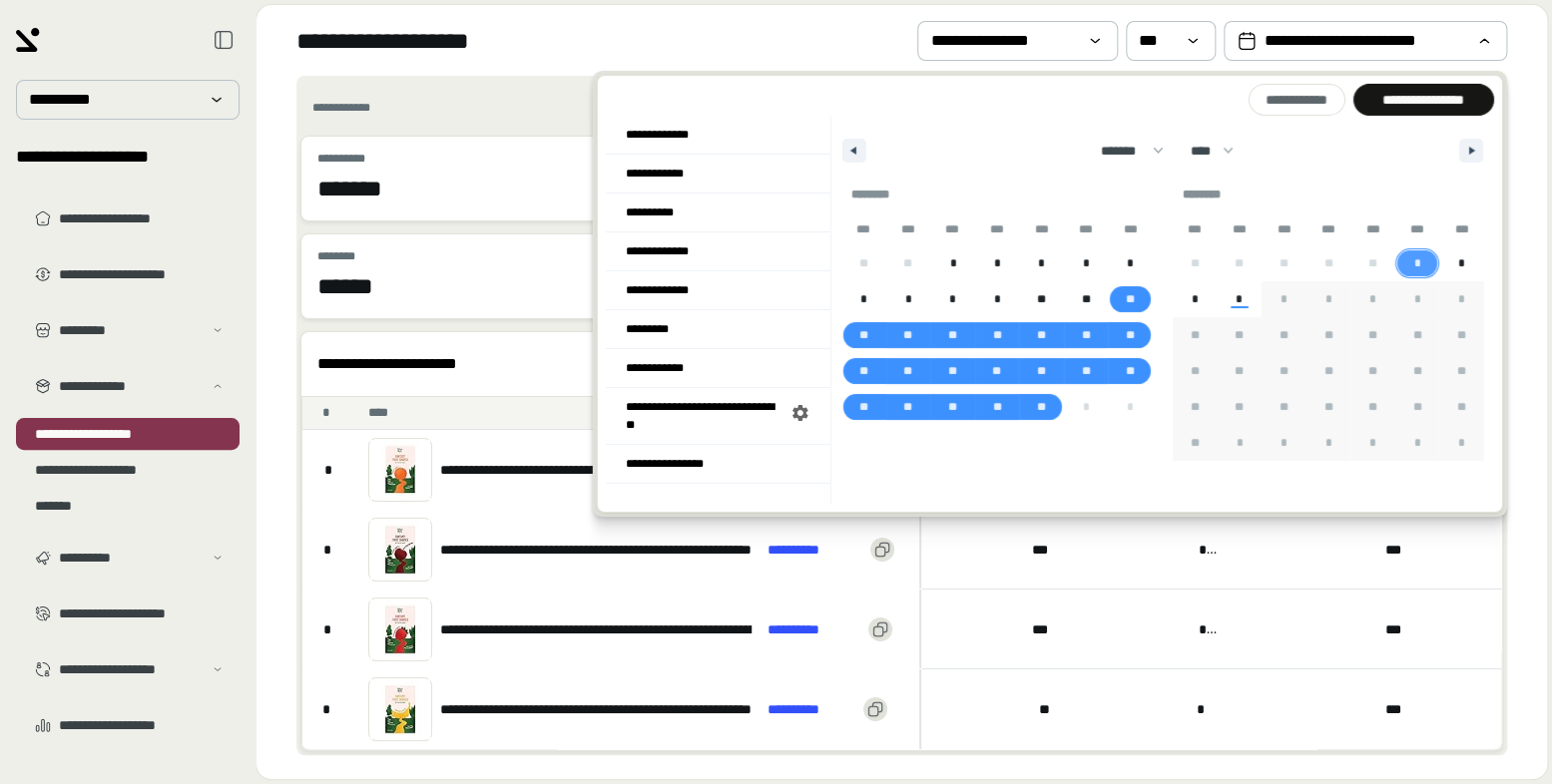click on "*" at bounding box center (1416, 263) 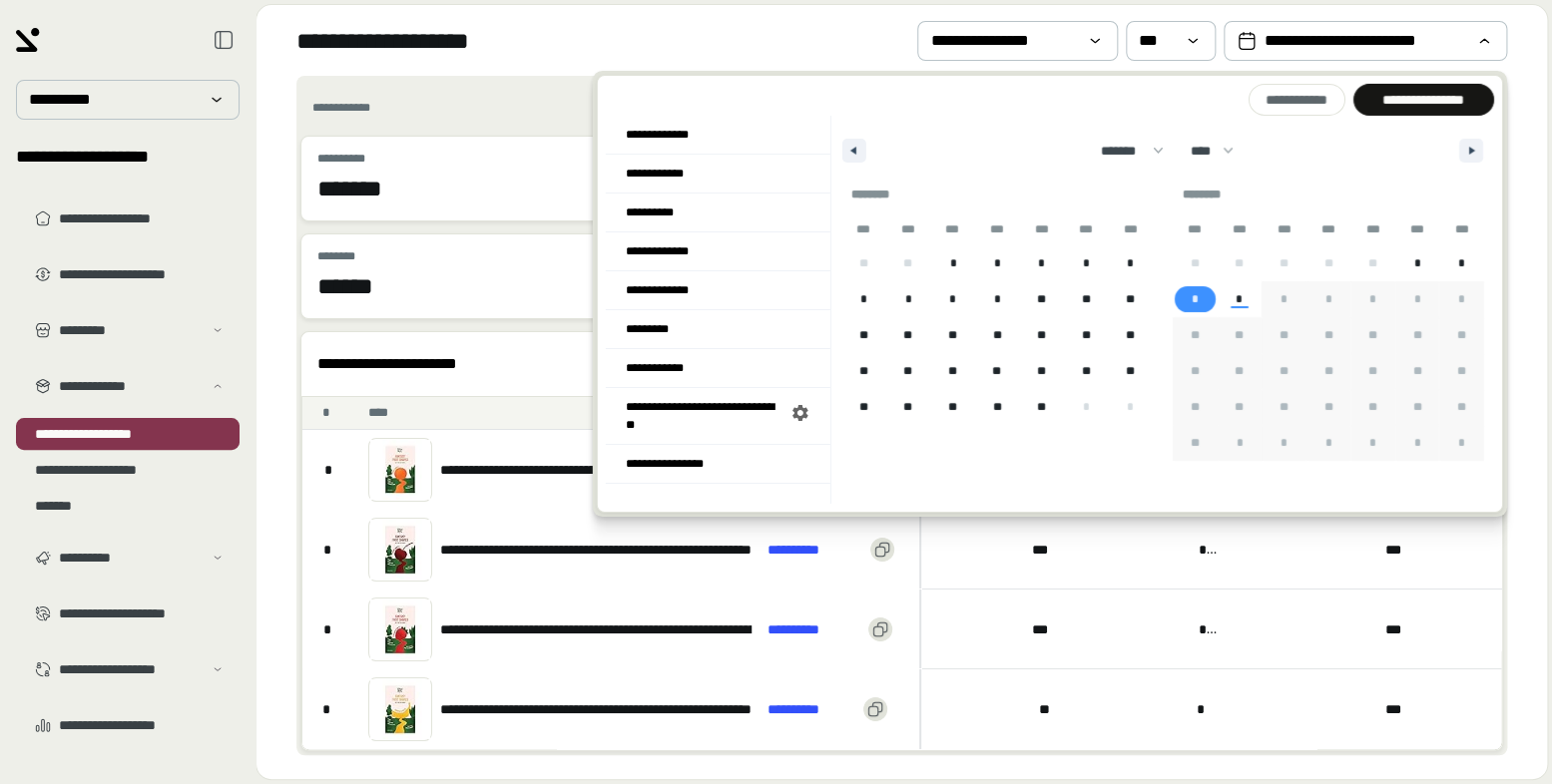 click on "*" at bounding box center [1195, 299] 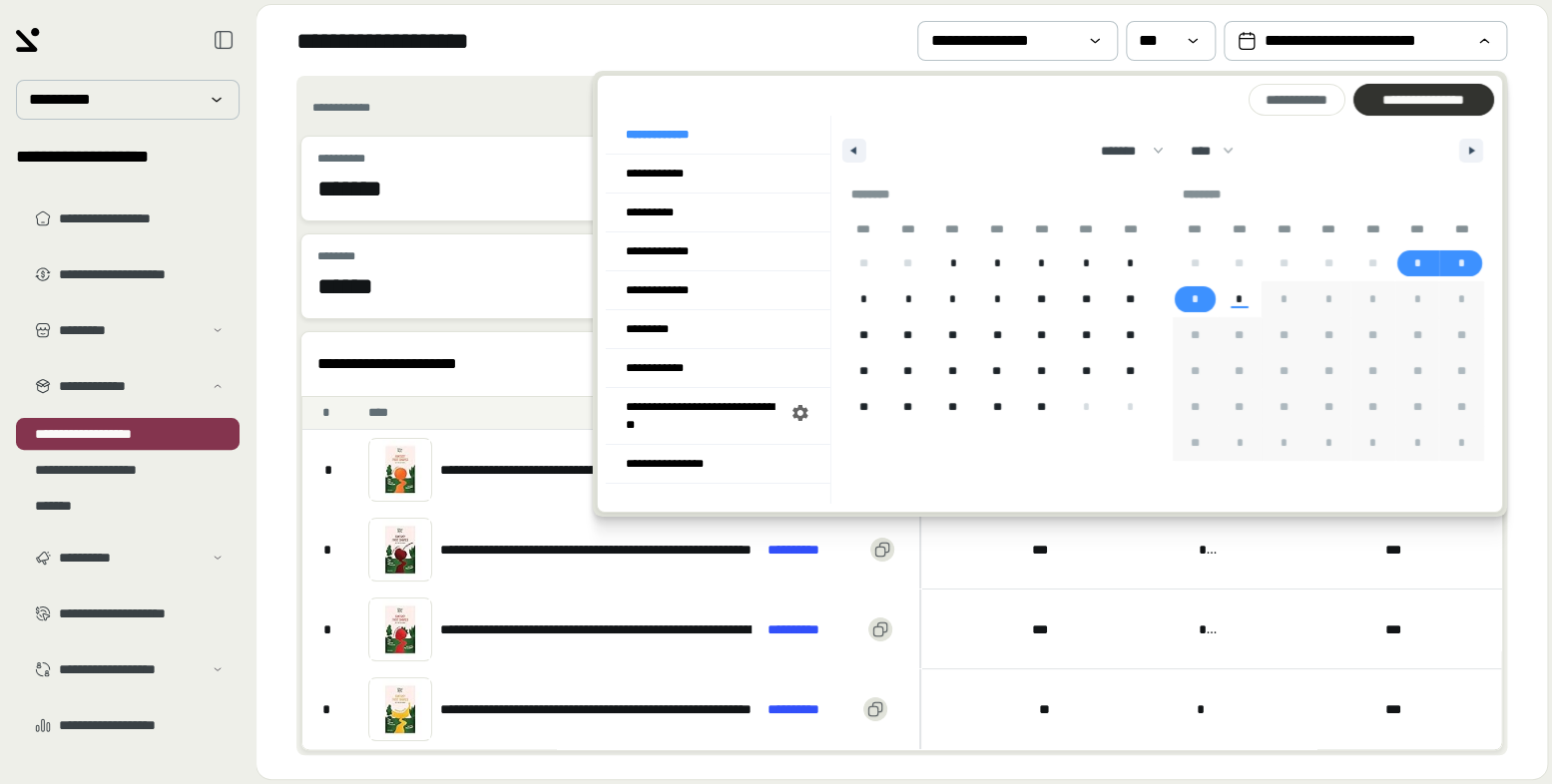 click on "**********" at bounding box center [1422, 100] 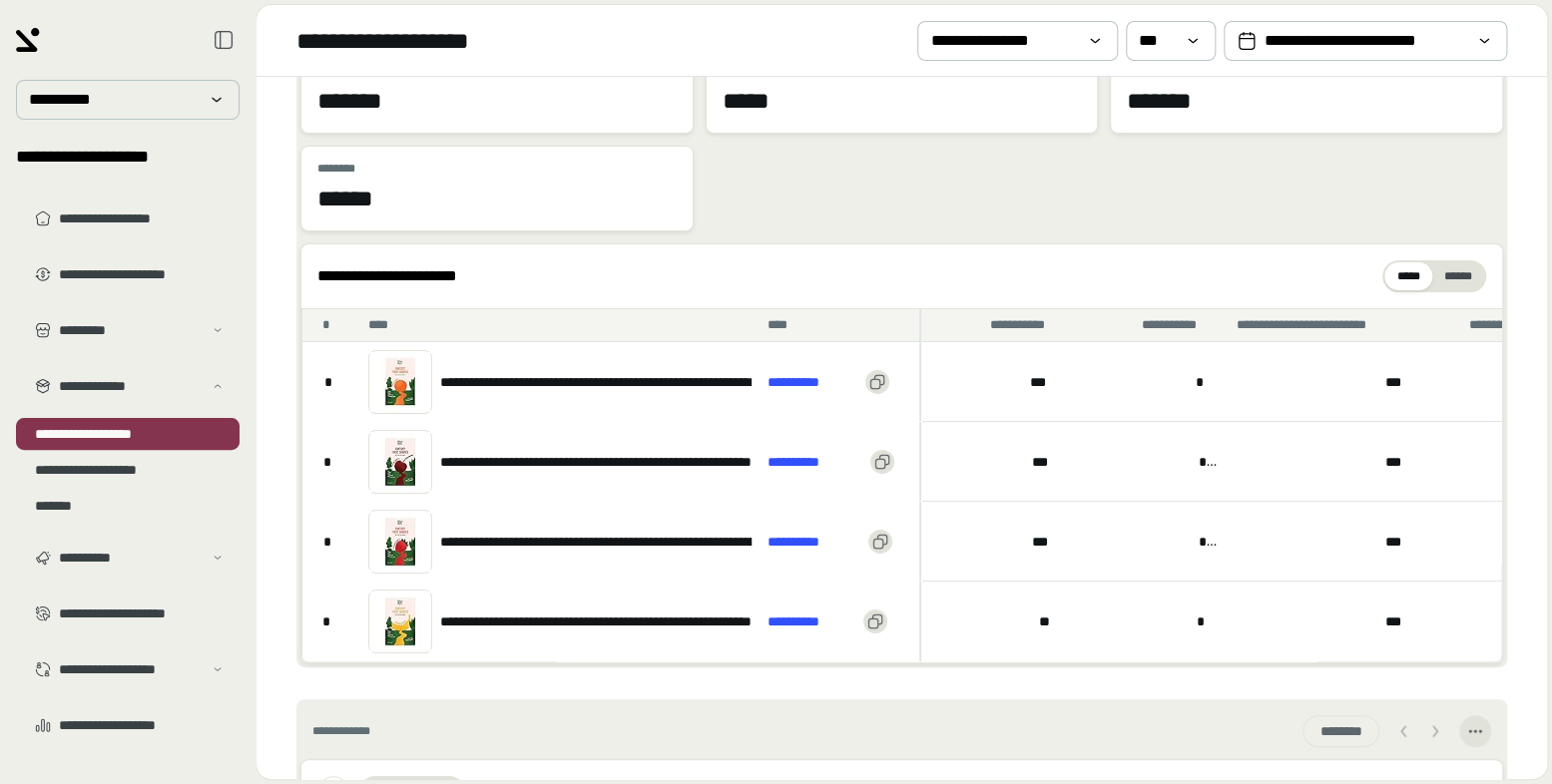 scroll, scrollTop: 89, scrollLeft: 0, axis: vertical 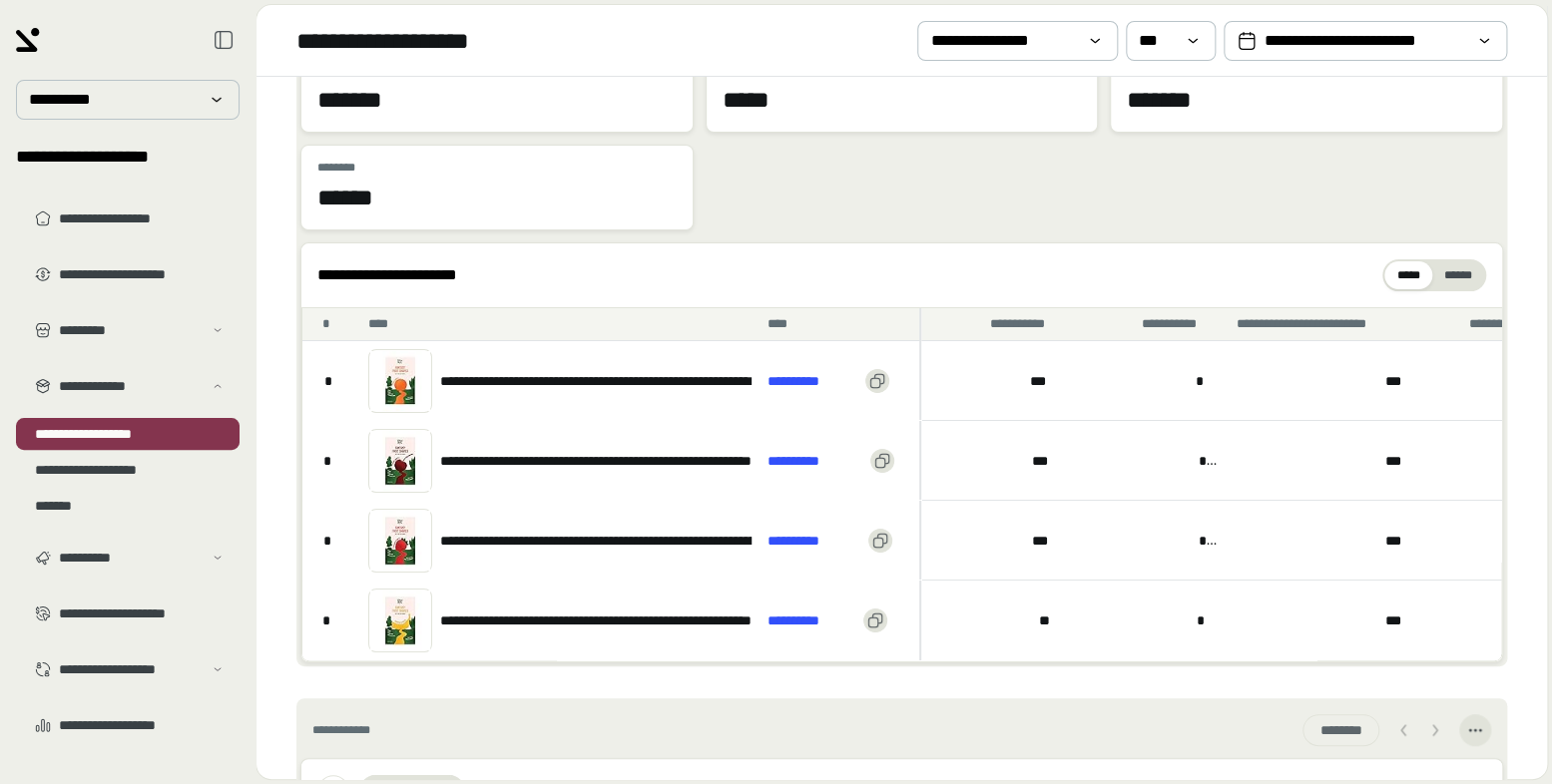 click on "[FIRST] [LAST] [STREET] [CITY] [STATE] [ZIP] [COUNTRY] [PHONE] [EMAIL] [SSN] [CREDIT_CARD] [DOB] [AGE]" at bounding box center (901, 427) 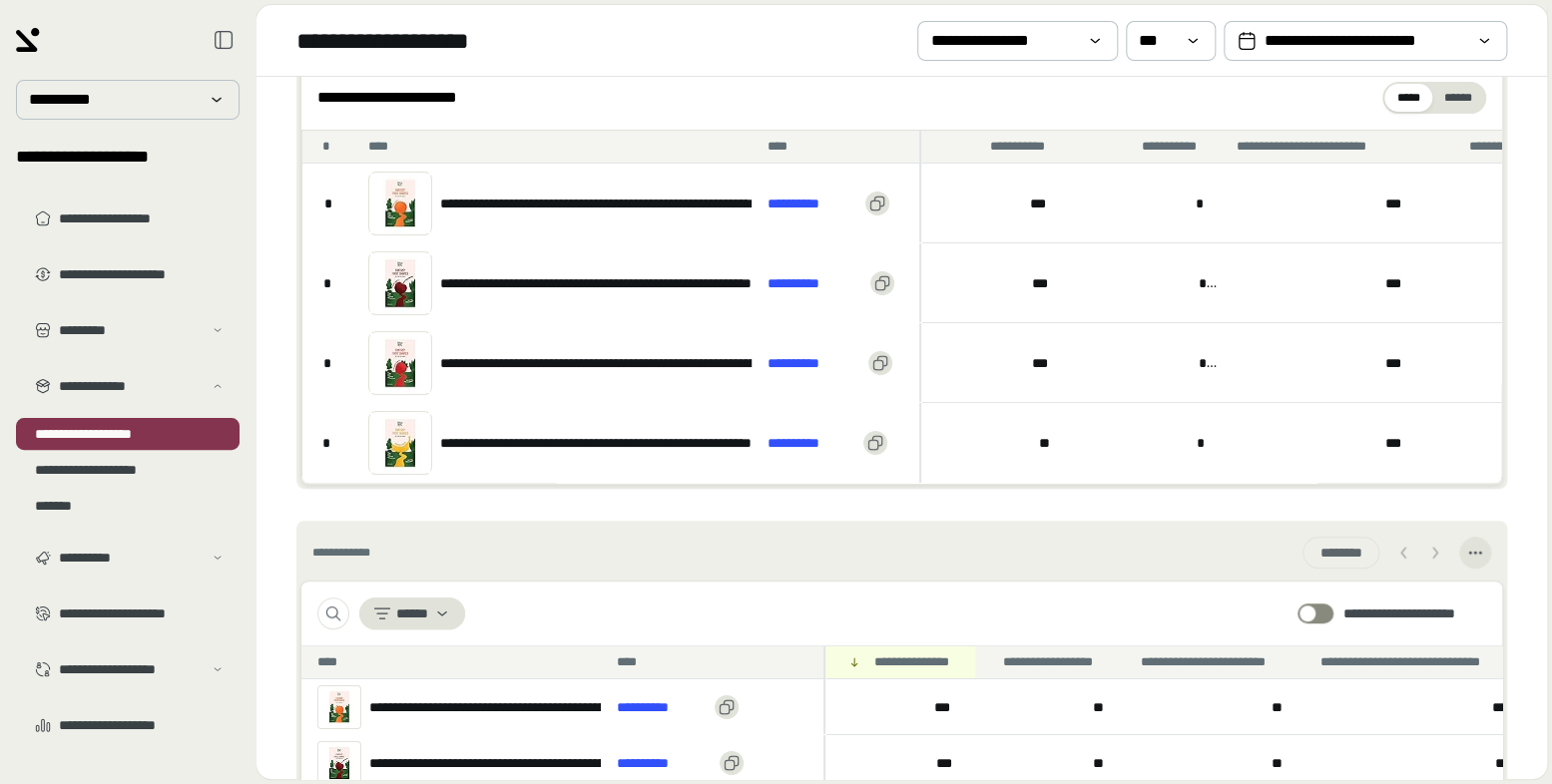 scroll, scrollTop: 262, scrollLeft: 0, axis: vertical 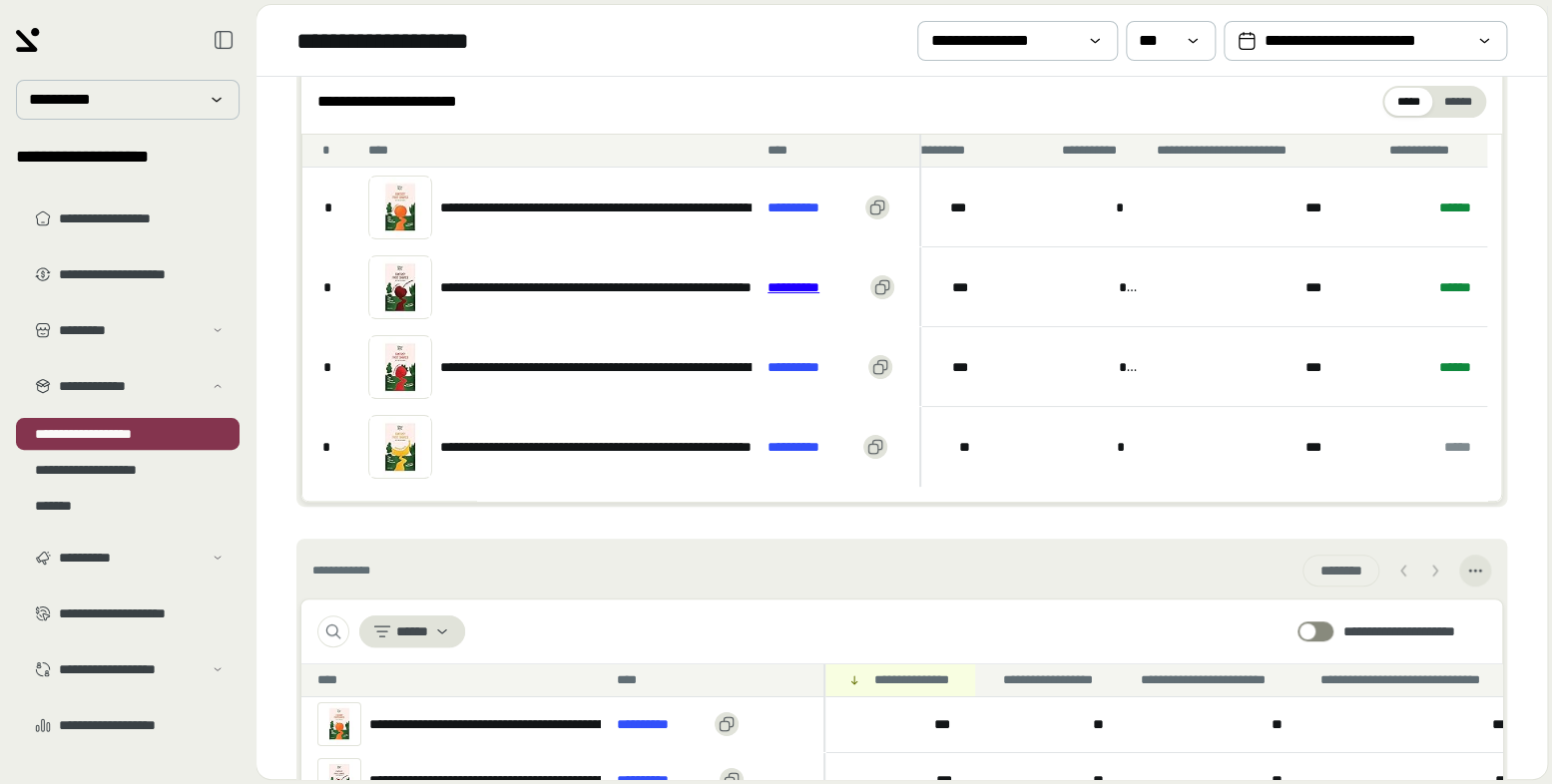 click on "**********" at bounding box center (814, 287) 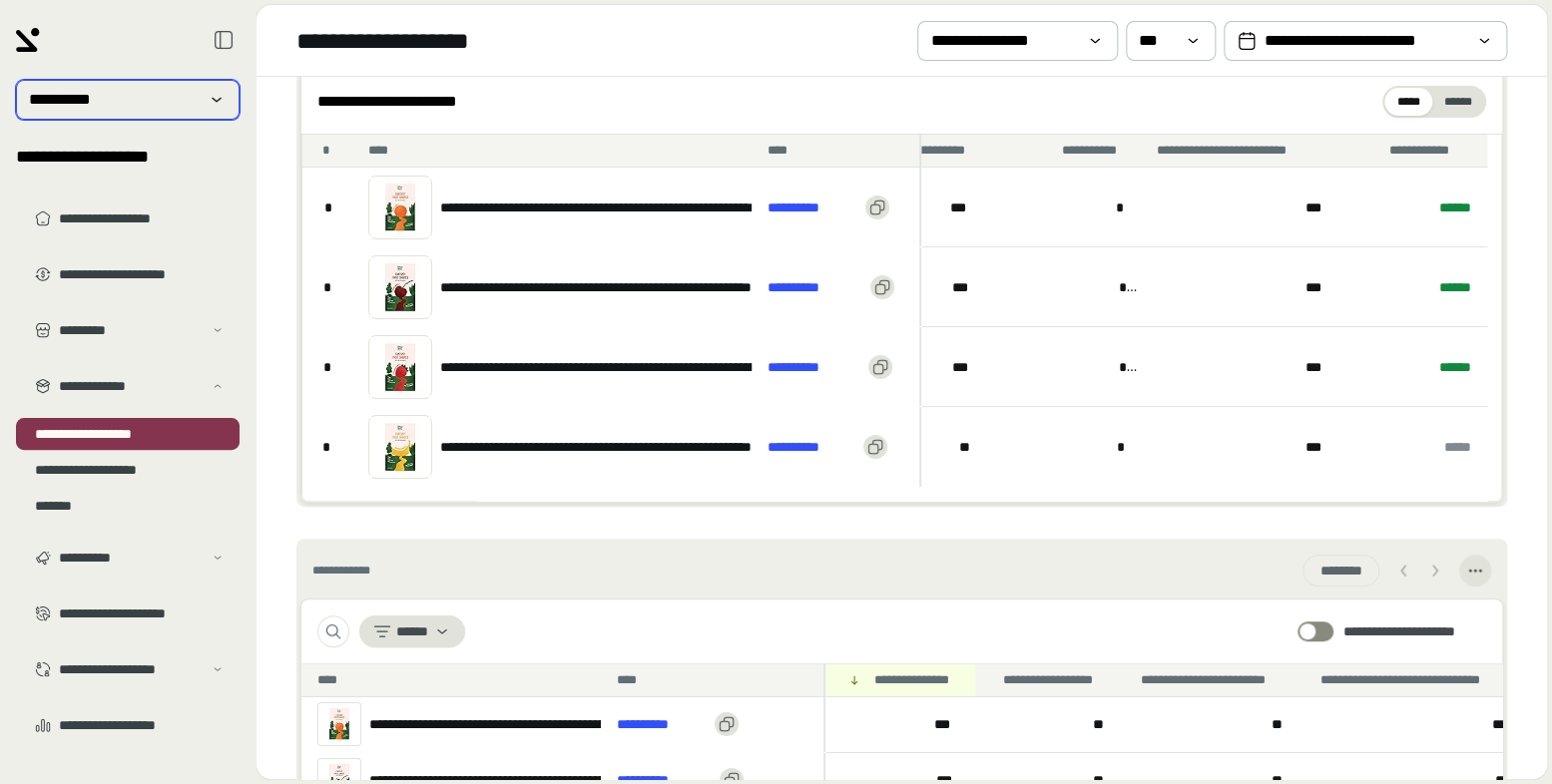 click 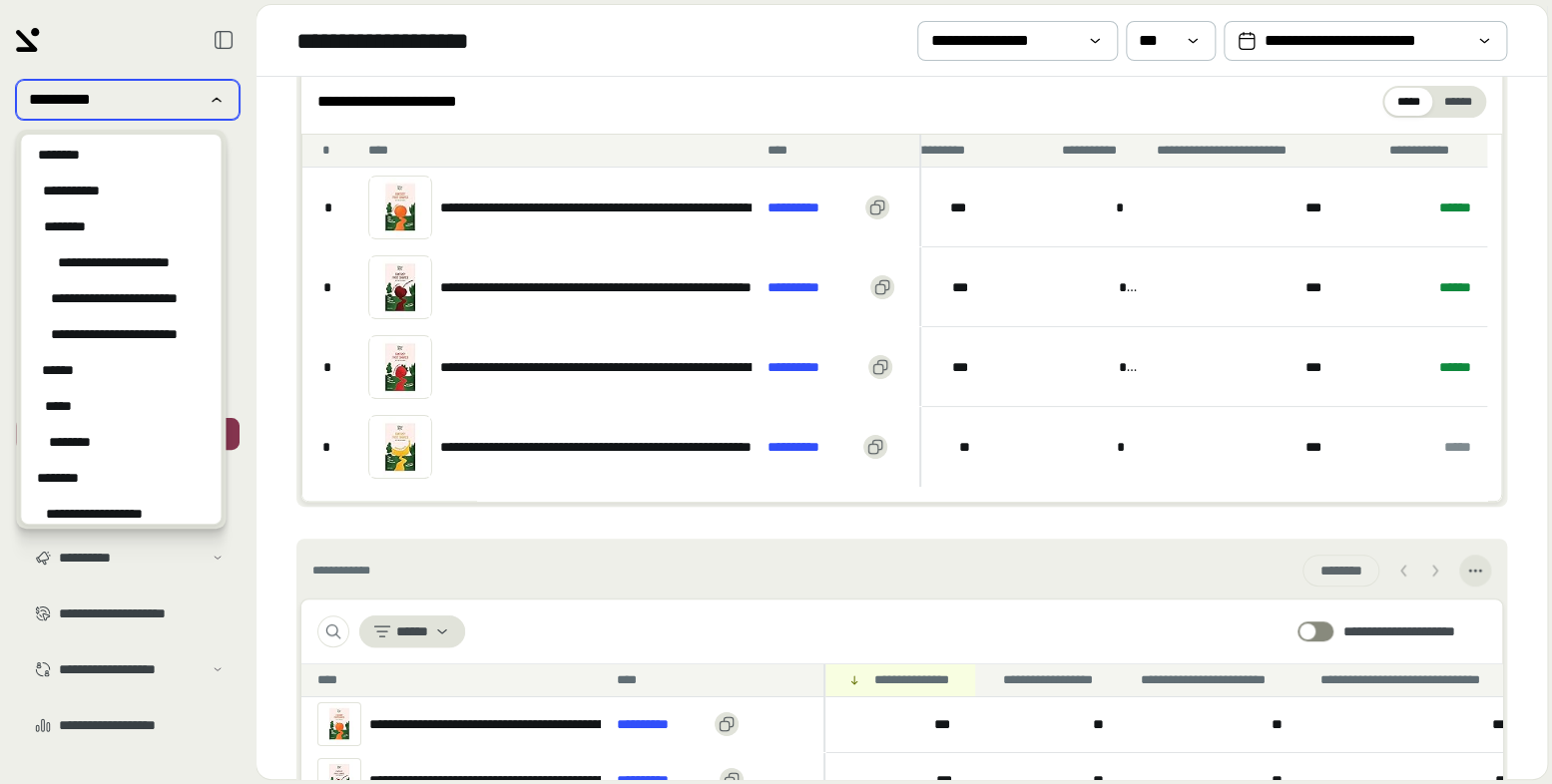 click on "**********" at bounding box center (128, 100) 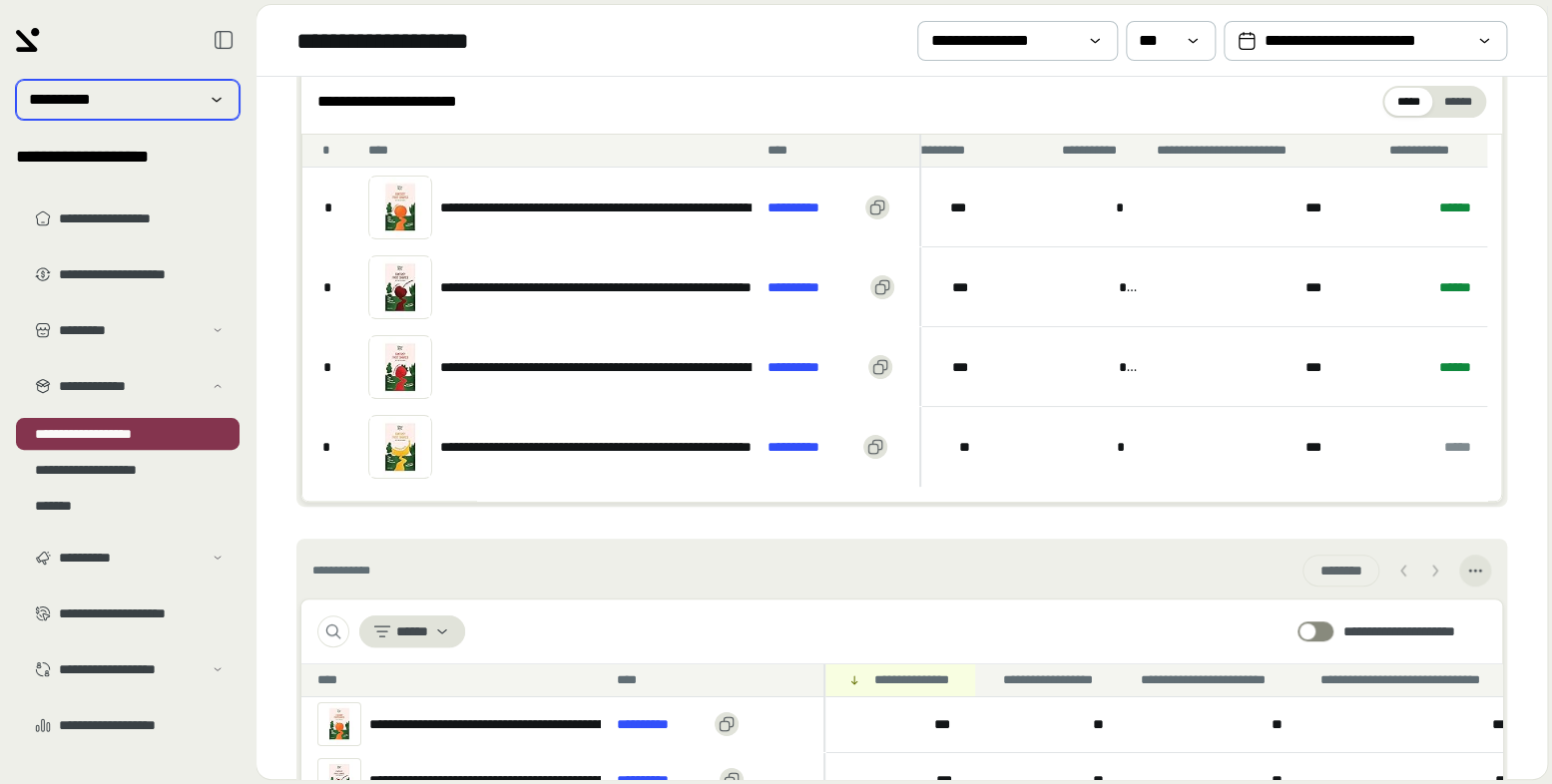 click on "**********" at bounding box center (128, 100) 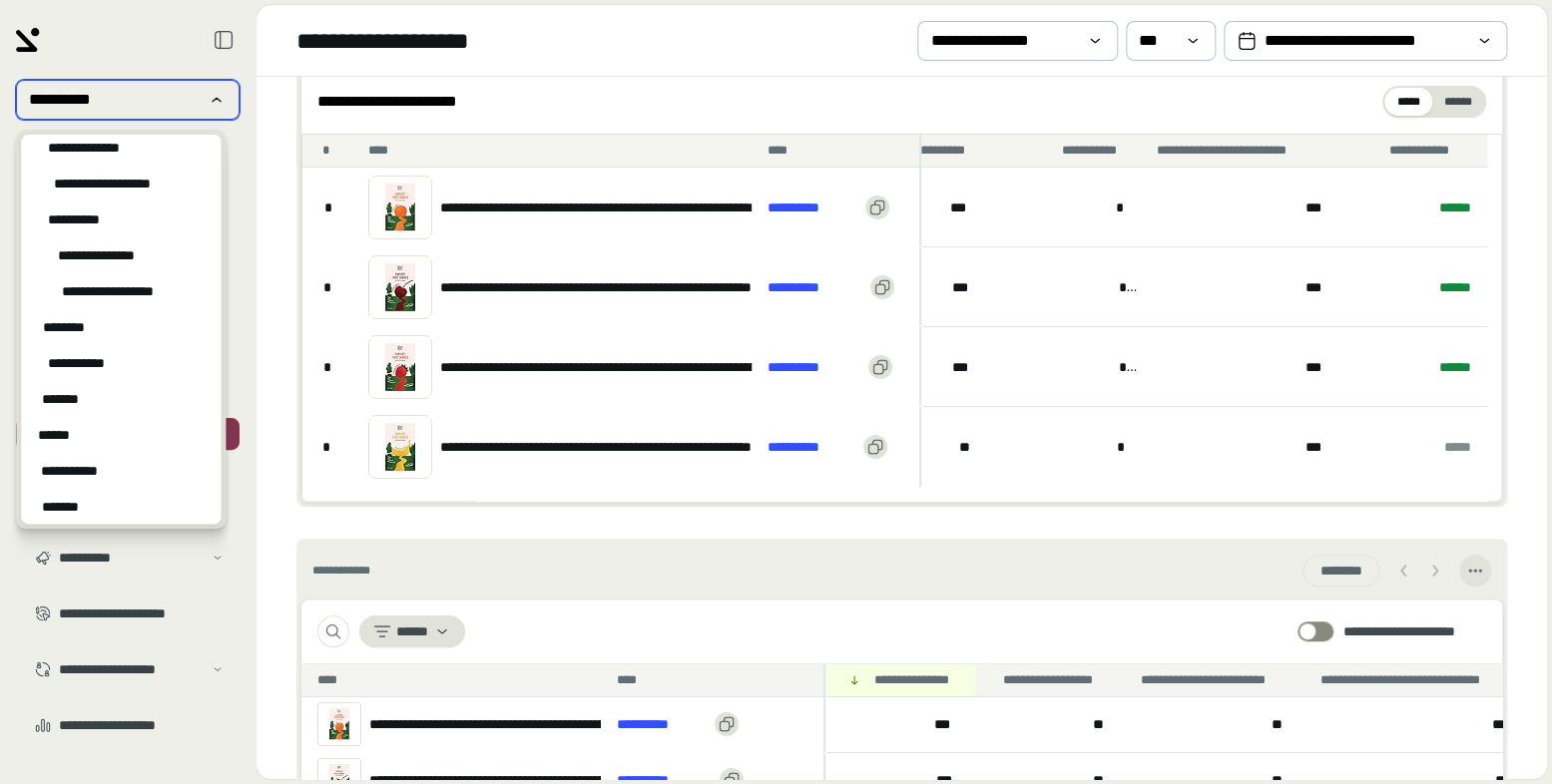 scroll, scrollTop: 742, scrollLeft: 0, axis: vertical 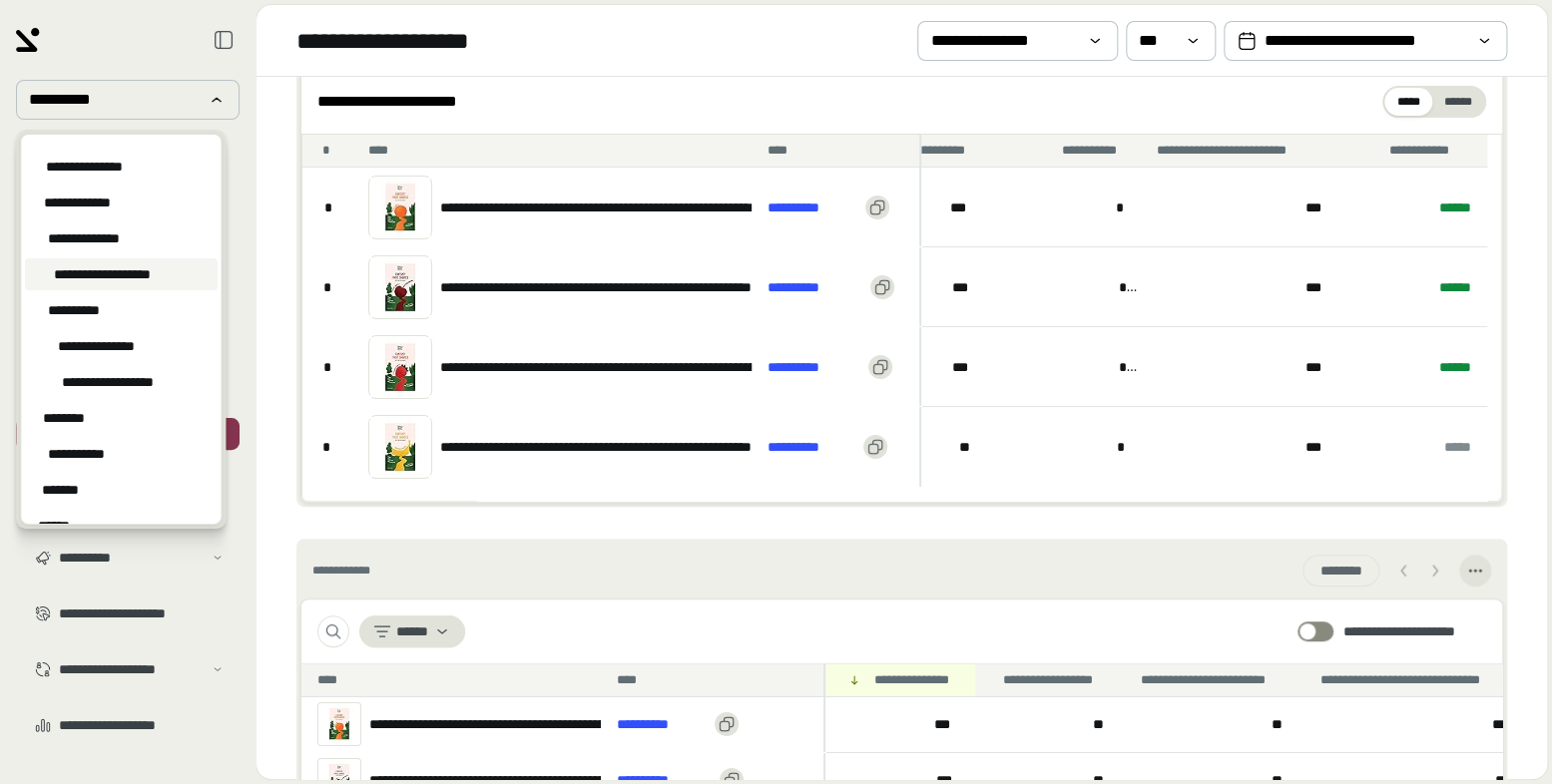 click on "**********" at bounding box center (102, 274) 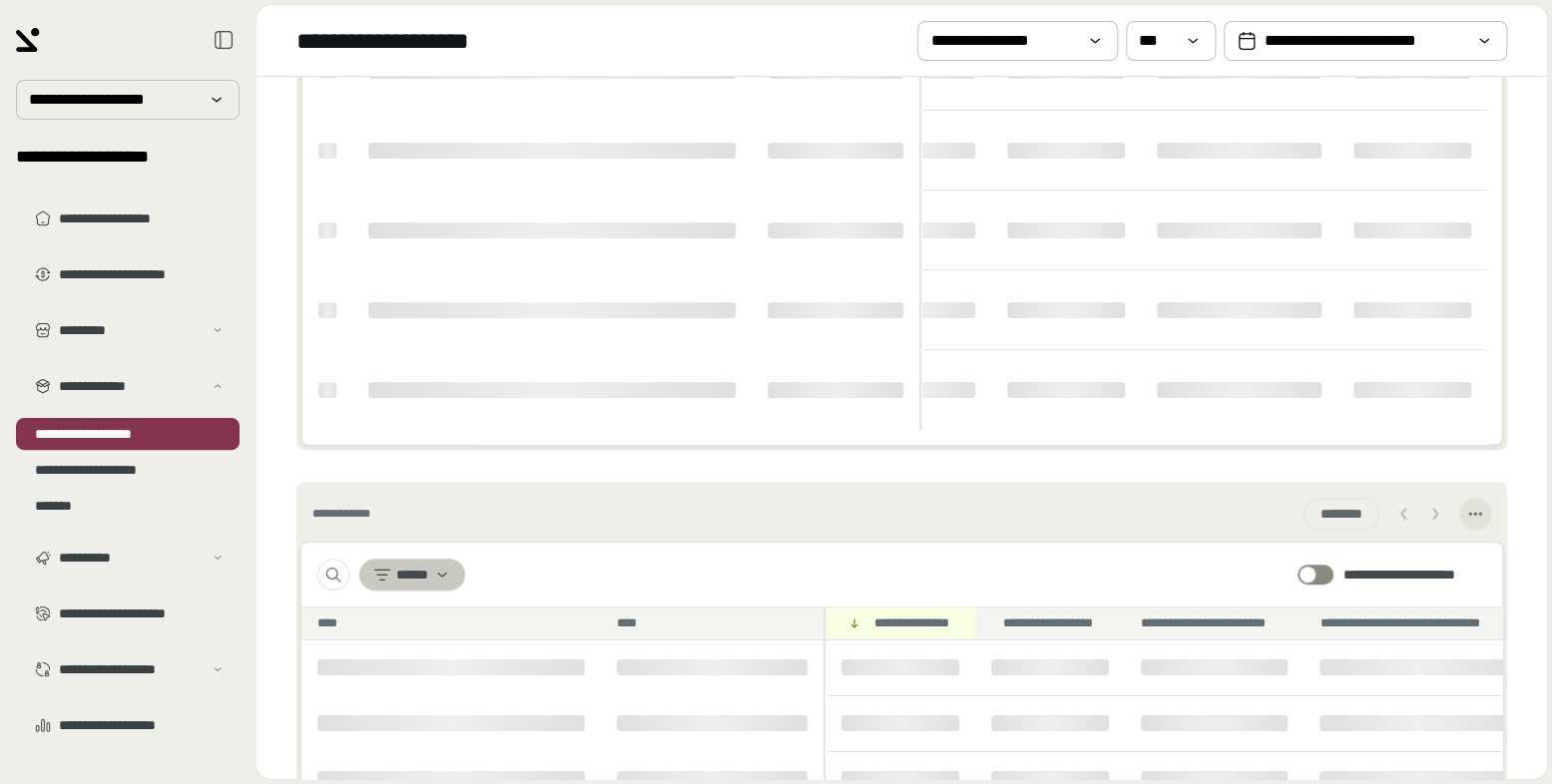 scroll, scrollTop: 403, scrollLeft: 0, axis: vertical 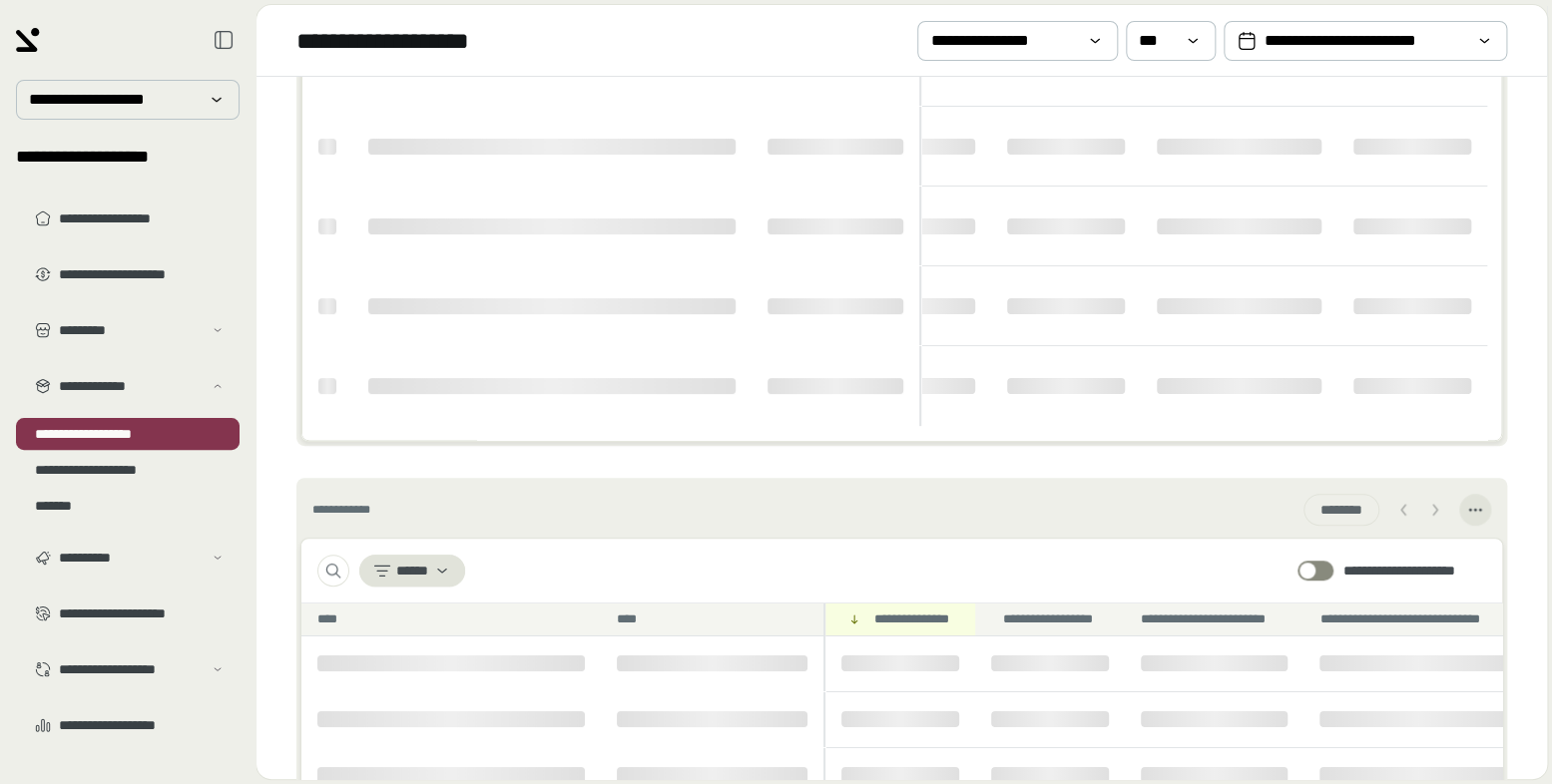 click 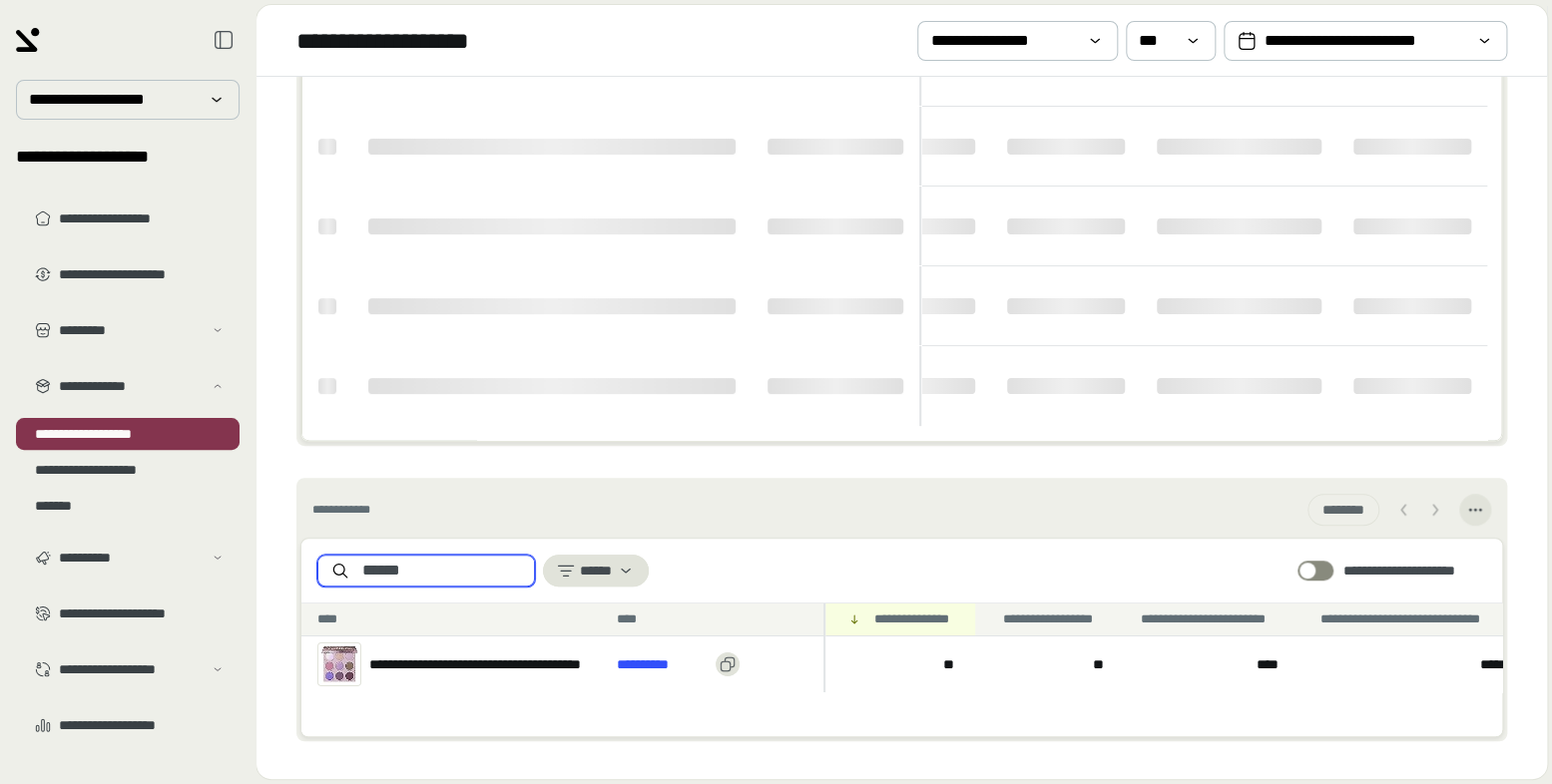 scroll, scrollTop: 0, scrollLeft: 0, axis: both 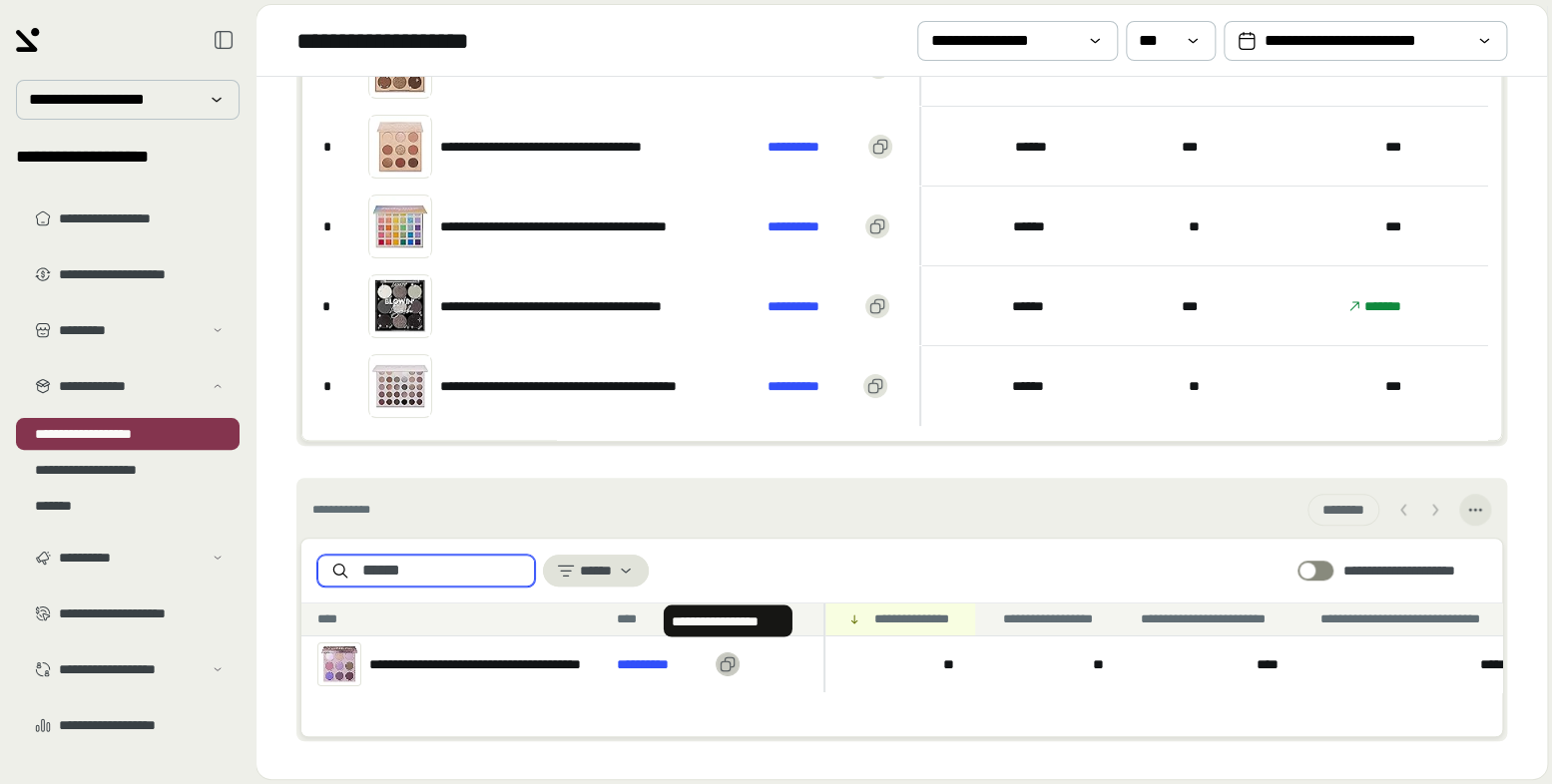 type on "*****" 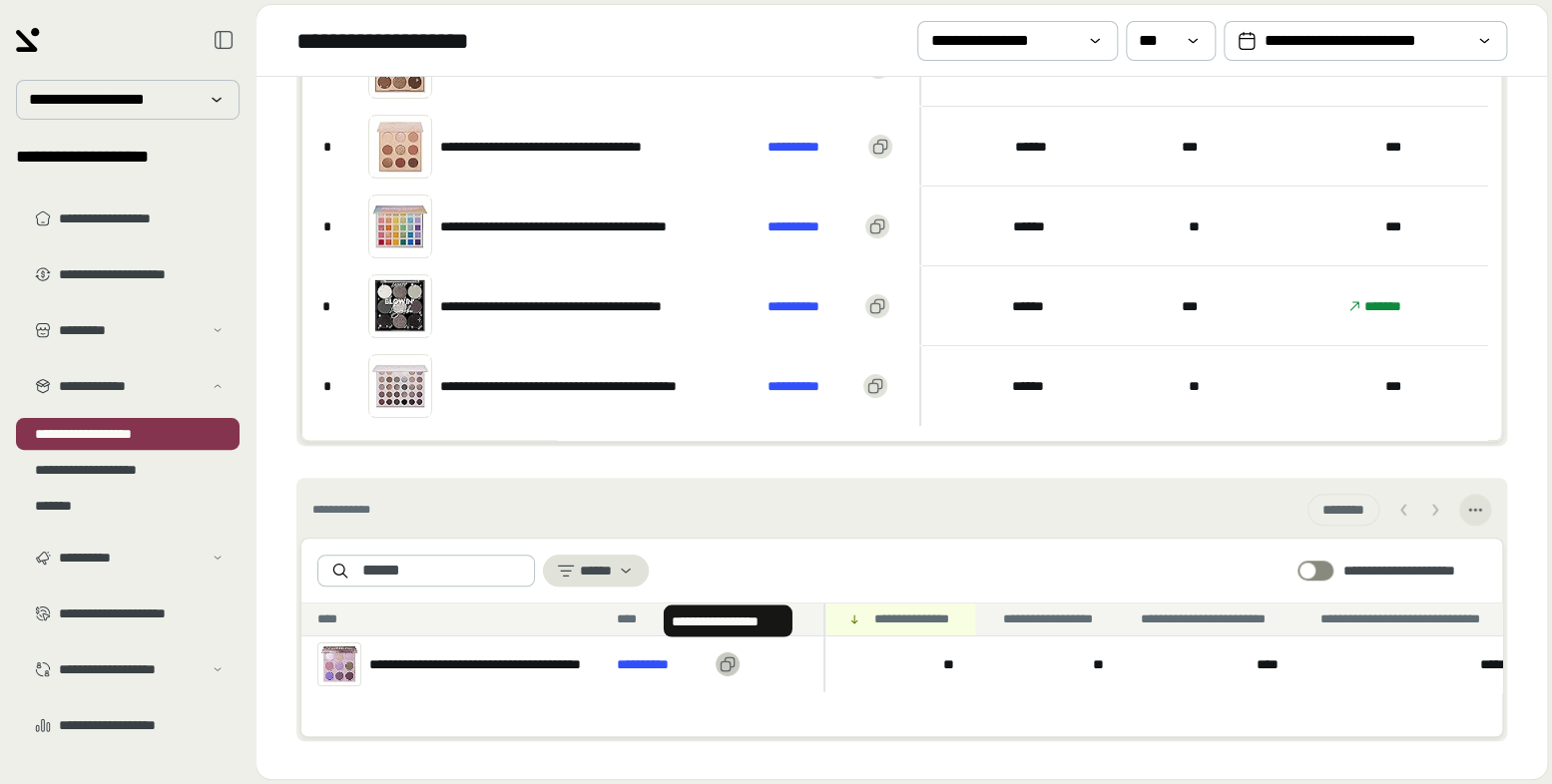 click 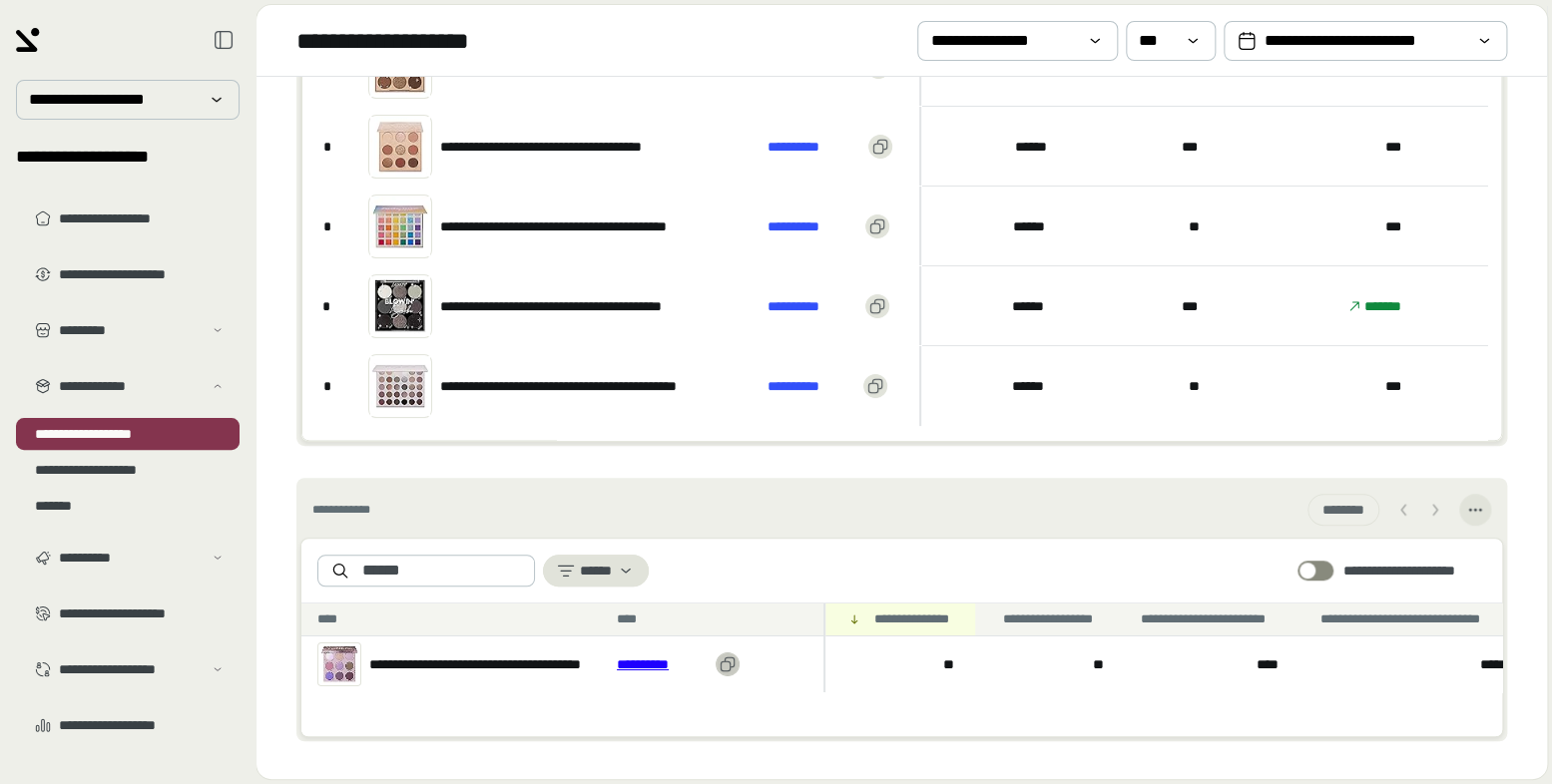 type 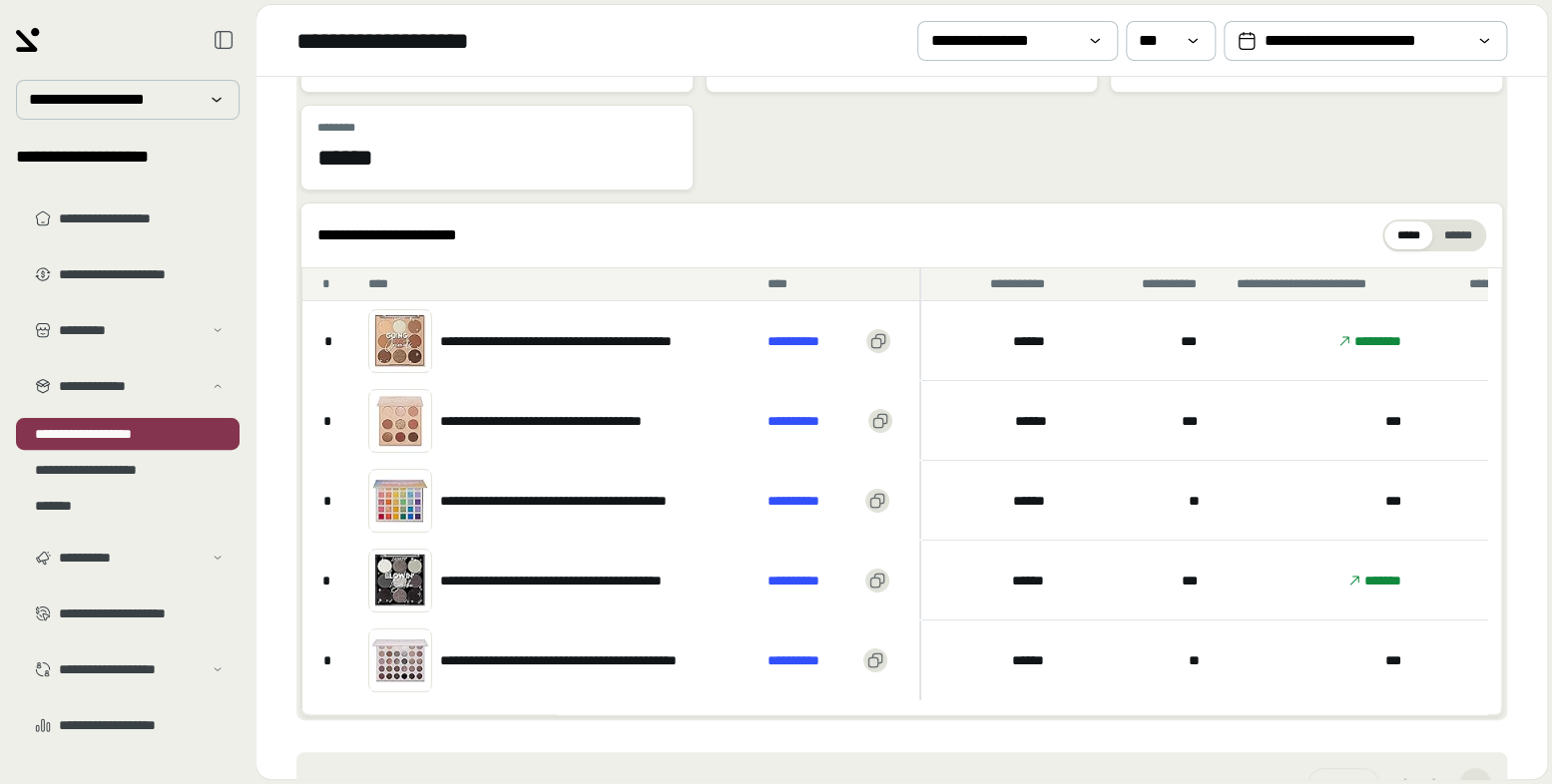 scroll, scrollTop: 403, scrollLeft: 0, axis: vertical 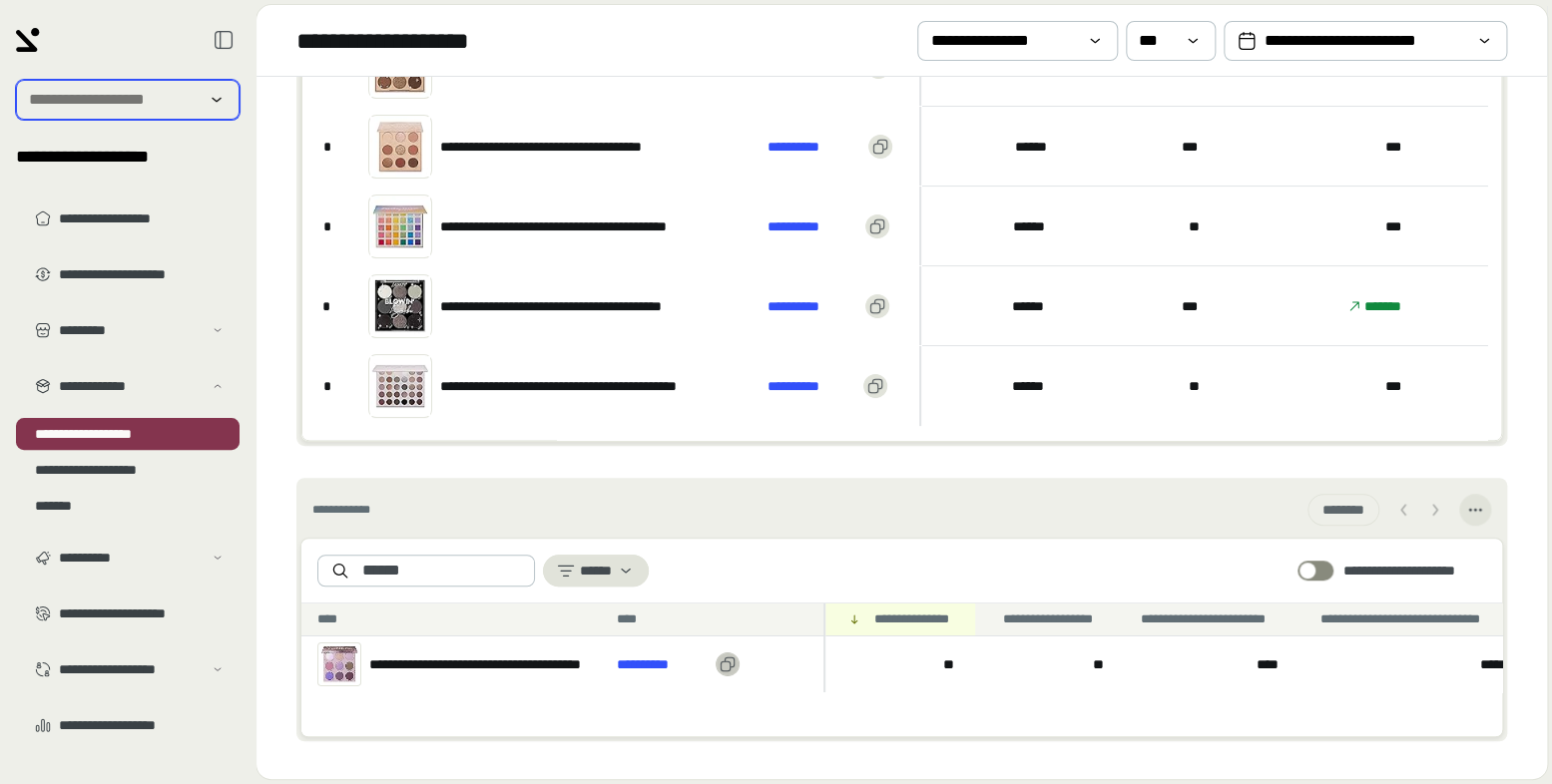 click at bounding box center (114, 100) 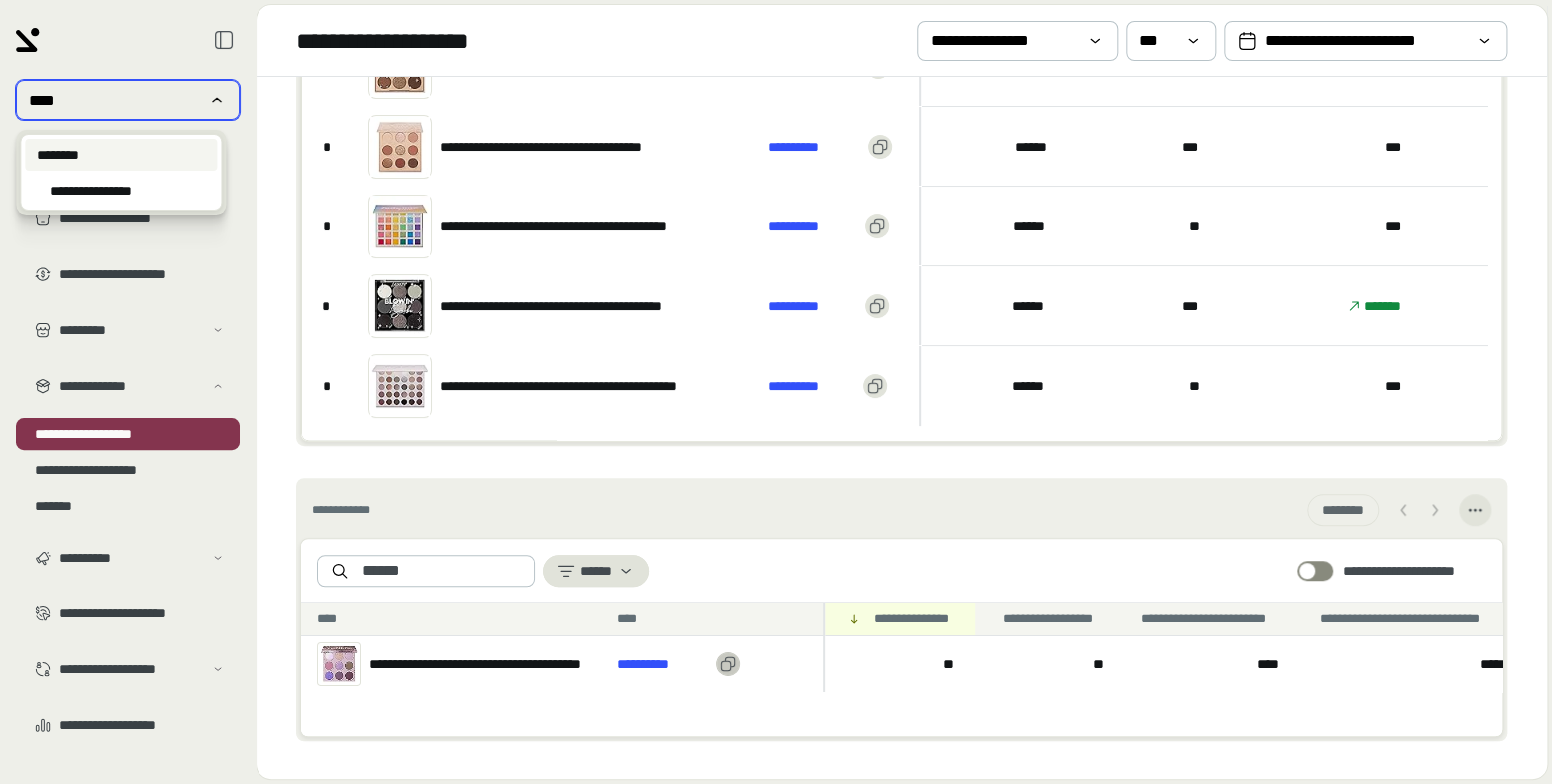 type on "****" 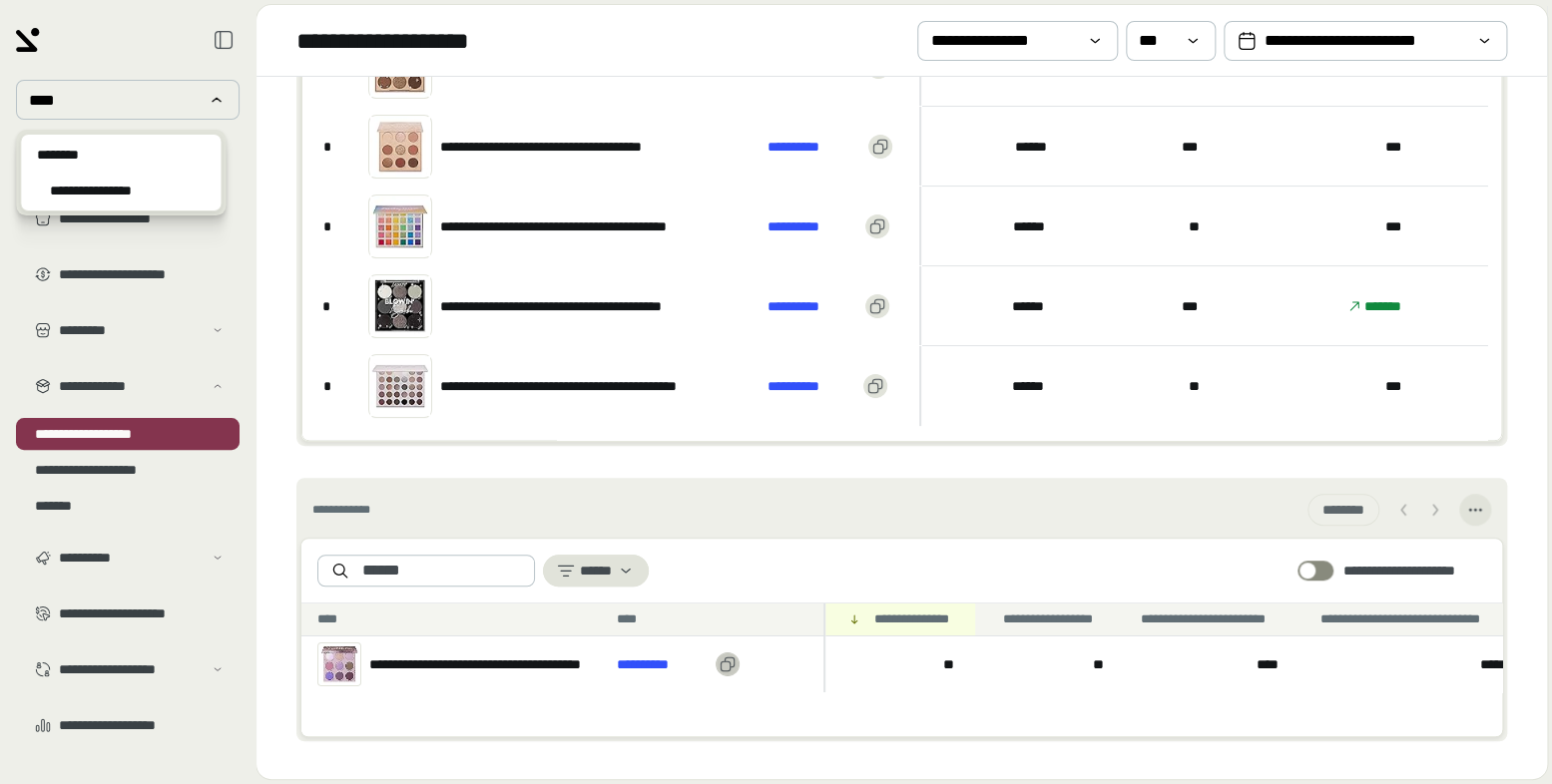 click on "********" at bounding box center (121, 155) 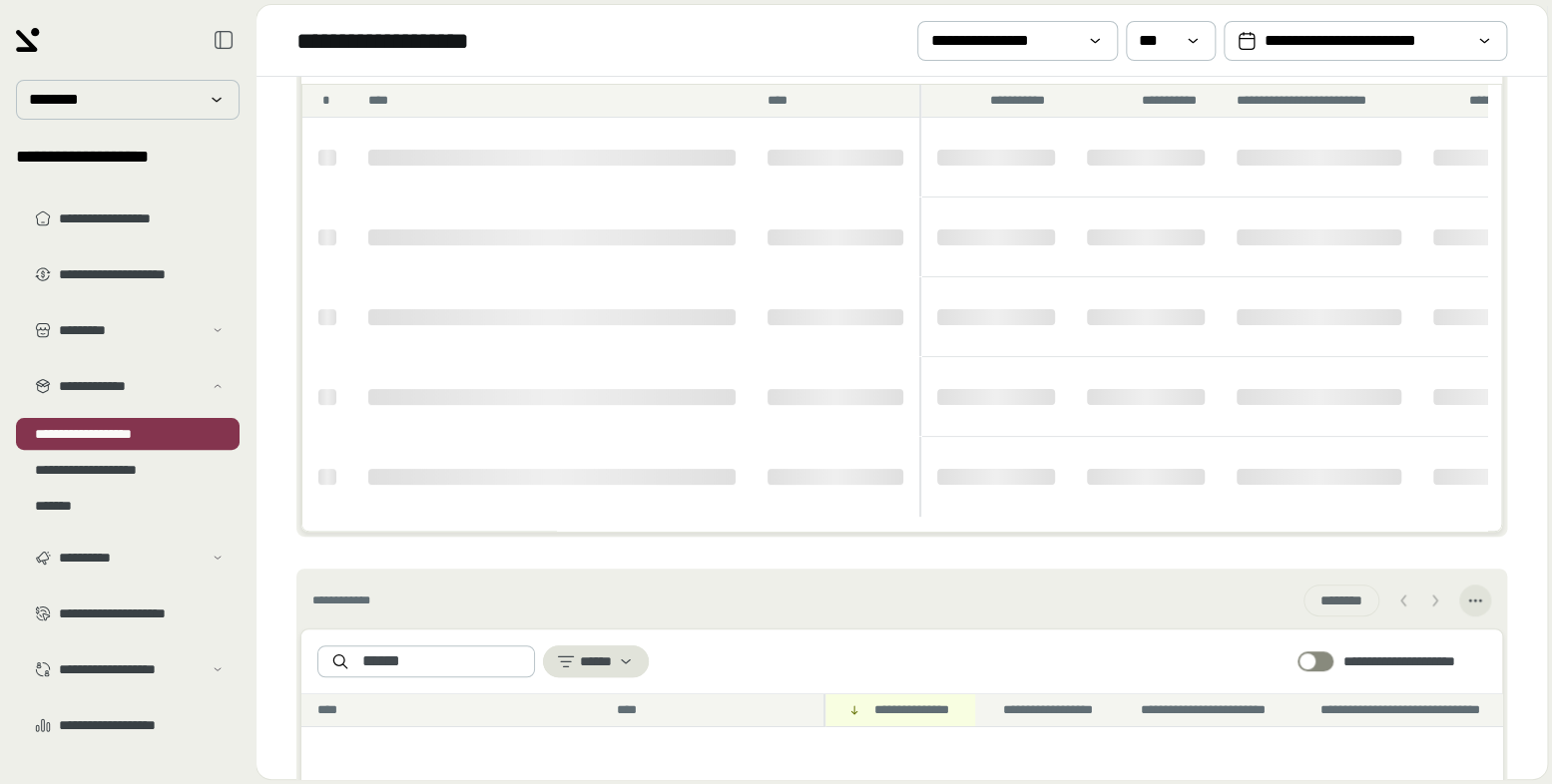 scroll, scrollTop: 37, scrollLeft: 0, axis: vertical 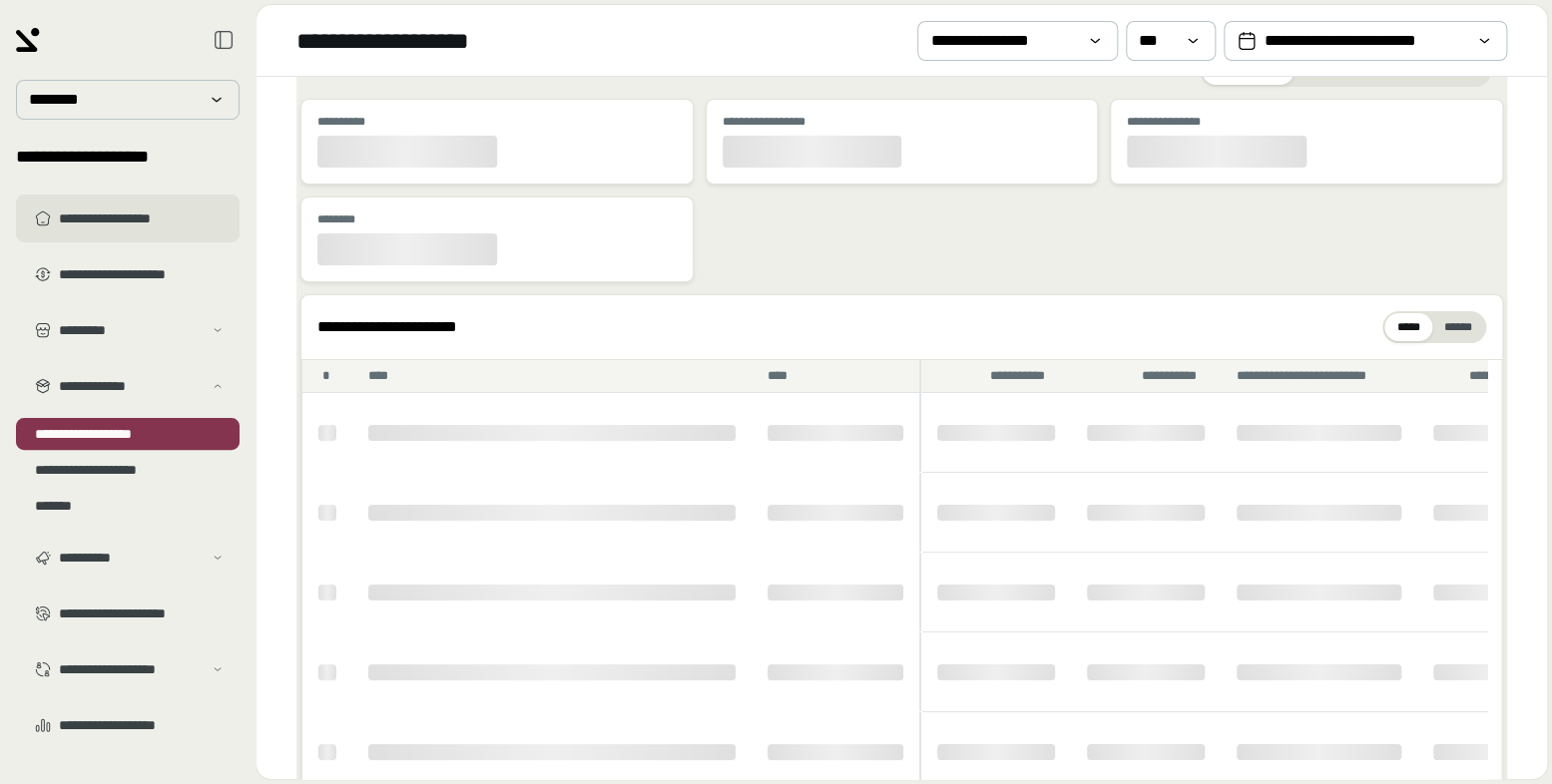 click on "**********" at bounding box center [128, 218] 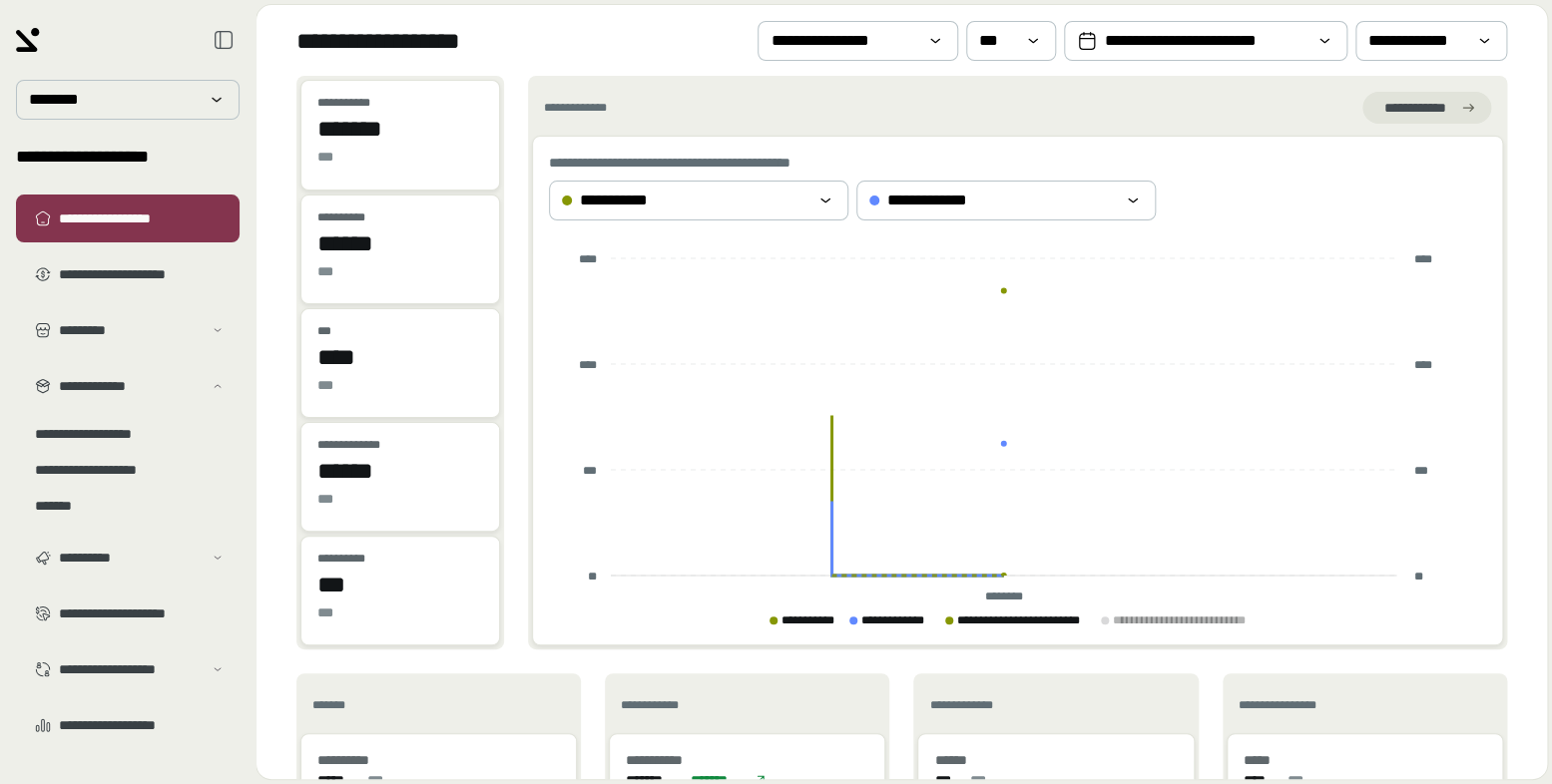 click on "[FIRST] [LAST] [STREET] [CITY] [STATE] [ZIP]" at bounding box center (901, 40) 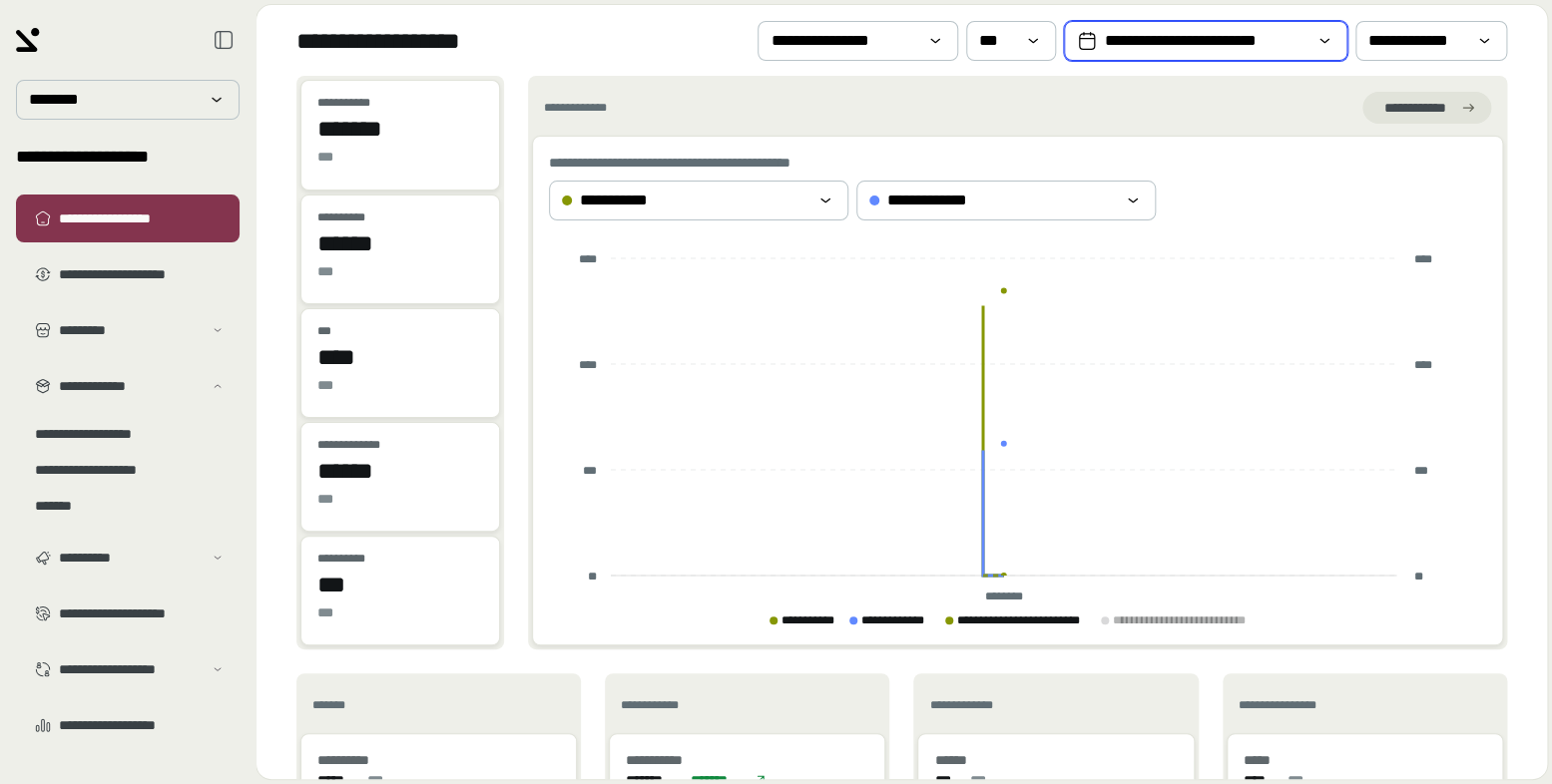 click on "**********" at bounding box center [1206, 41] 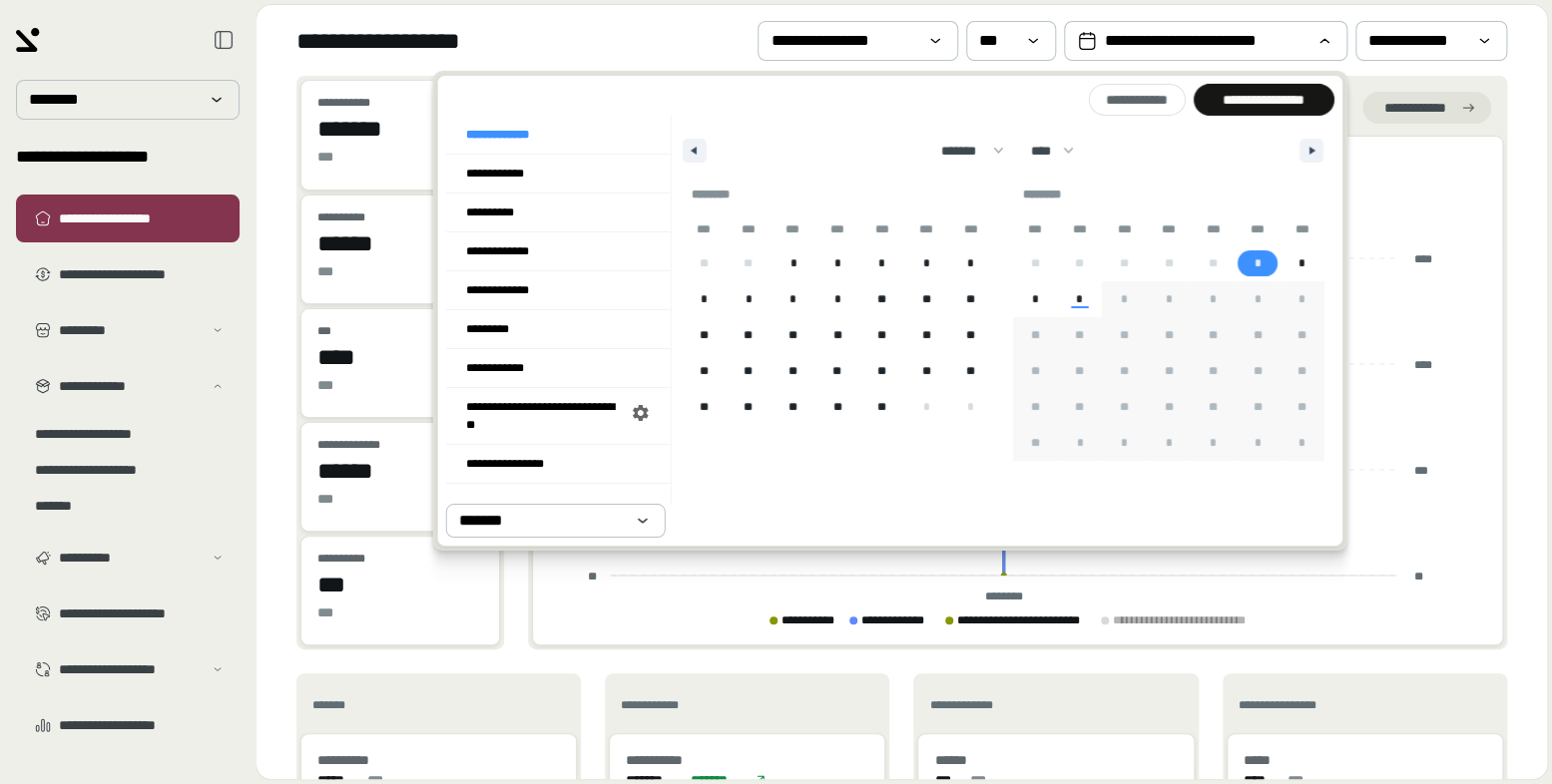 click on "*" at bounding box center (1257, 263) 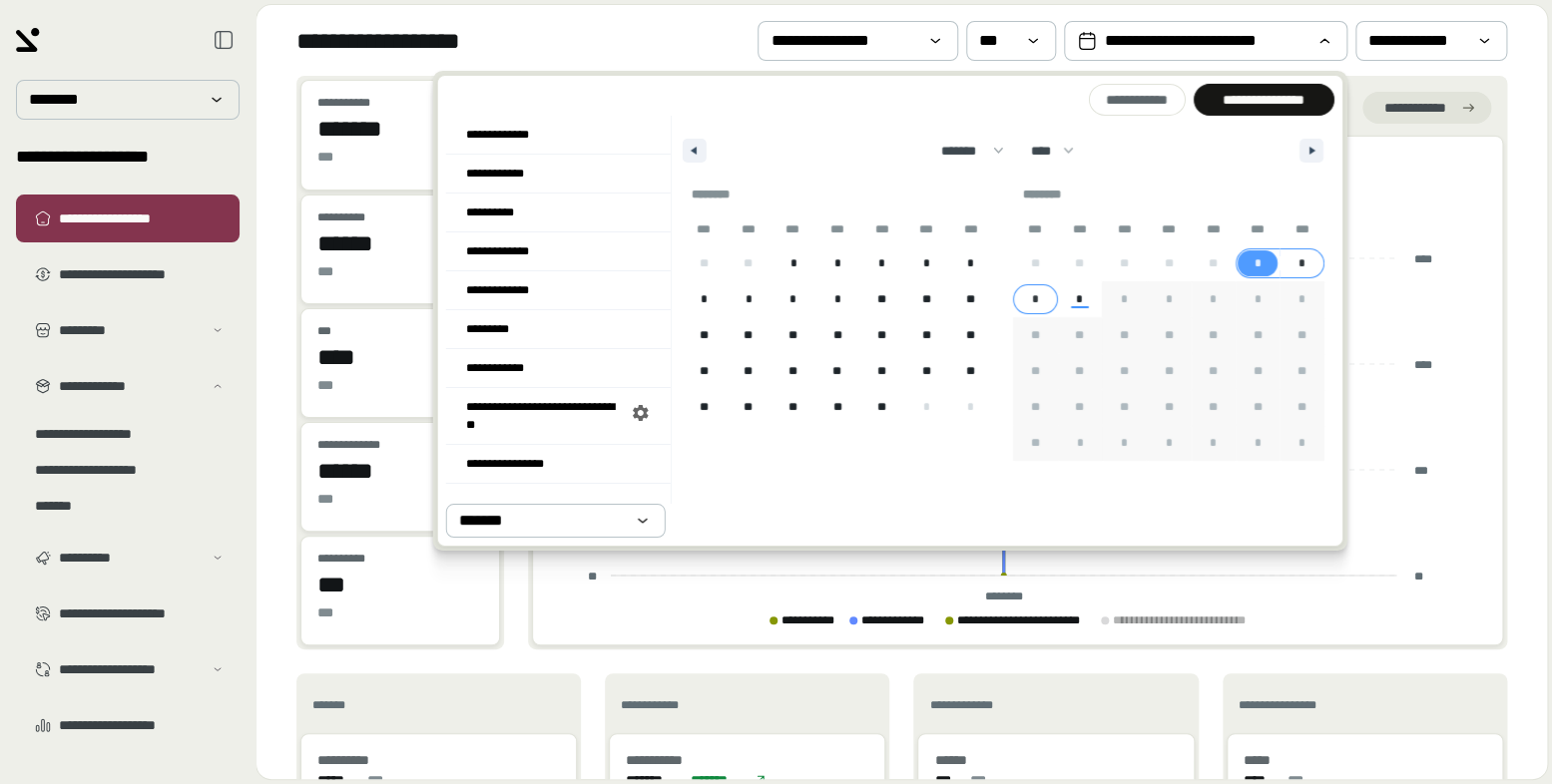 drag, startPoint x: 1019, startPoint y: 296, endPoint x: 1050, endPoint y: 285, distance: 32.89377 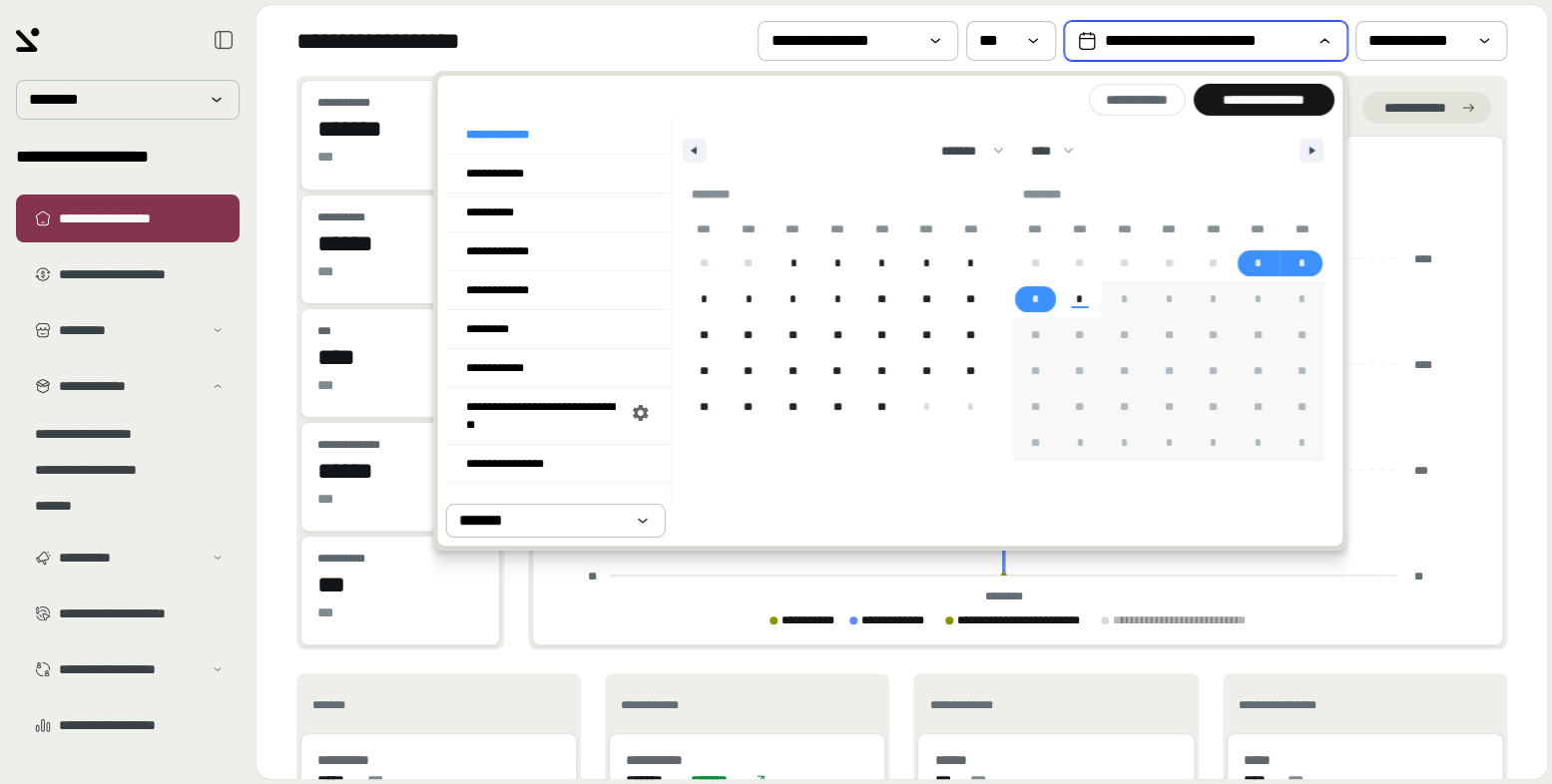 drag, startPoint x: 1290, startPoint y: 60, endPoint x: 1283, endPoint y: 89, distance: 29.832868 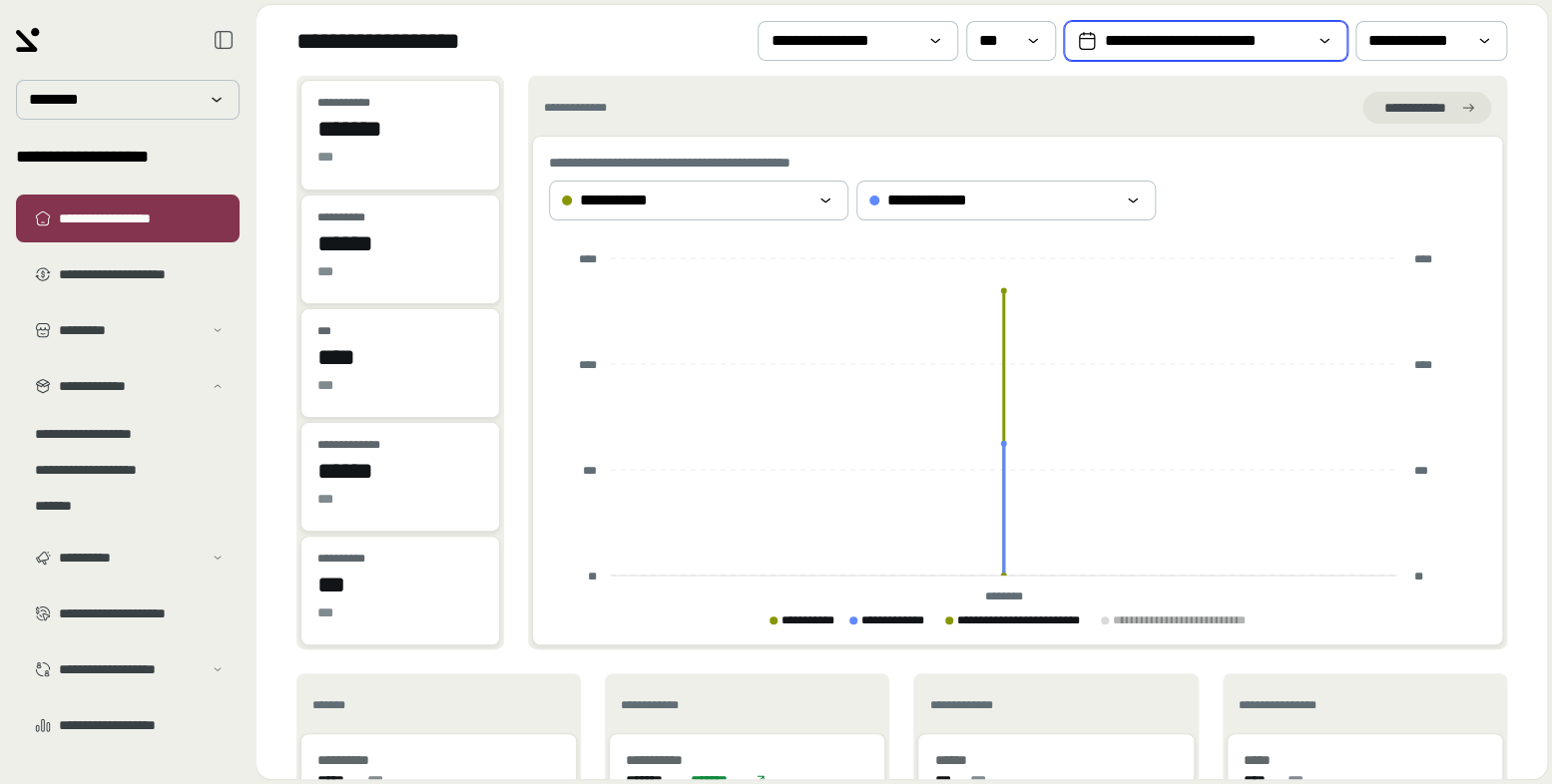 click on "**********" at bounding box center (1206, 41) 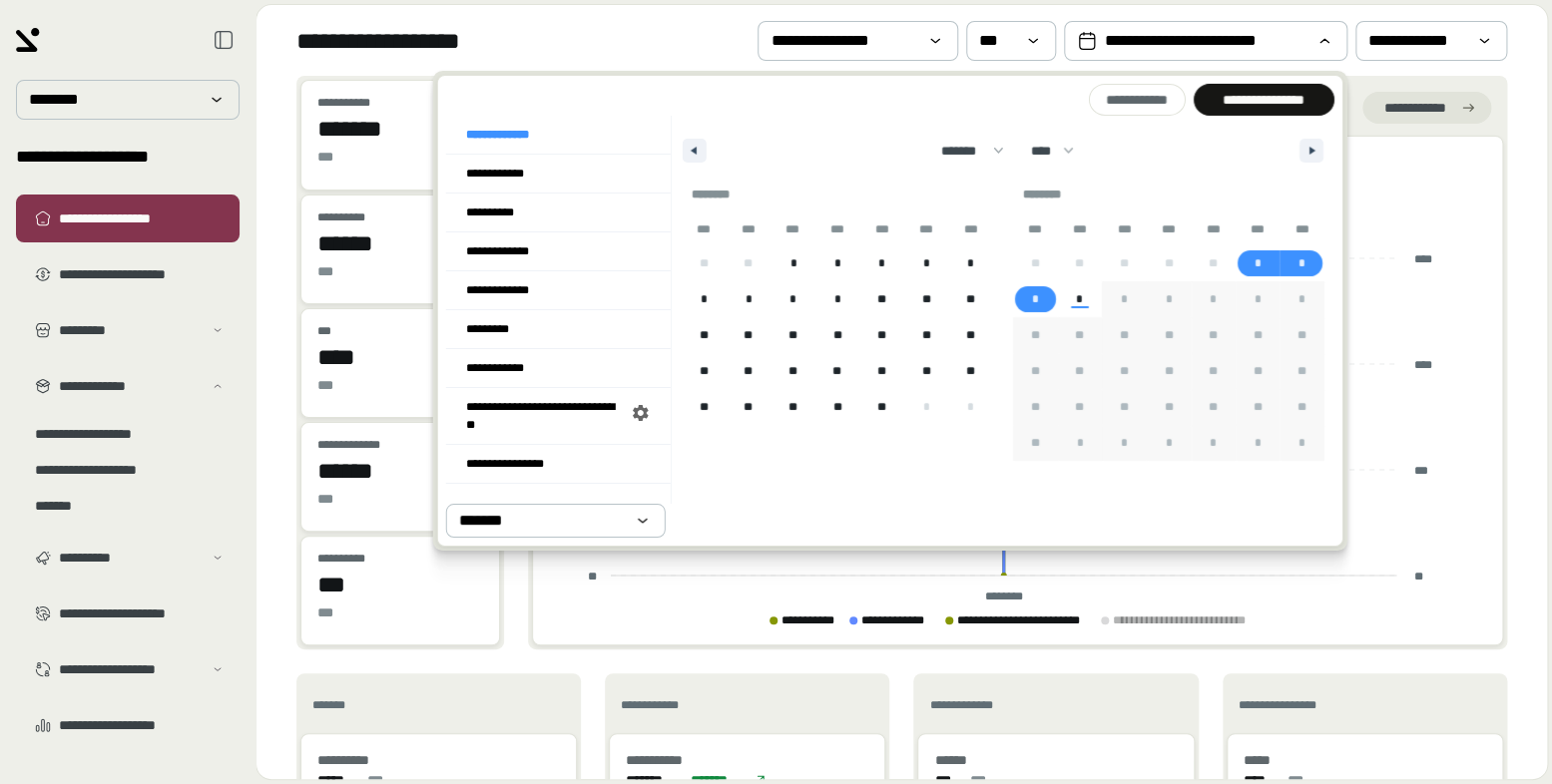 click on "**********" at bounding box center (1263, 100) 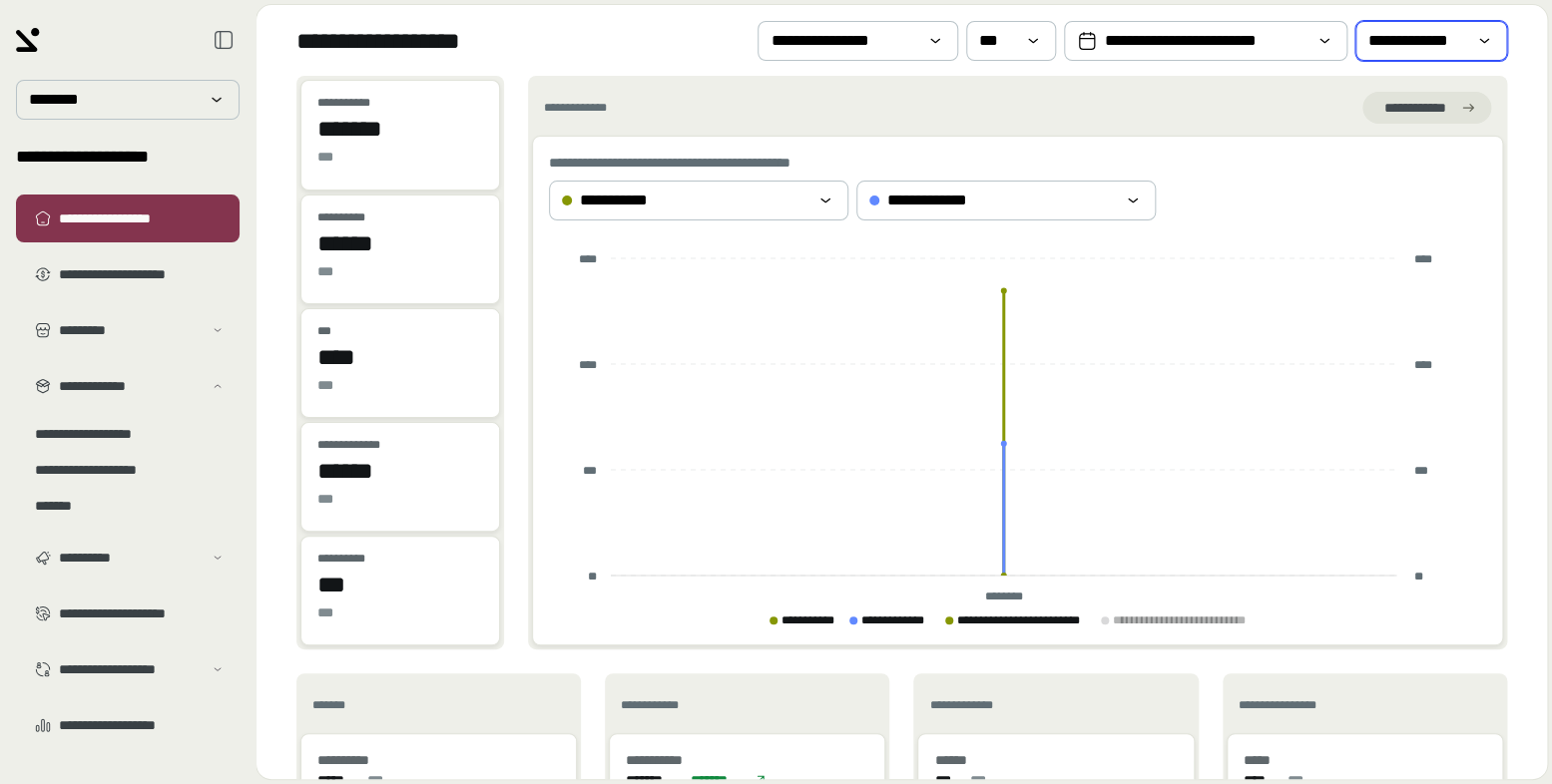 click on "**********" at bounding box center [1417, 41] 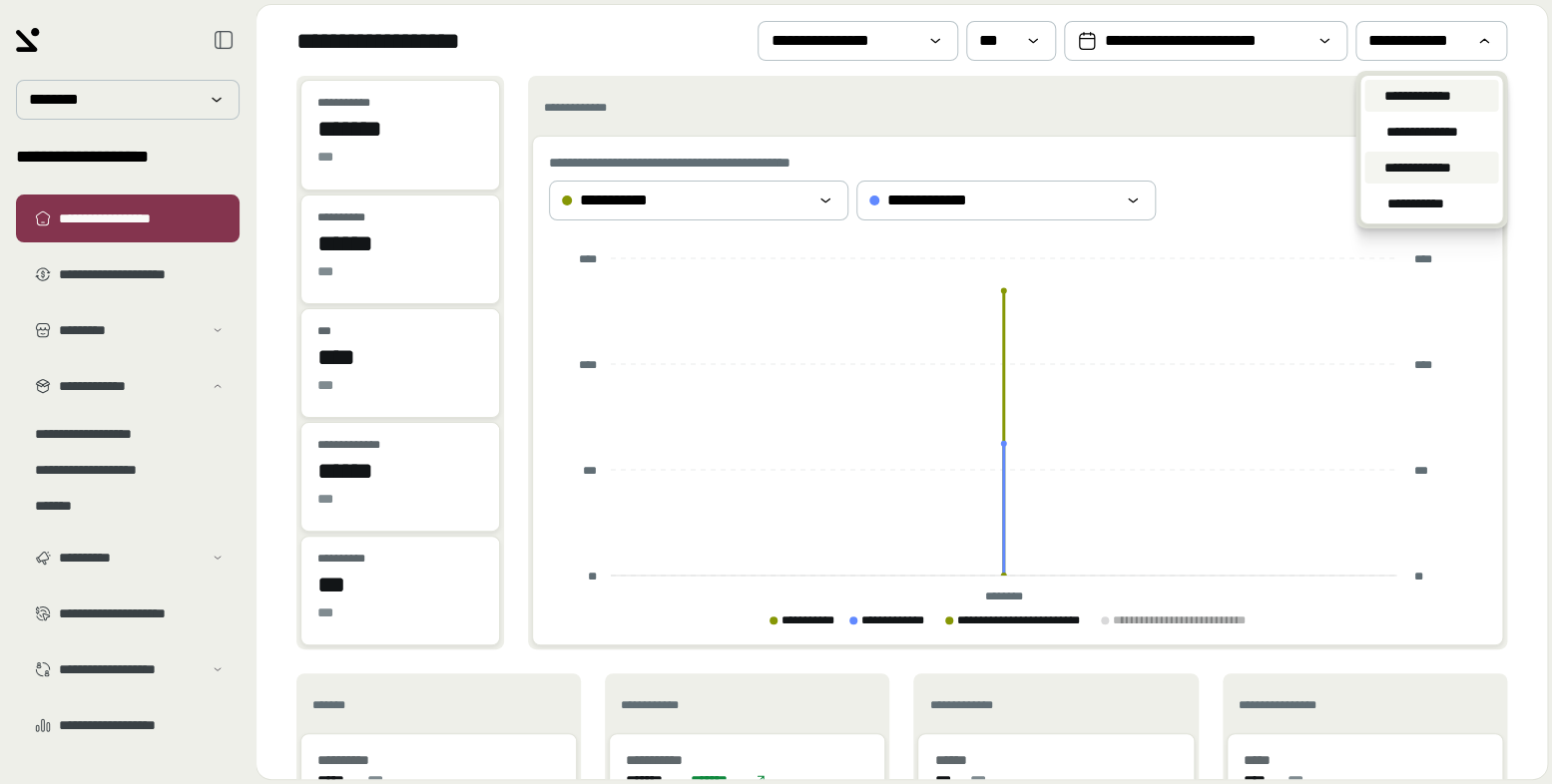 click on "**********" at bounding box center [1417, 168] 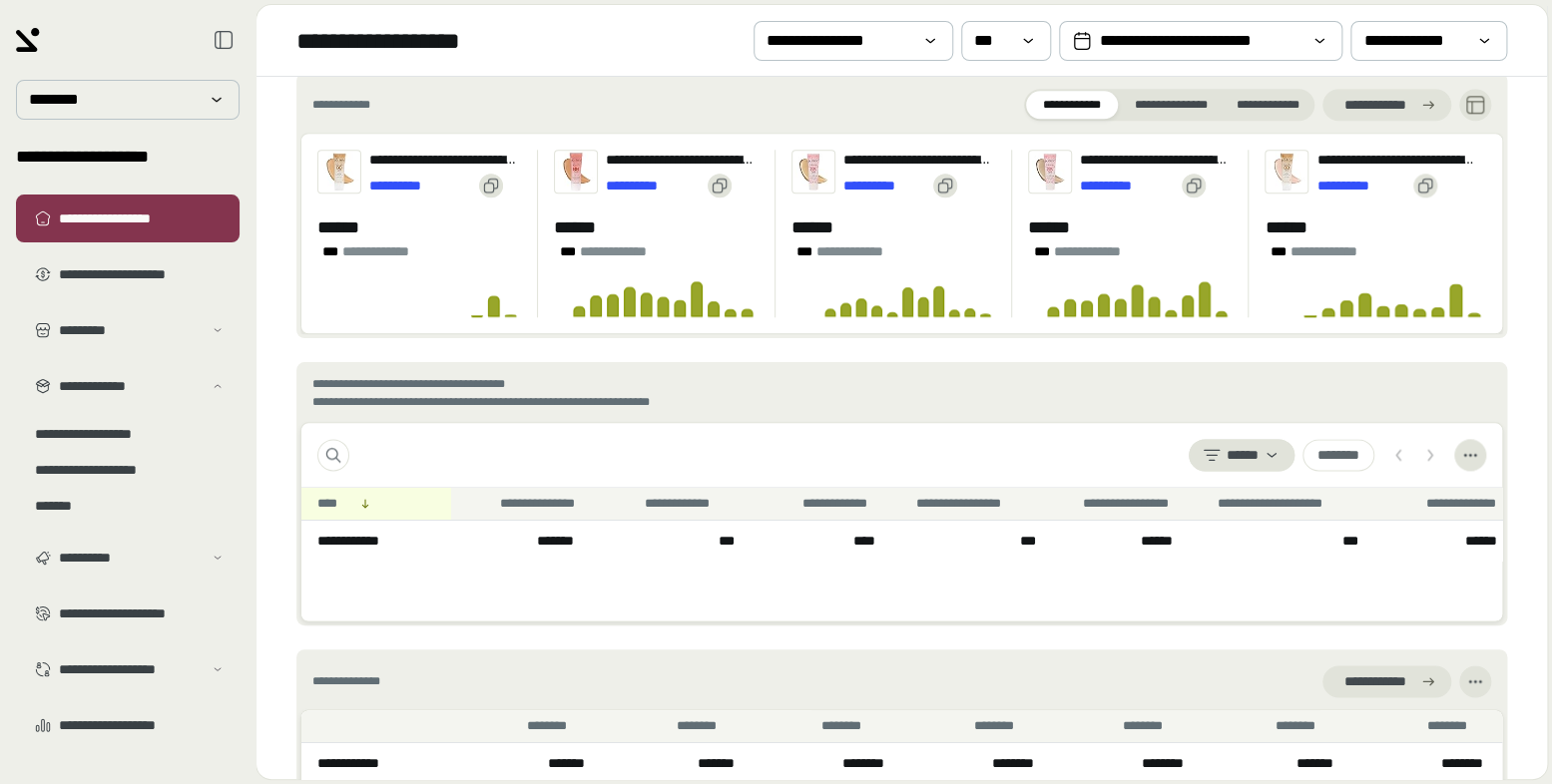 scroll, scrollTop: 1070, scrollLeft: 0, axis: vertical 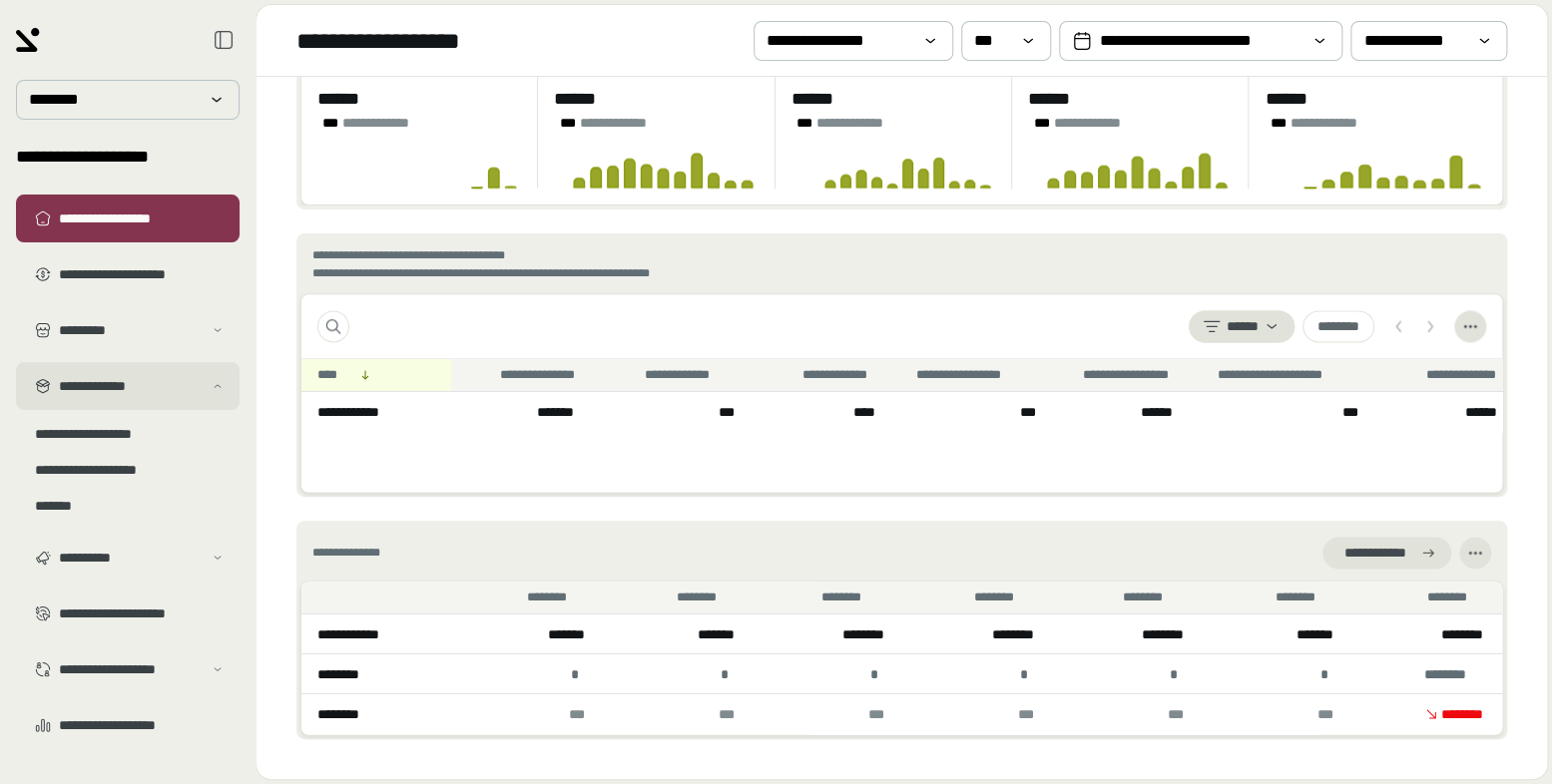 click on "**********" at bounding box center (131, 386) 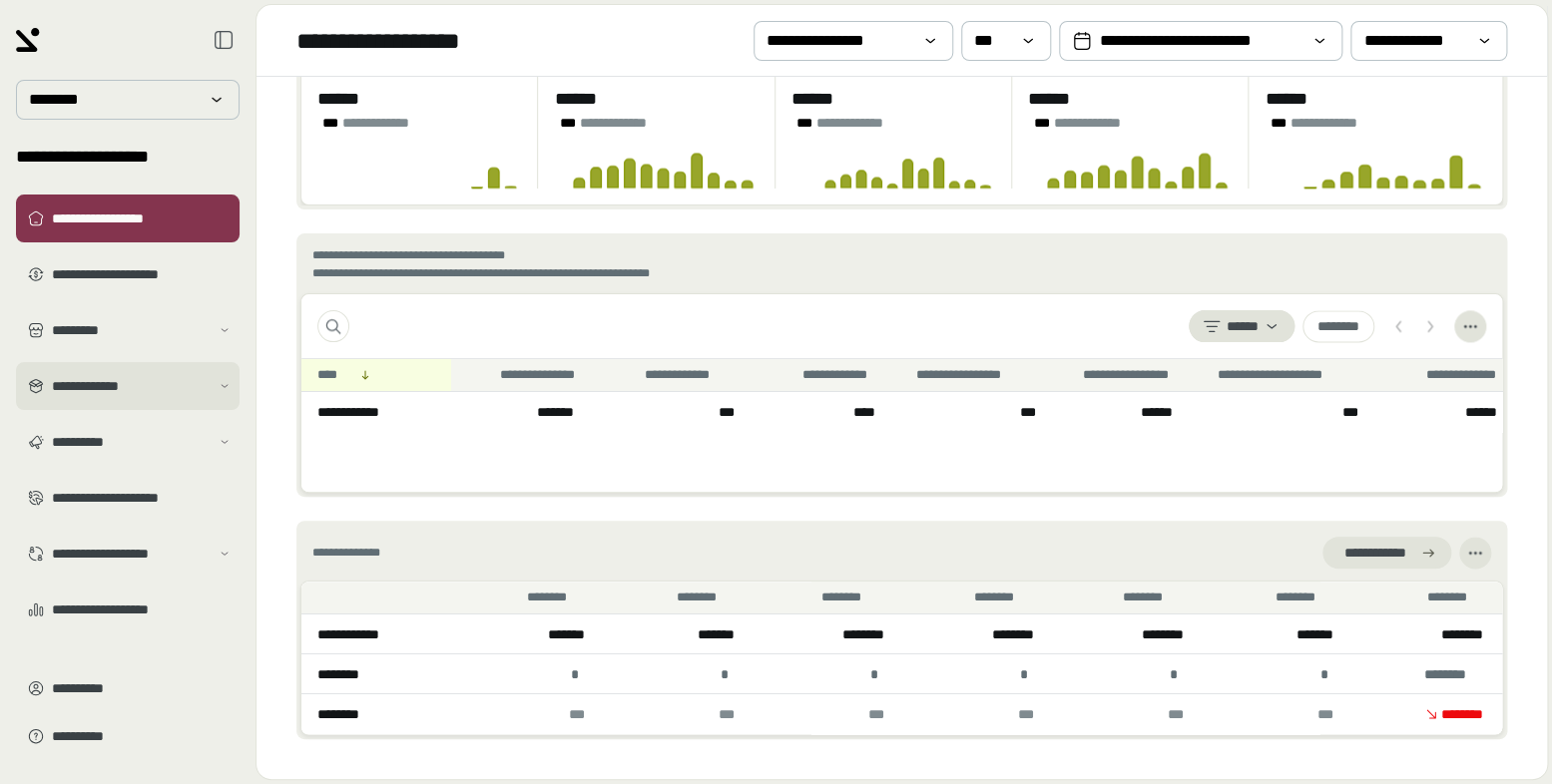 click on "**********" at bounding box center [128, 386] 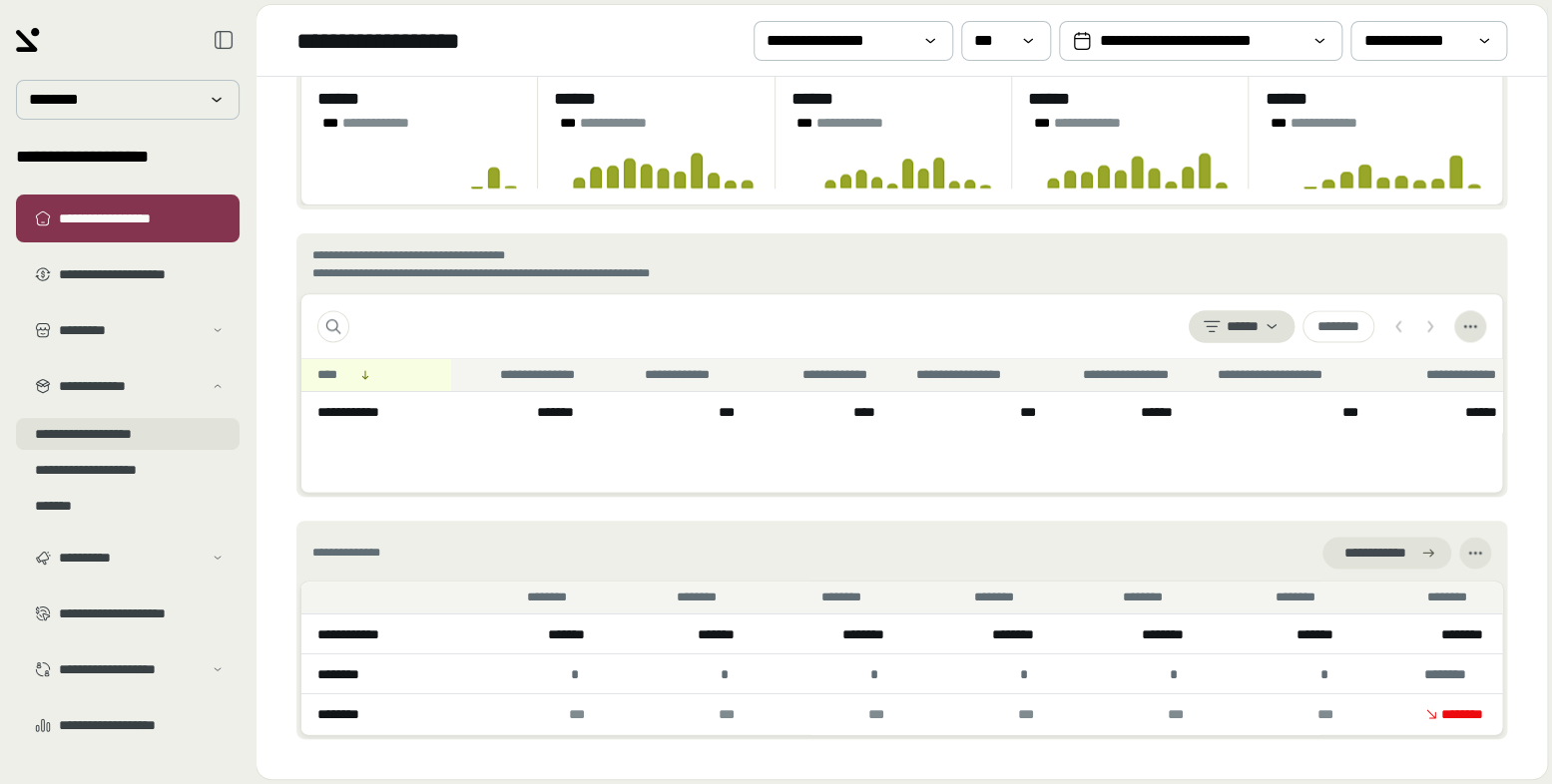 click on "**********" at bounding box center (128, 434) 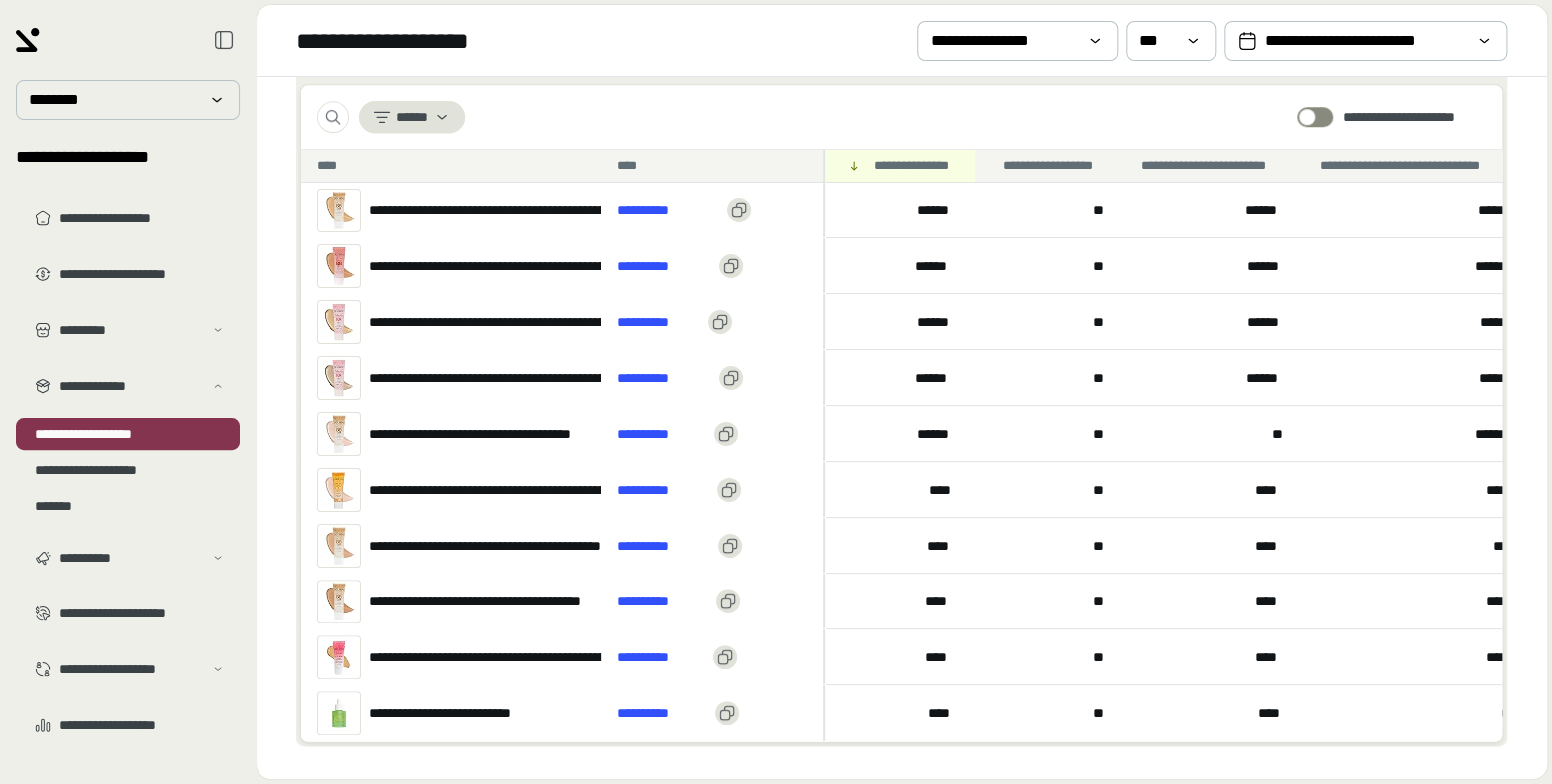 scroll, scrollTop: 876, scrollLeft: 0, axis: vertical 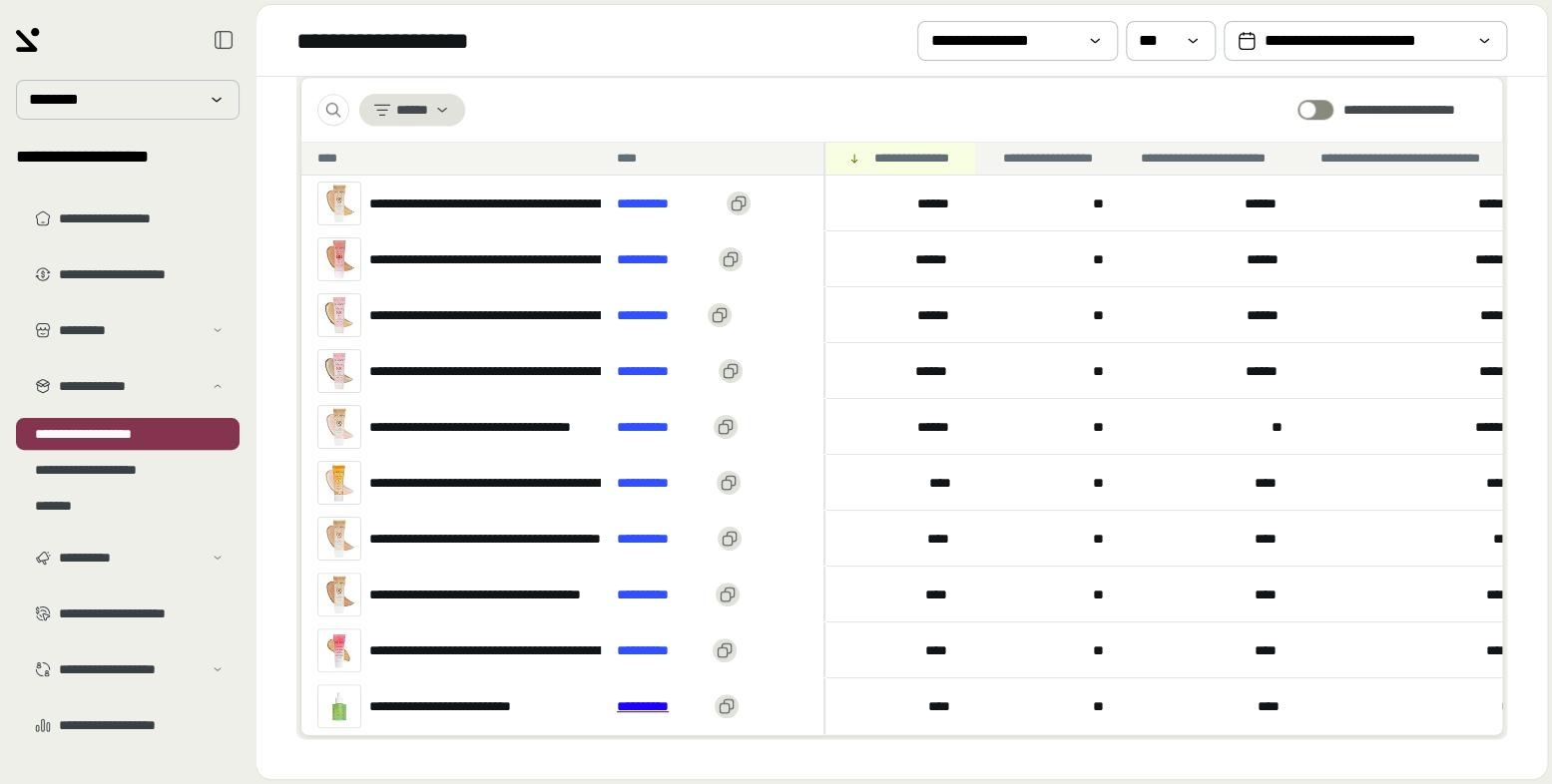 click on "**********" at bounding box center (662, 706) 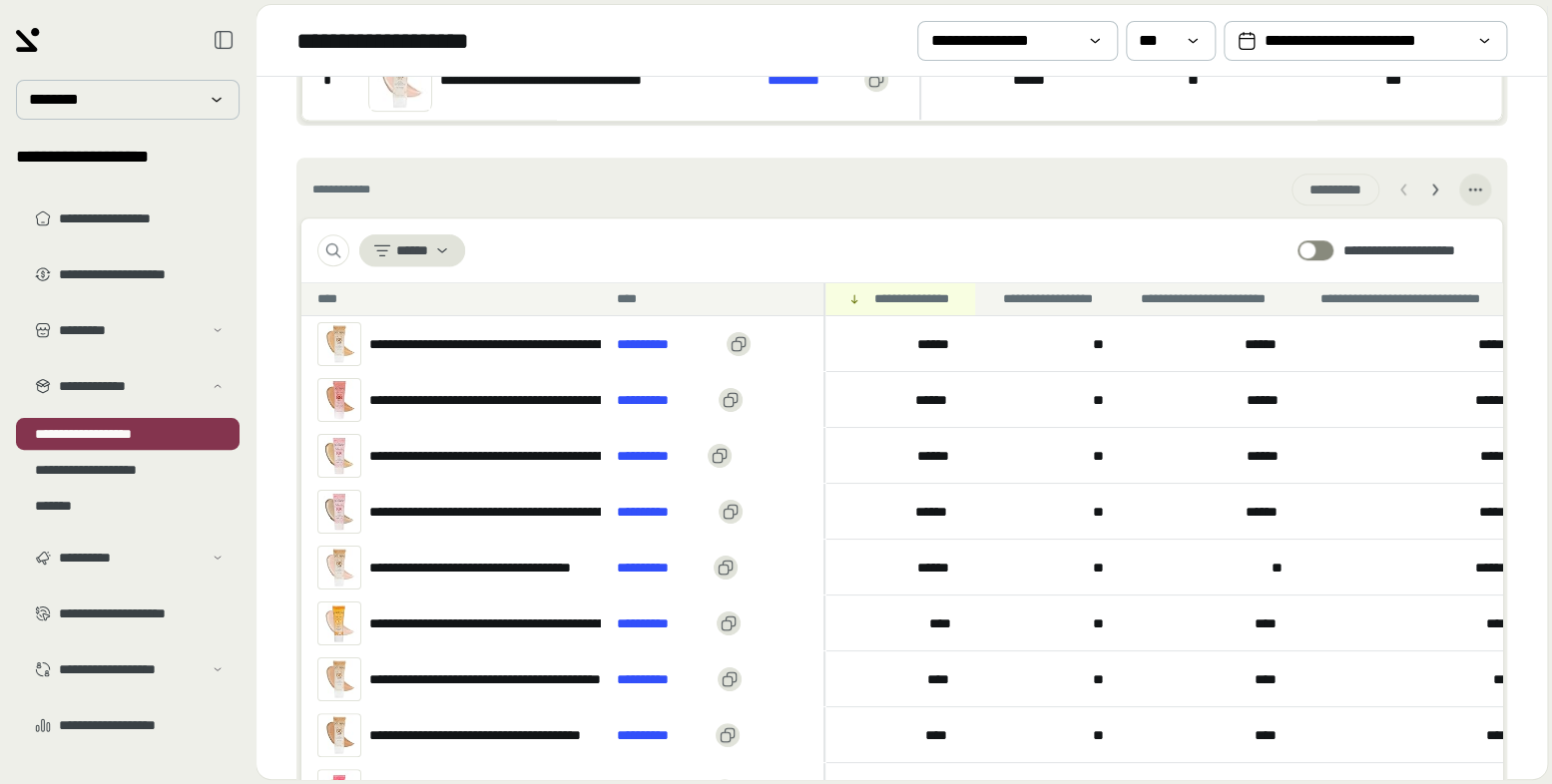 scroll, scrollTop: 708, scrollLeft: 0, axis: vertical 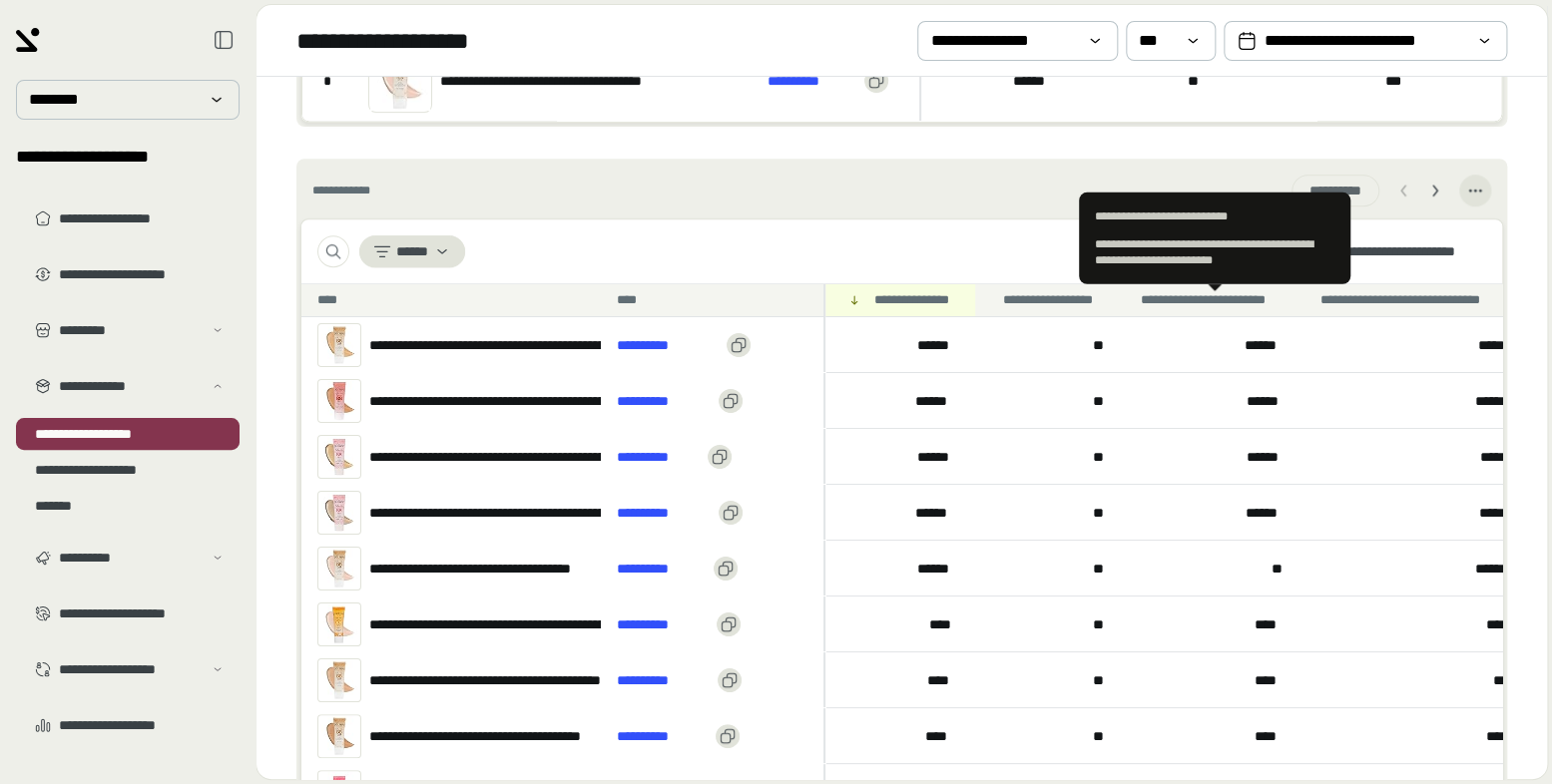 click on "[FIRST] [LAST] [STREET] [CITY] [STATE] [ZIP] [COUNTRY]" at bounding box center [1215, 238] 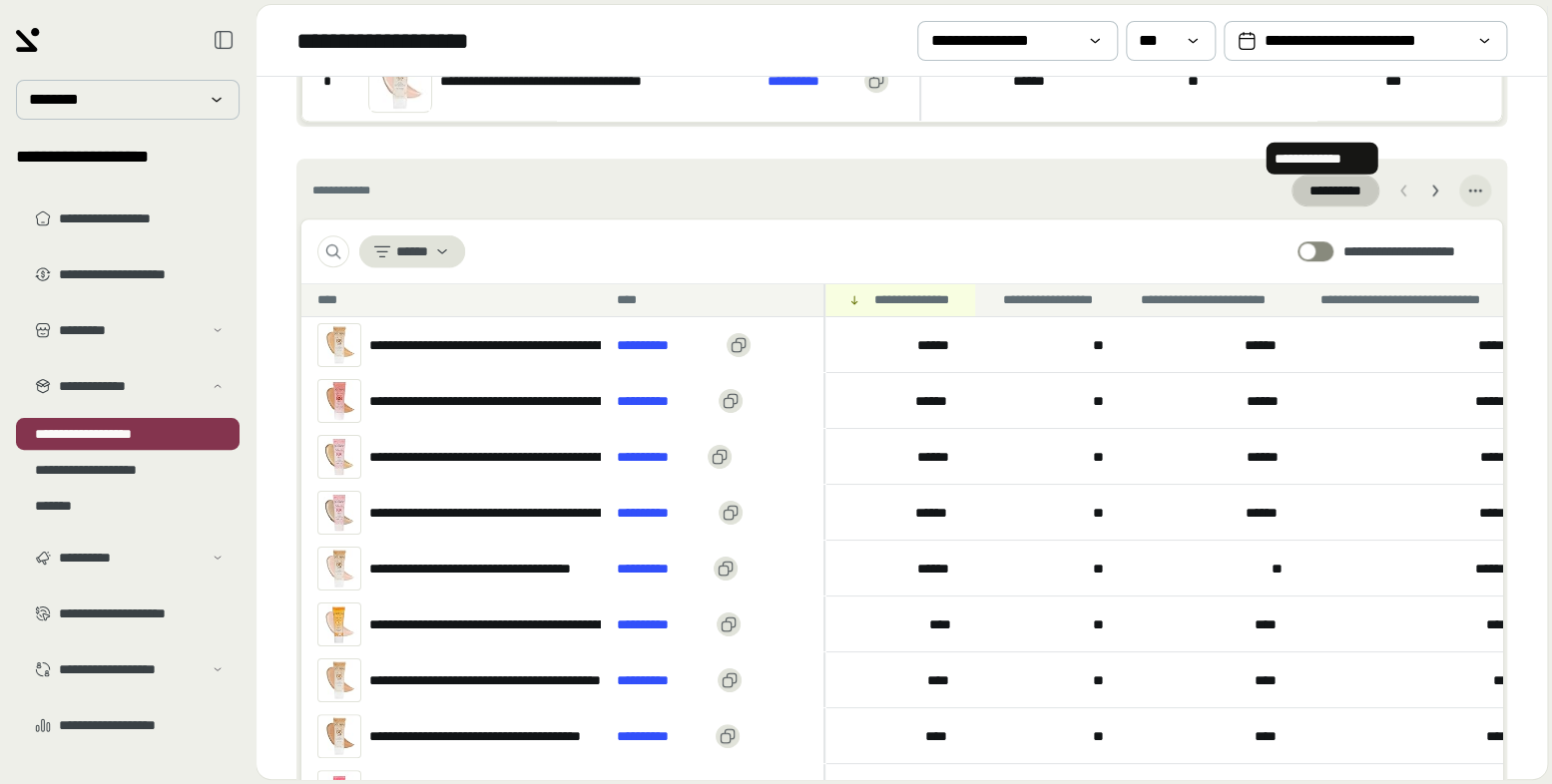 click on "* * ** ** **" at bounding box center [1335, 191] 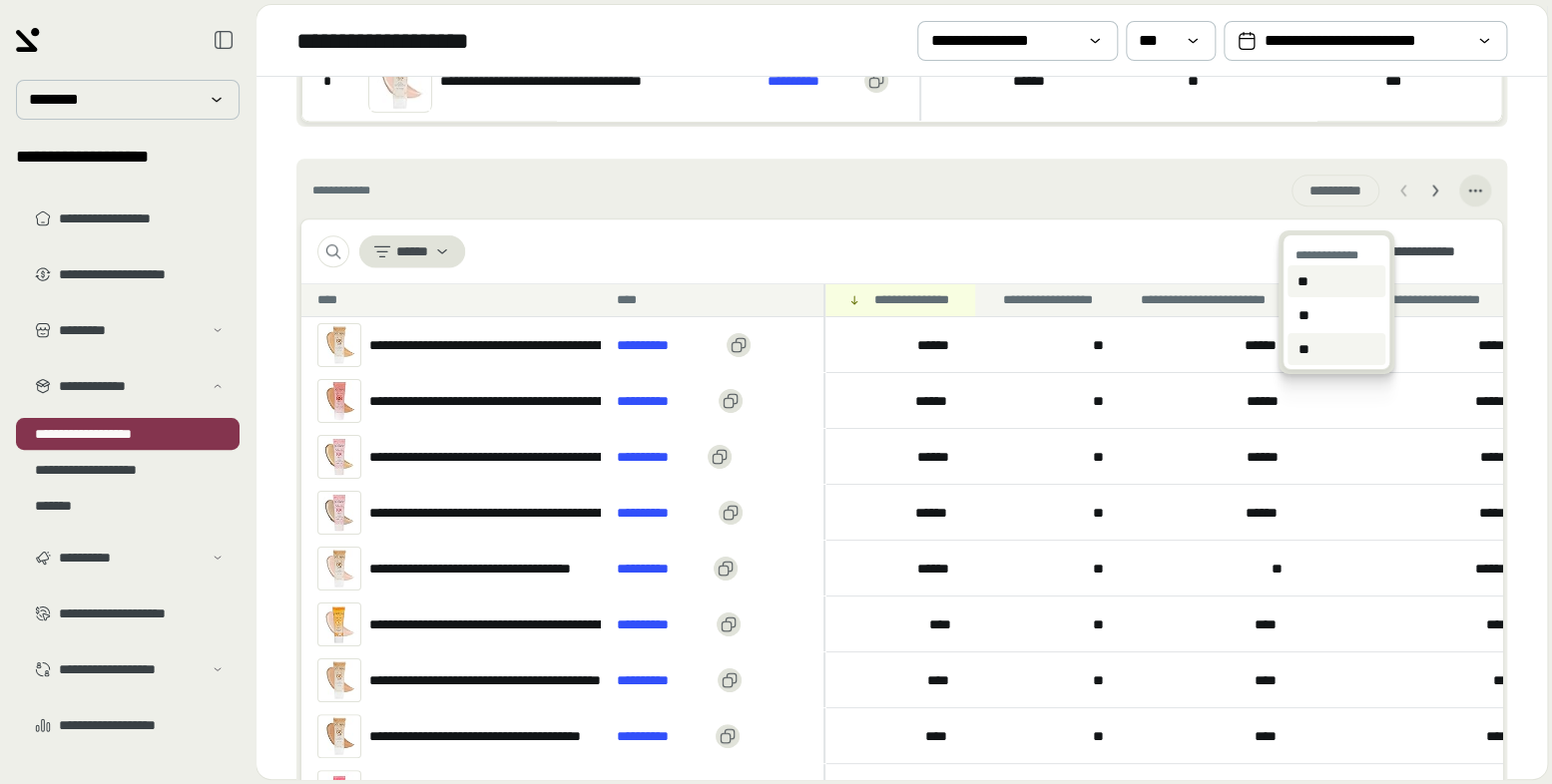 click on "**" at bounding box center [1336, 349] 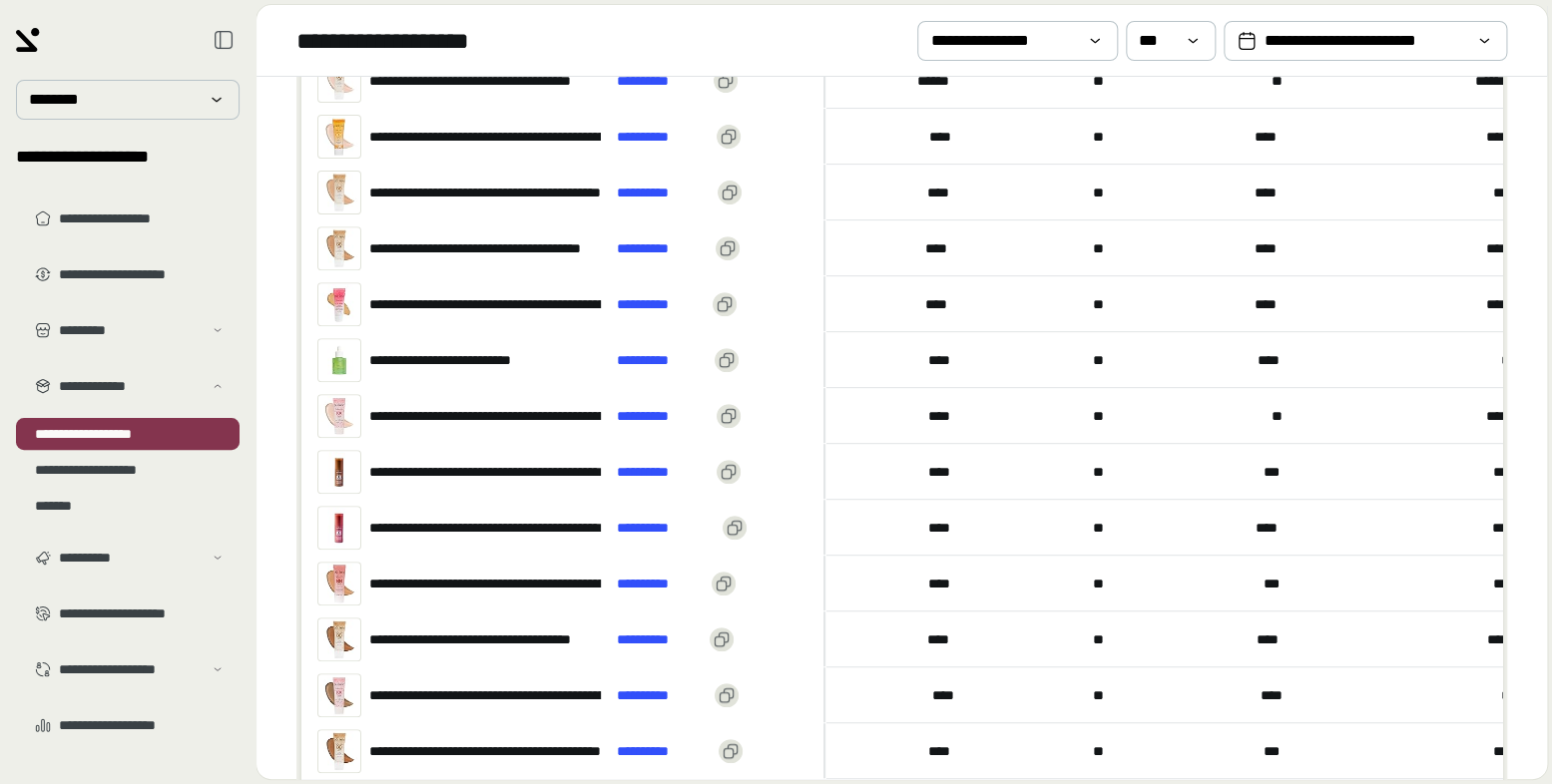 scroll, scrollTop: 1197, scrollLeft: 0, axis: vertical 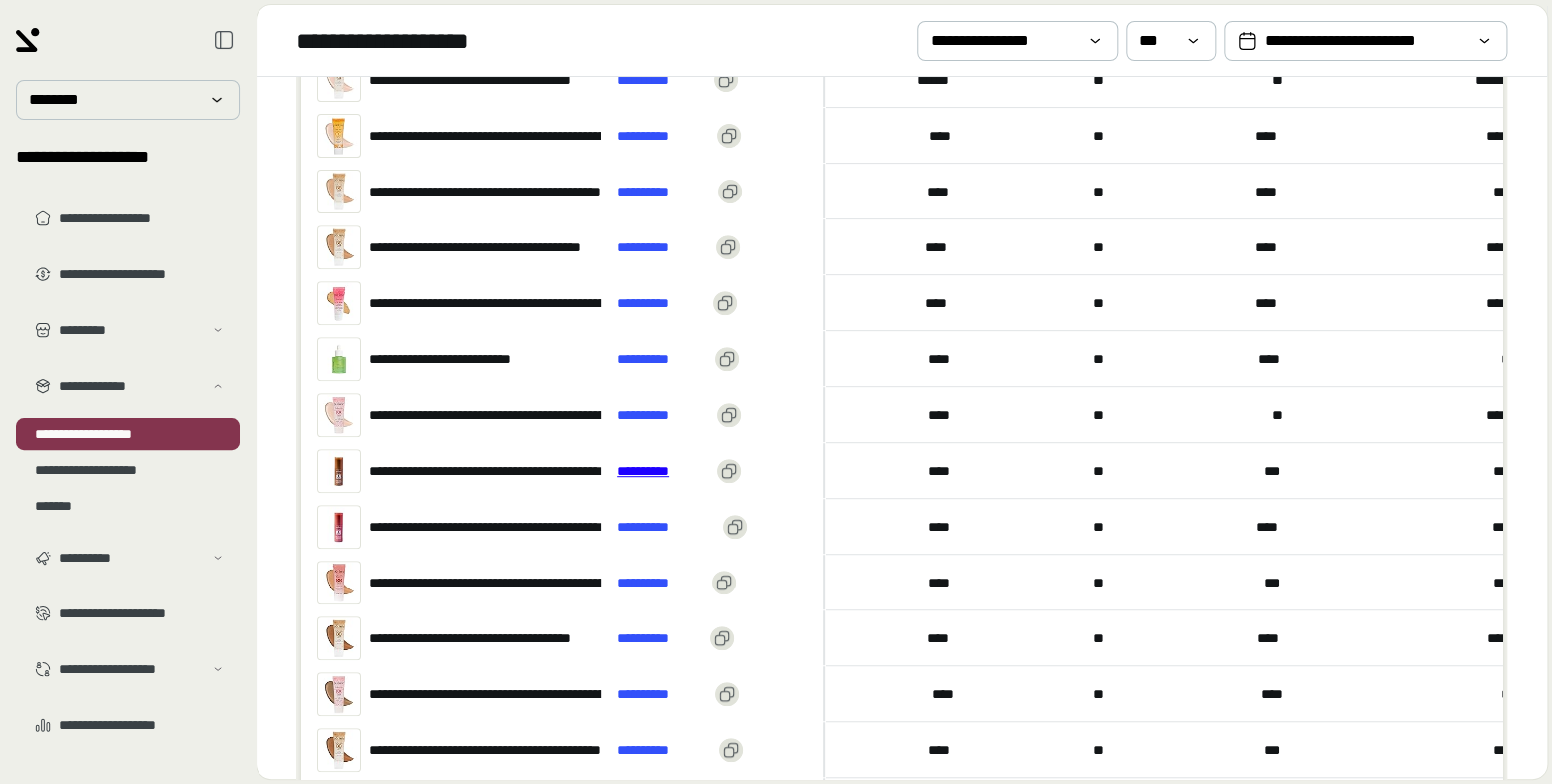 click on "**********" at bounding box center [663, 471] 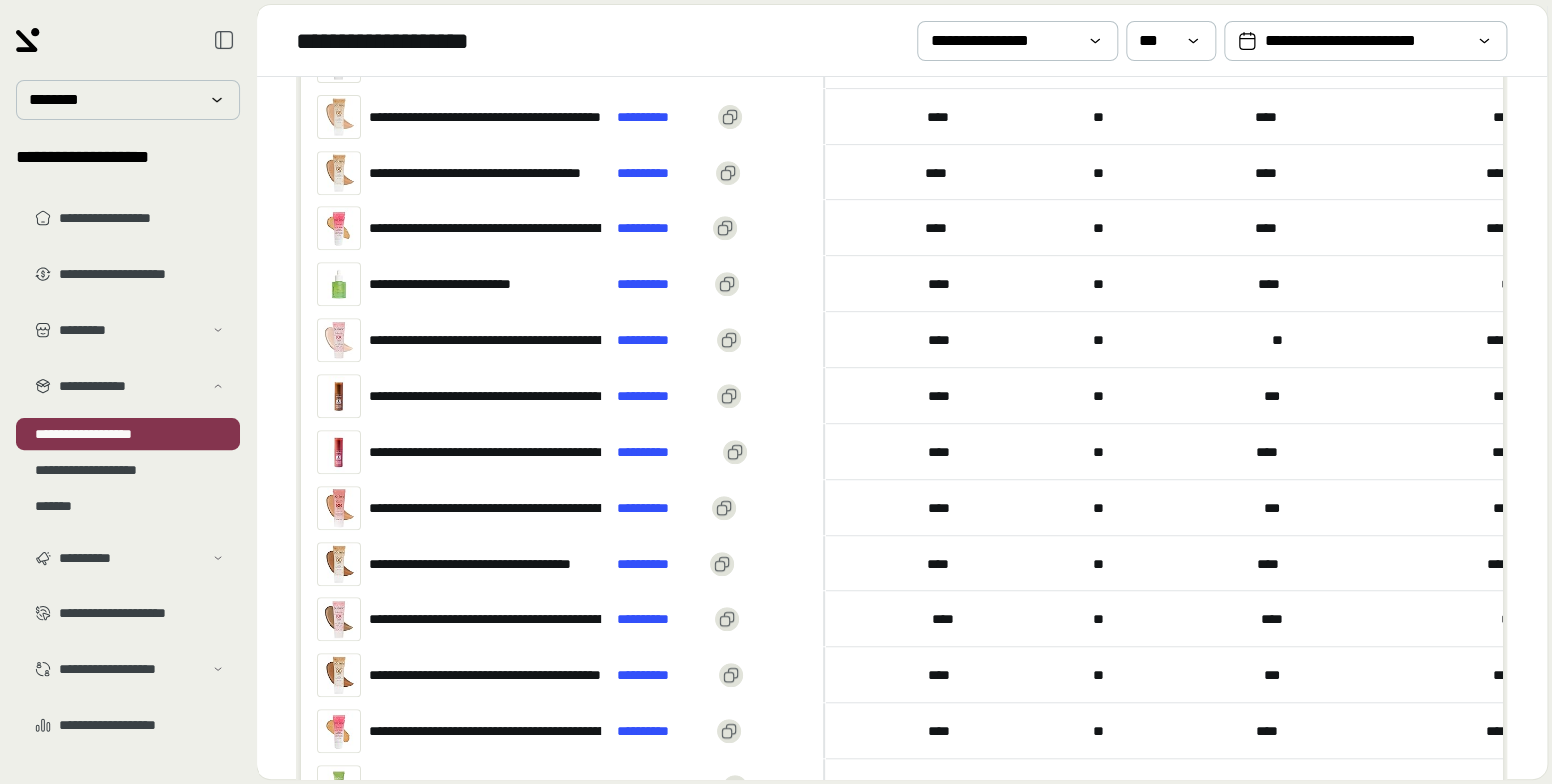 scroll, scrollTop: 1273, scrollLeft: 0, axis: vertical 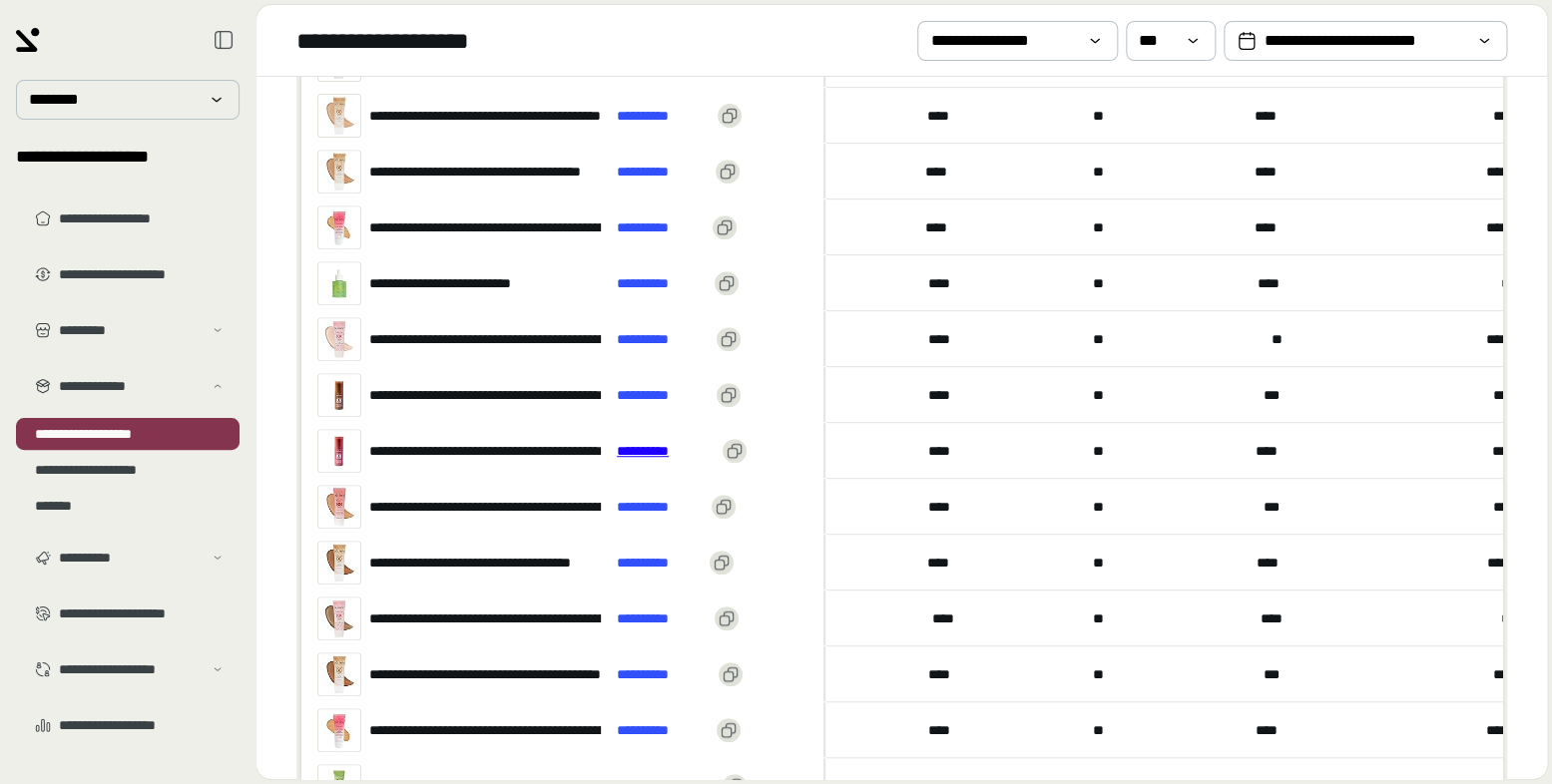 click on "**********" at bounding box center [666, 451] 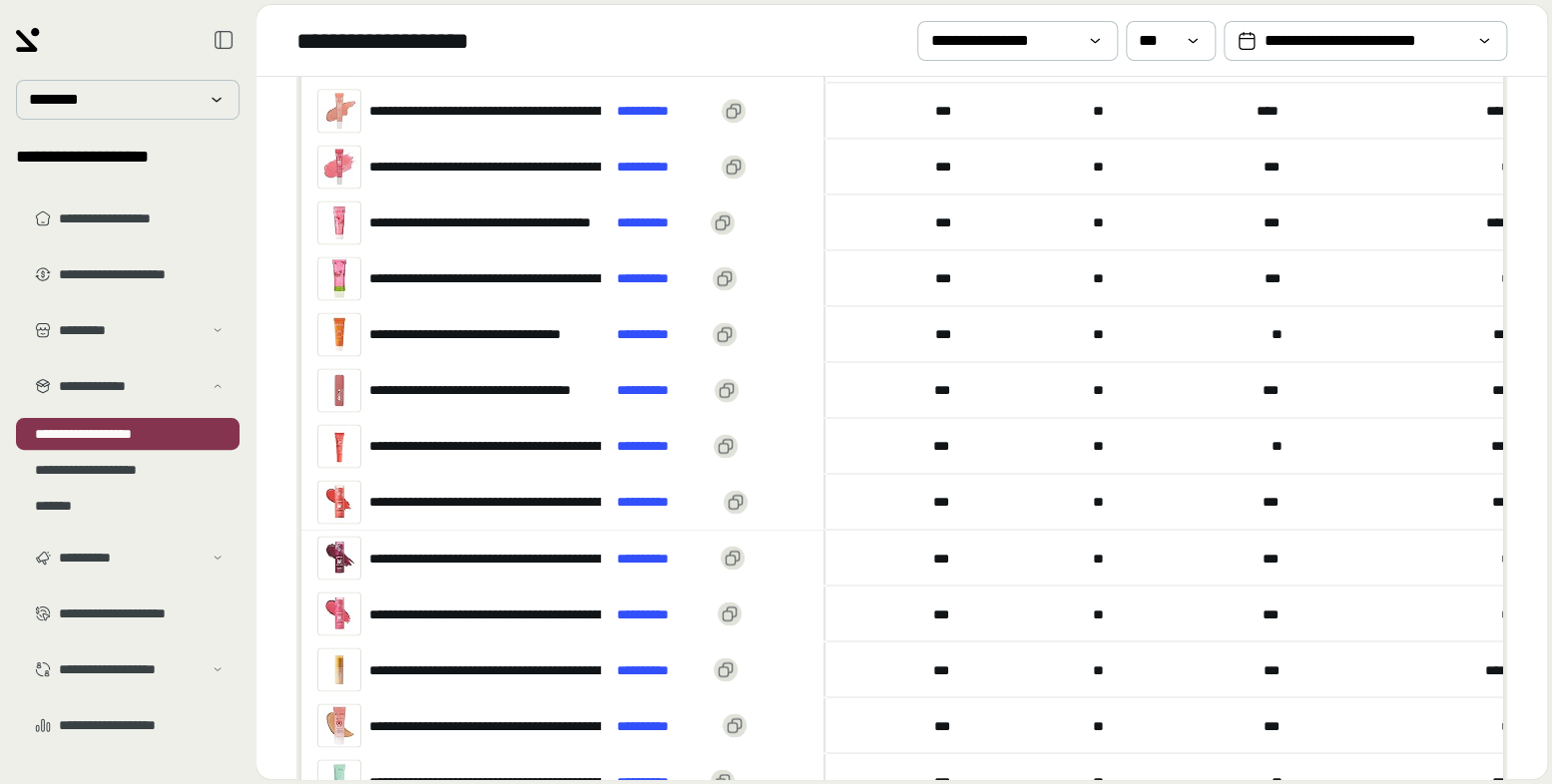 scroll, scrollTop: 2174, scrollLeft: 0, axis: vertical 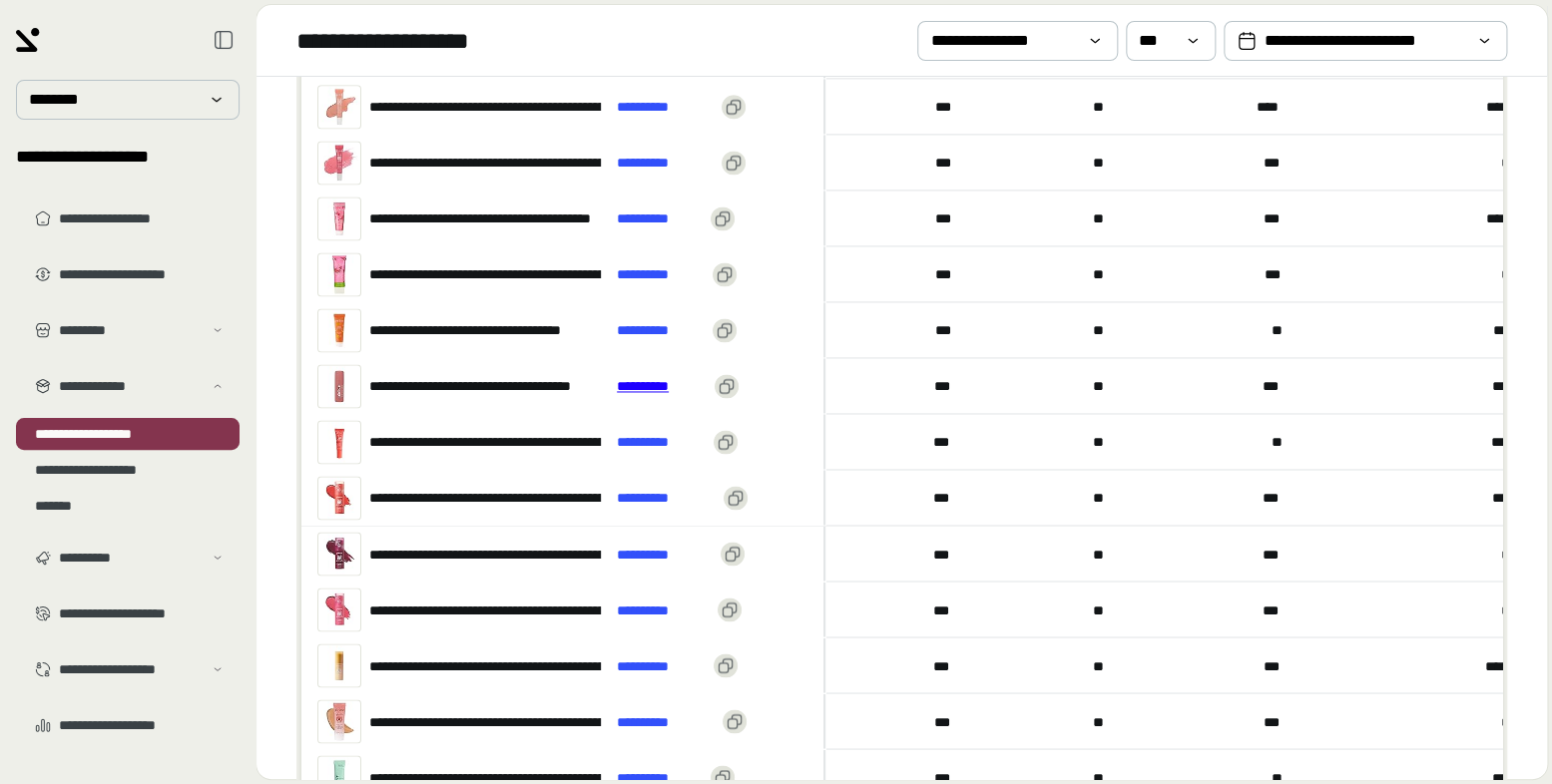 click on "**********" at bounding box center [662, 387] 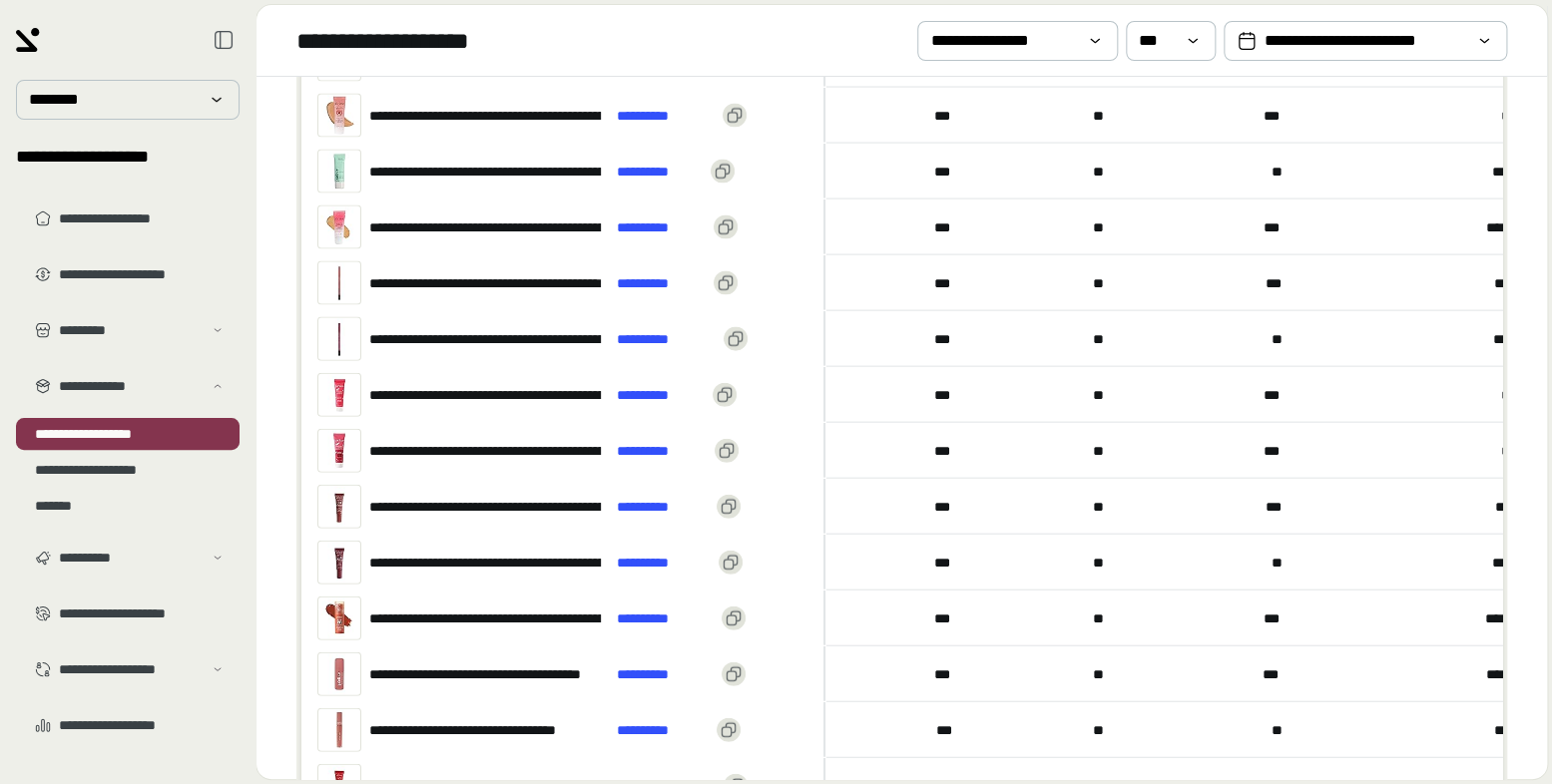 scroll, scrollTop: 2784, scrollLeft: 0, axis: vertical 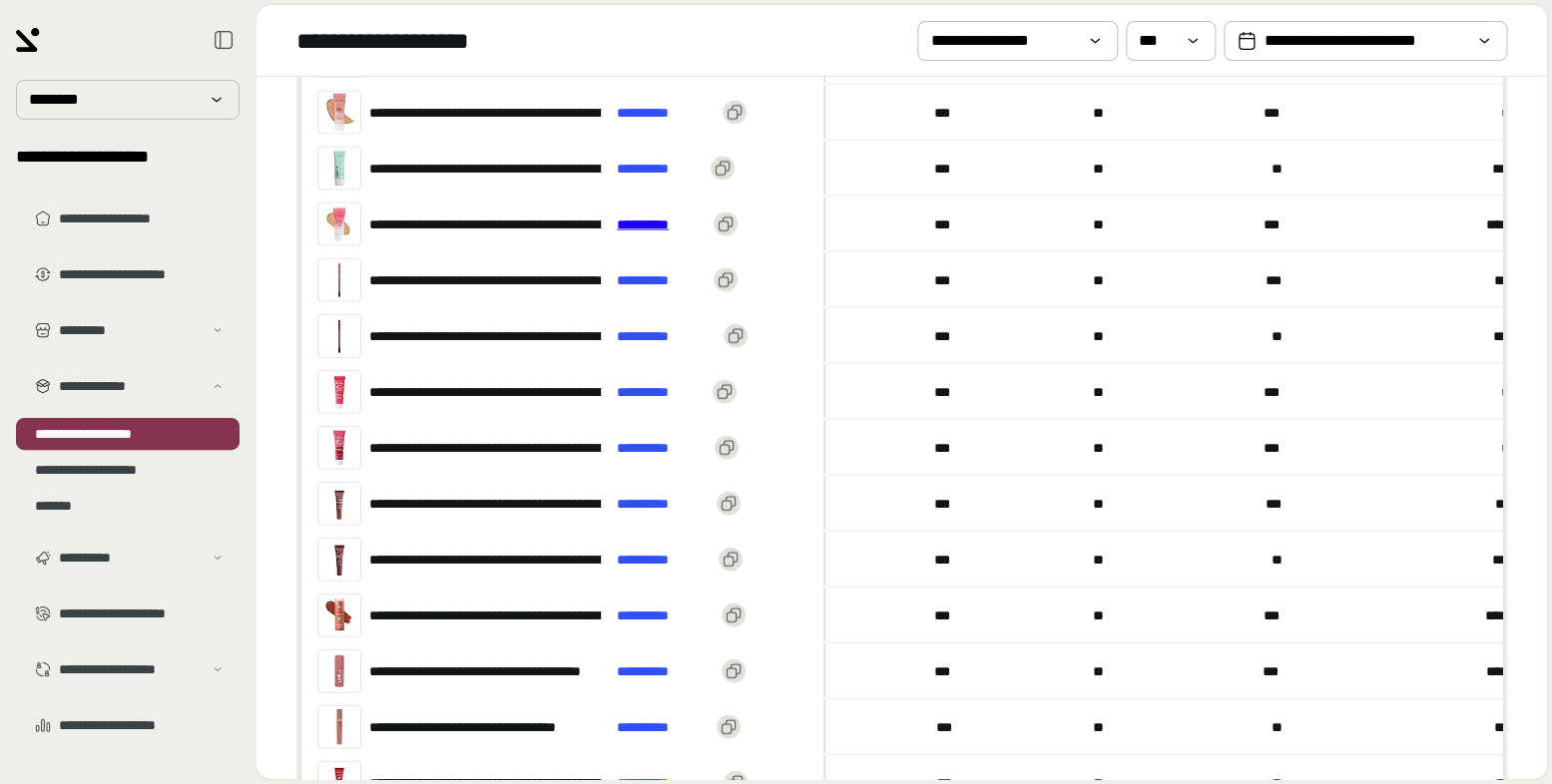 click on "**********" at bounding box center (661, 224) 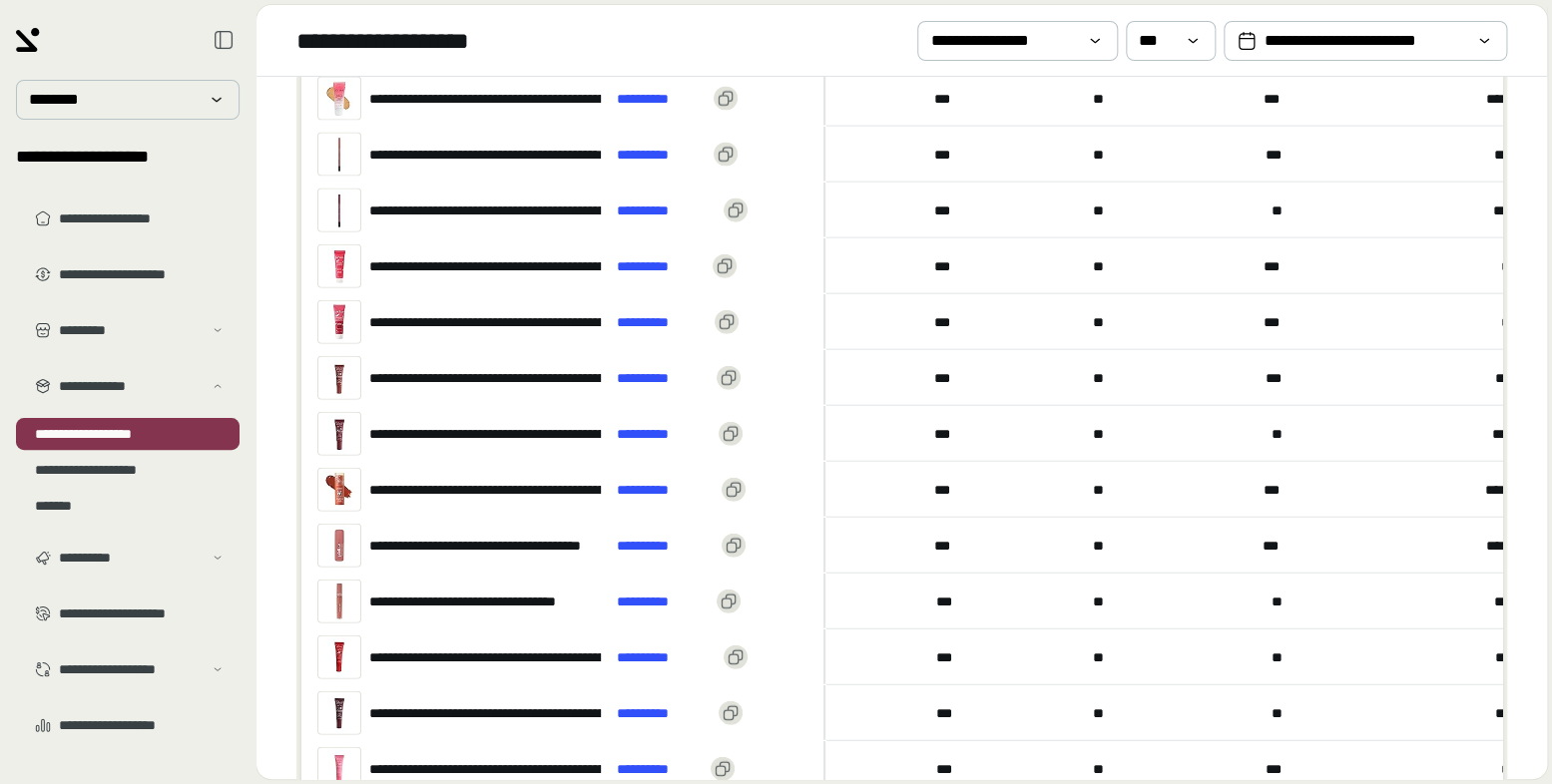 scroll, scrollTop: 2934, scrollLeft: 0, axis: vertical 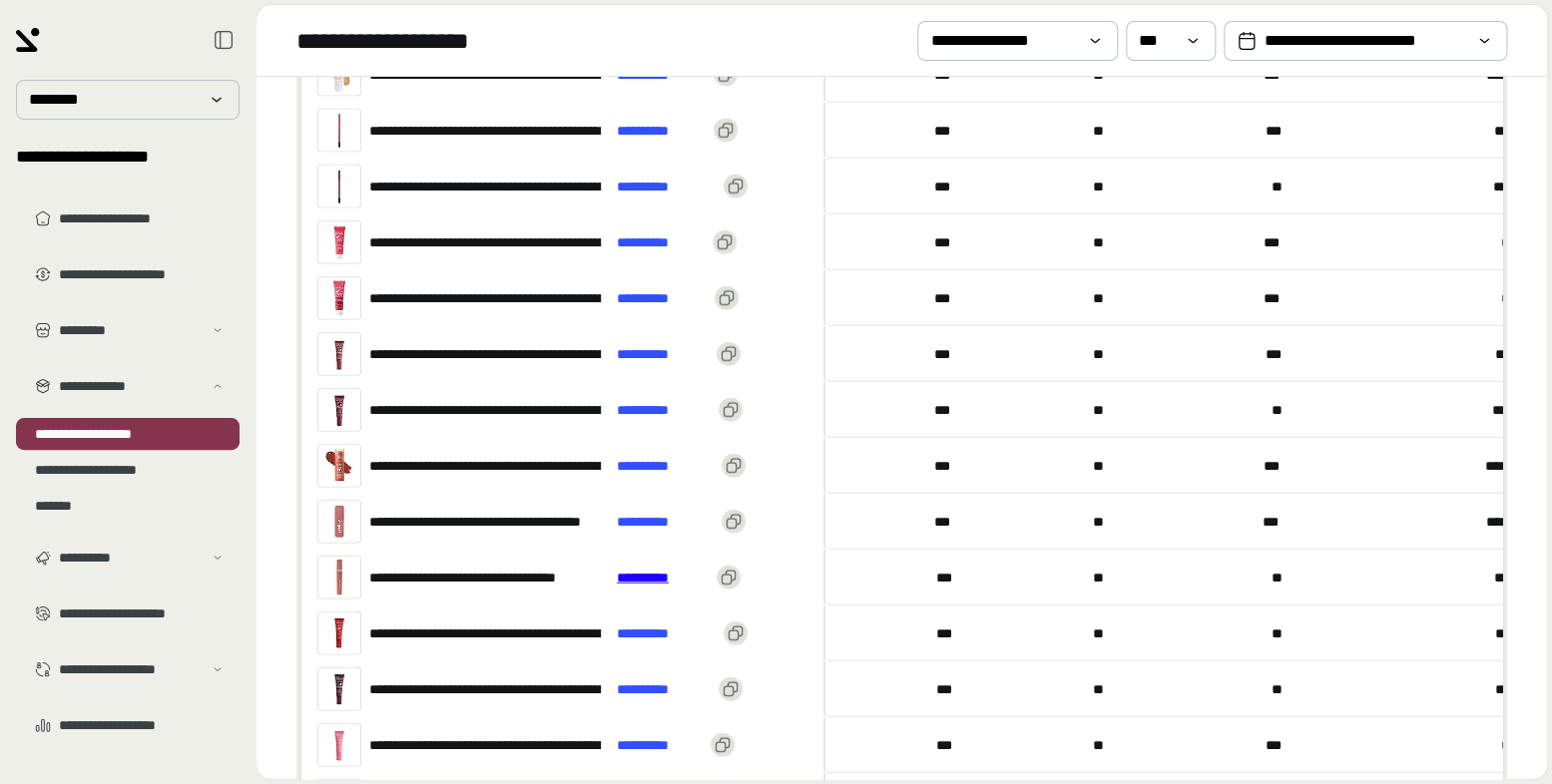 click on "**********" at bounding box center [663, 578] 